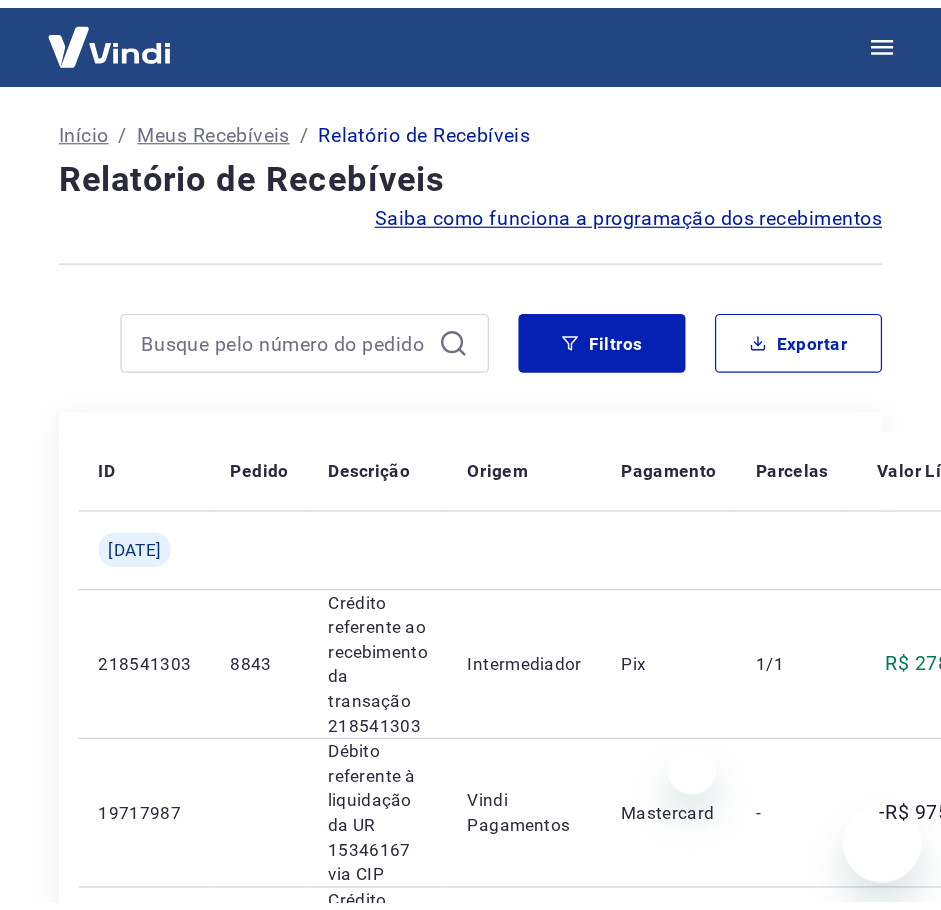 scroll, scrollTop: 0, scrollLeft: 0, axis: both 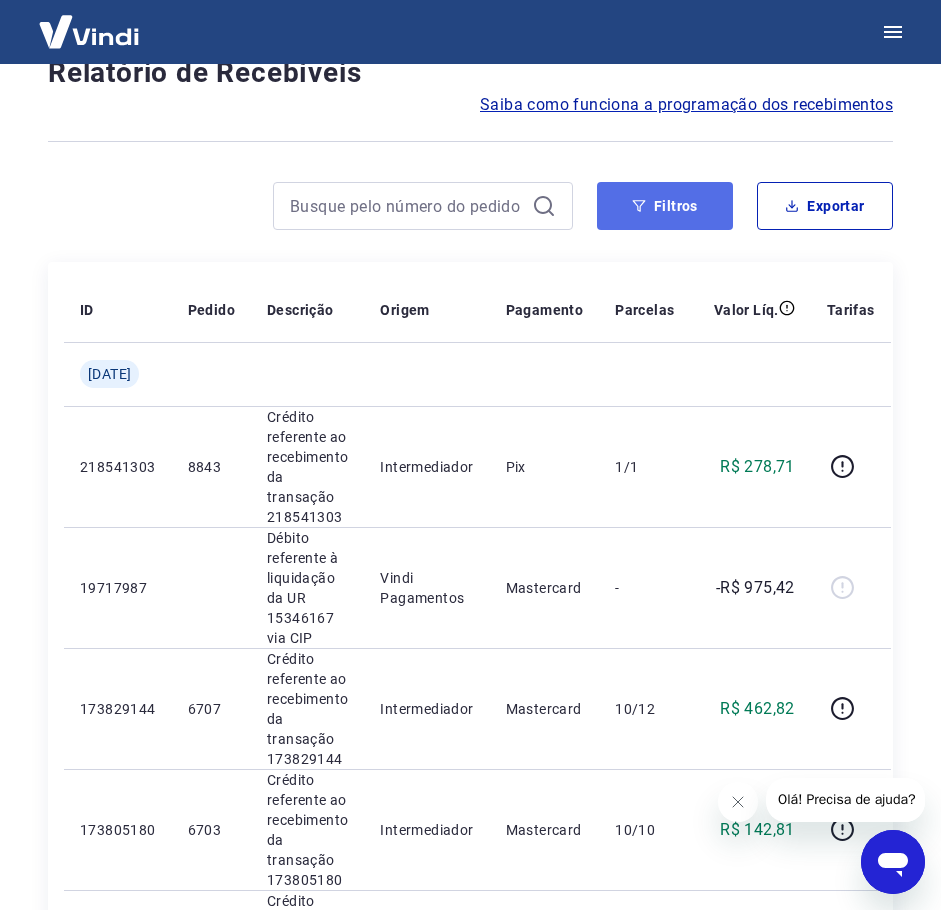 click on "Filtros" at bounding box center (665, 206) 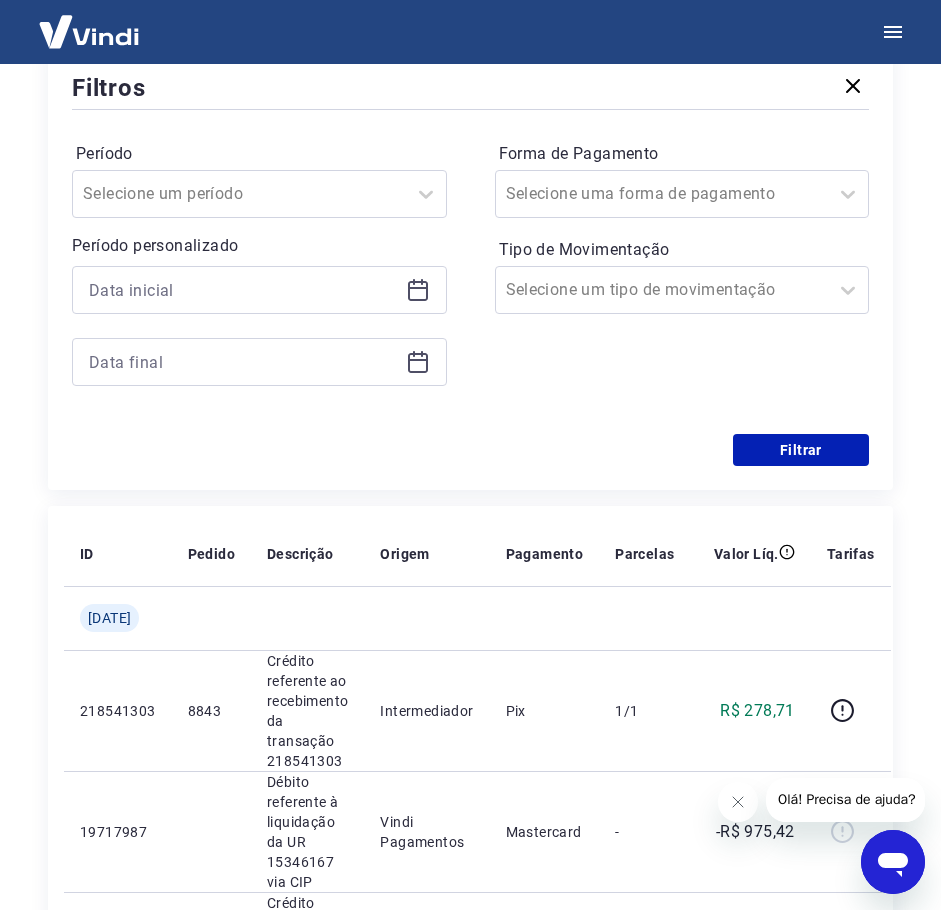scroll, scrollTop: 0, scrollLeft: 0, axis: both 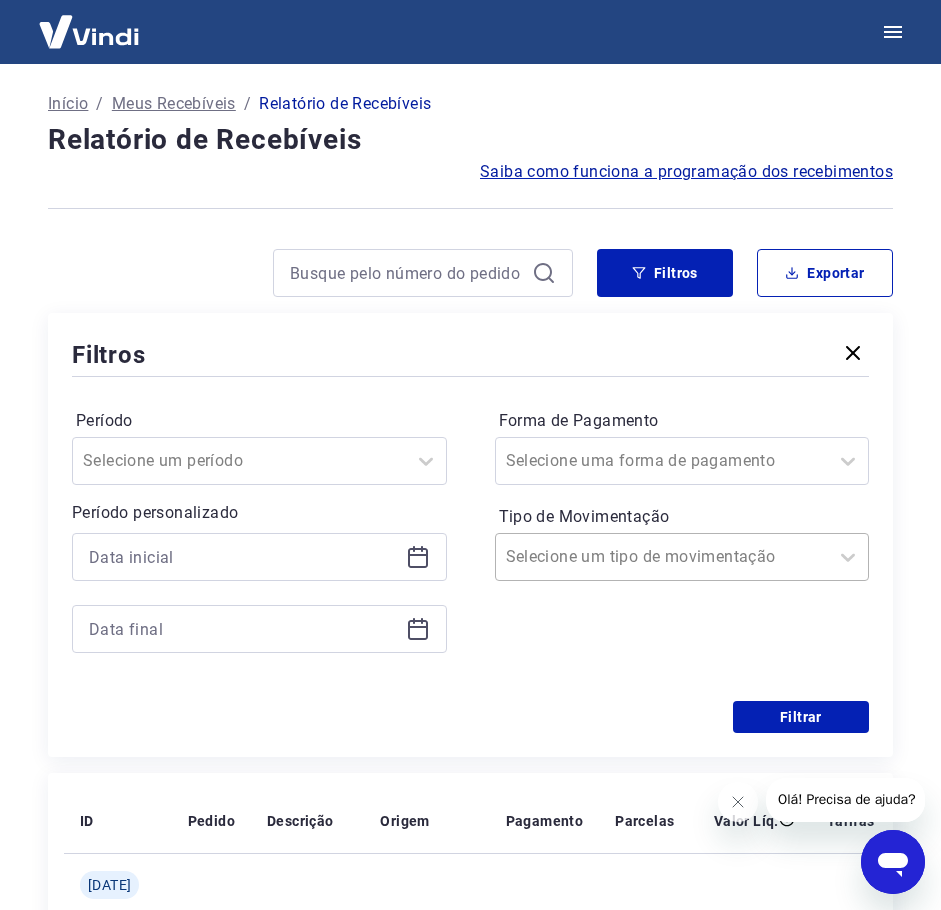 click at bounding box center [662, 557] 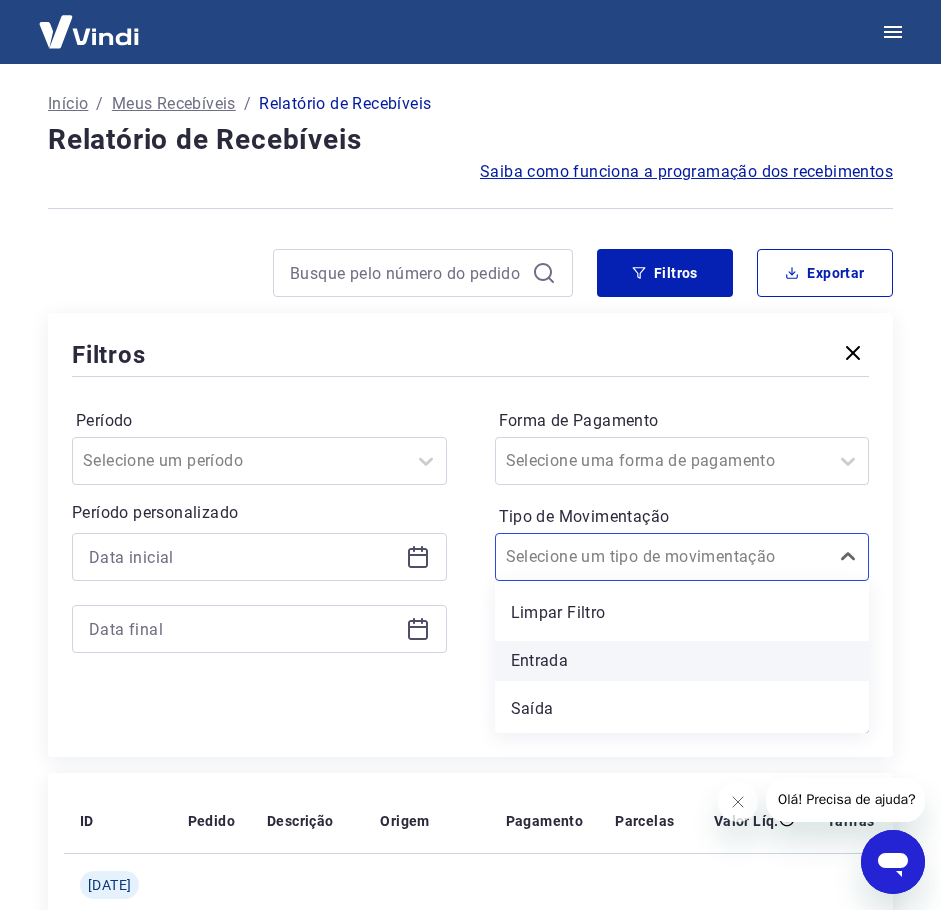 drag, startPoint x: 616, startPoint y: 673, endPoint x: 24, endPoint y: 25, distance: 877.7061 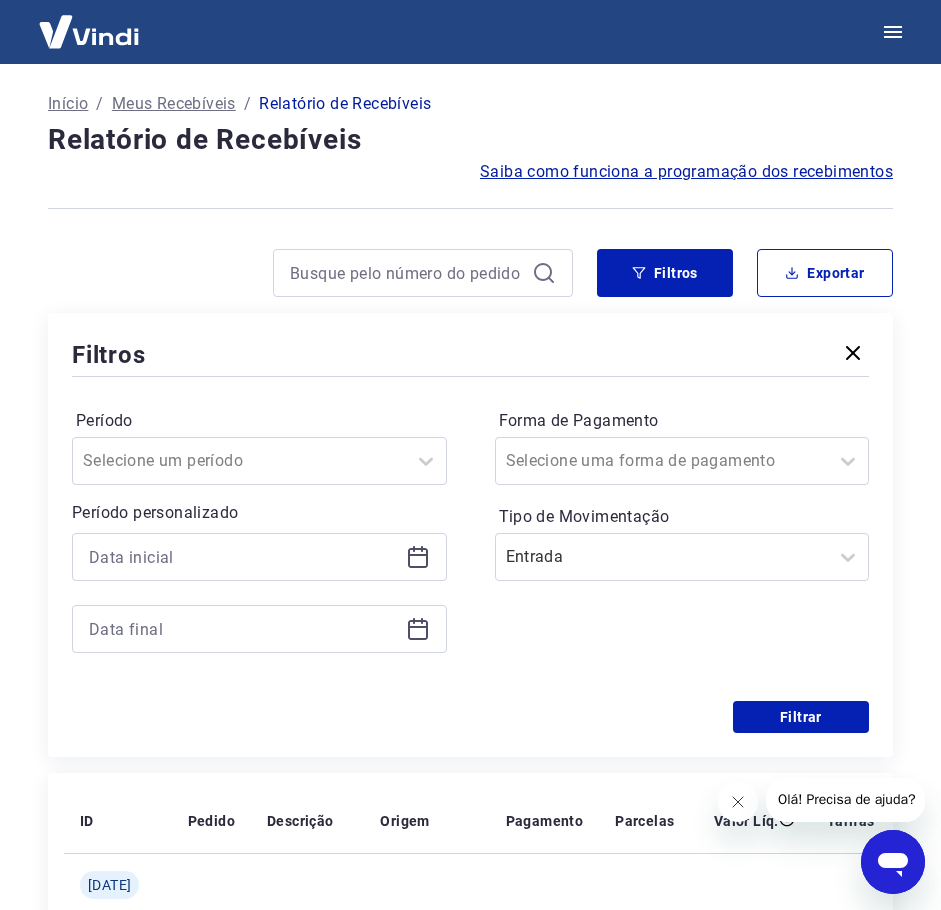 click 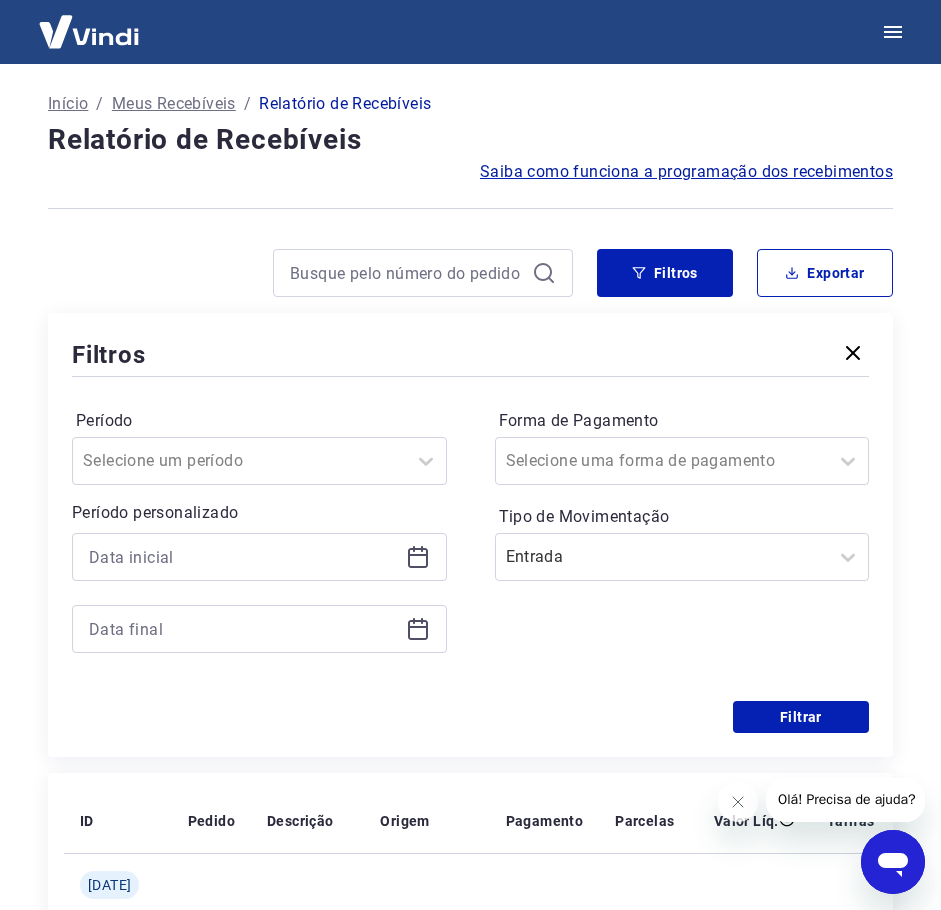 click on "Filtros Período Selecione um período Período personalizado Forma de Pagamento Selecione uma forma de pagamento Tipo de Movimentação Entrada Filtrar" at bounding box center (470, 535) 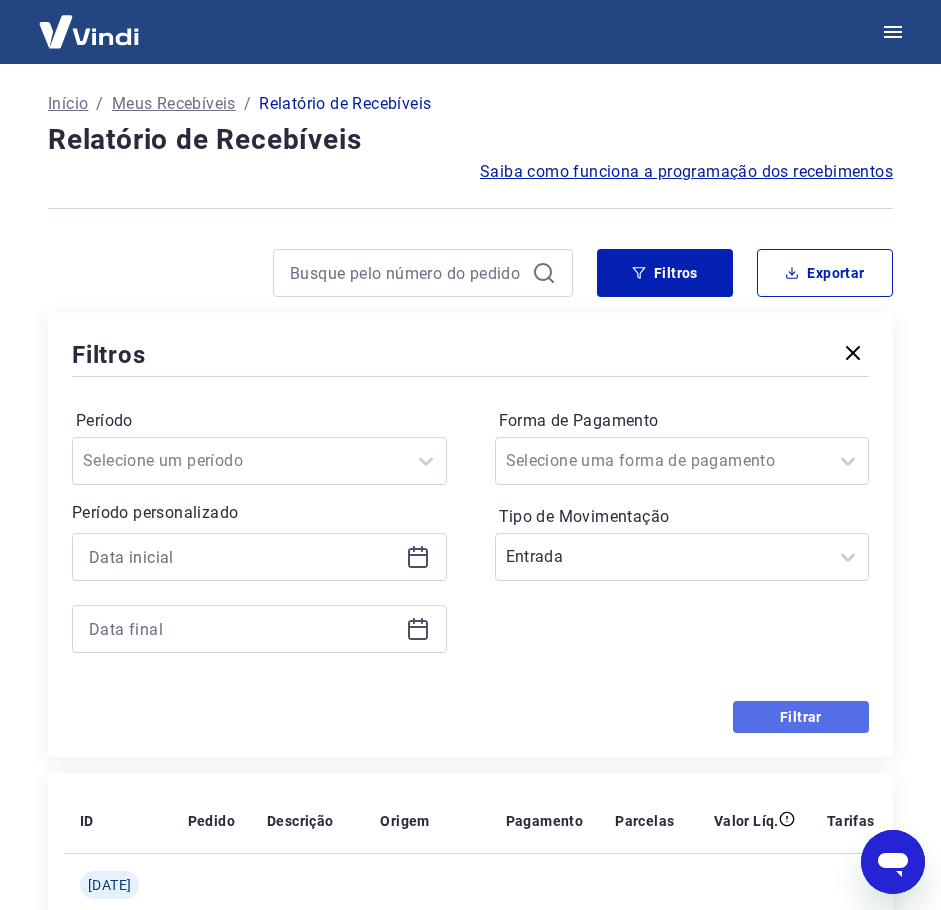 click on "Filtrar" at bounding box center [801, 717] 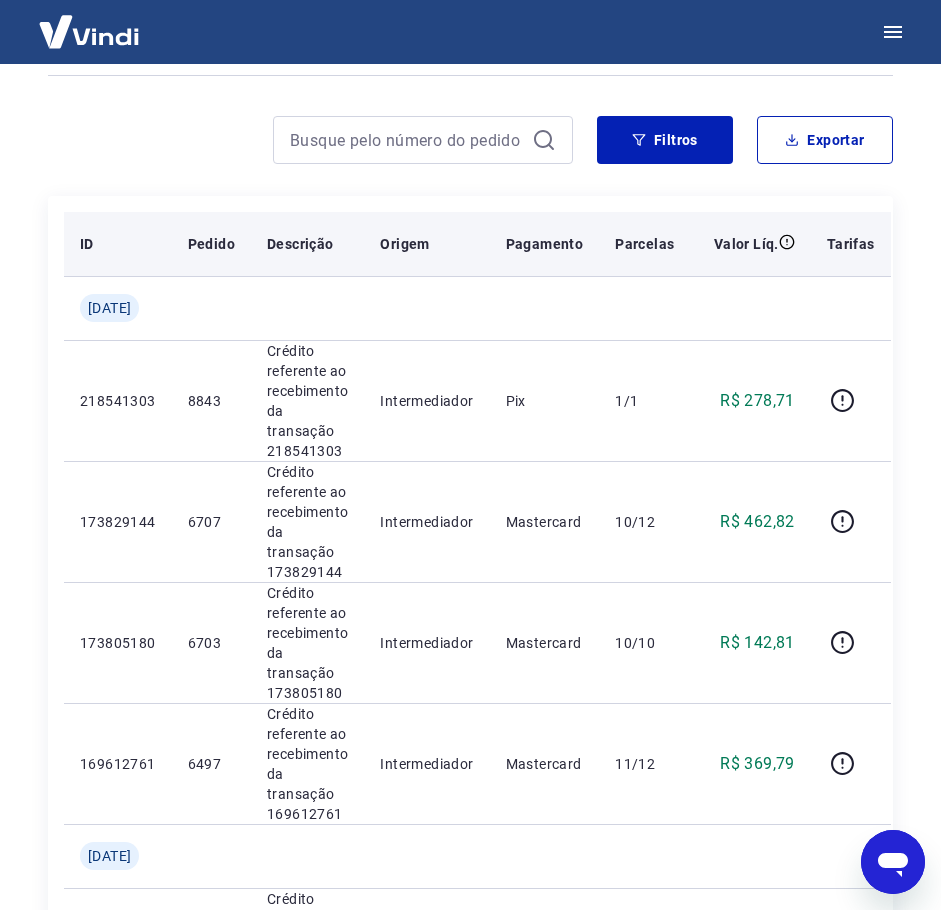 scroll, scrollTop: 67, scrollLeft: 0, axis: vertical 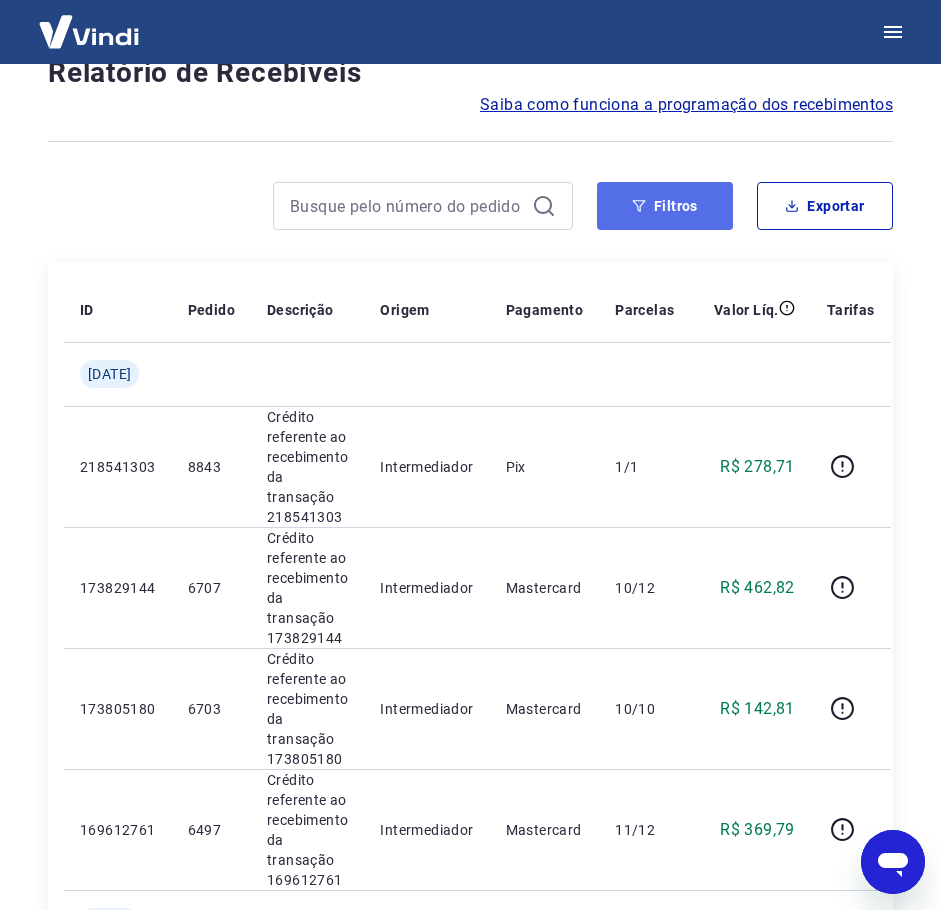 click on "Filtros" at bounding box center (665, 206) 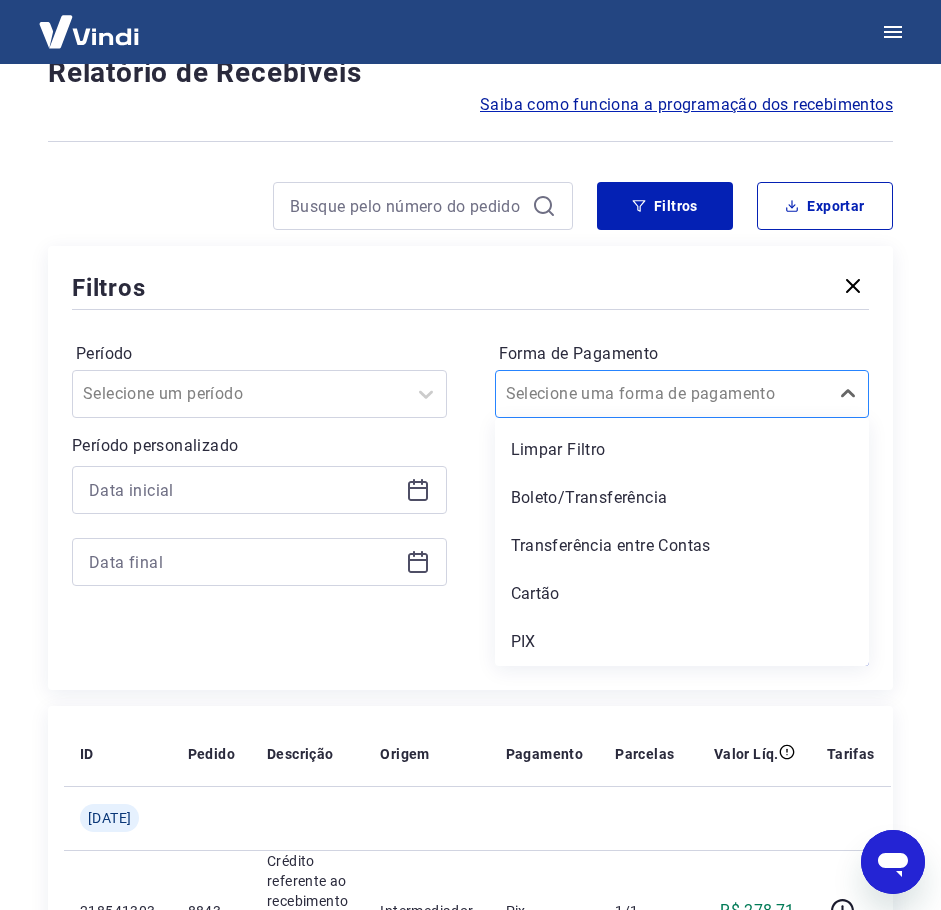 click at bounding box center [662, 394] 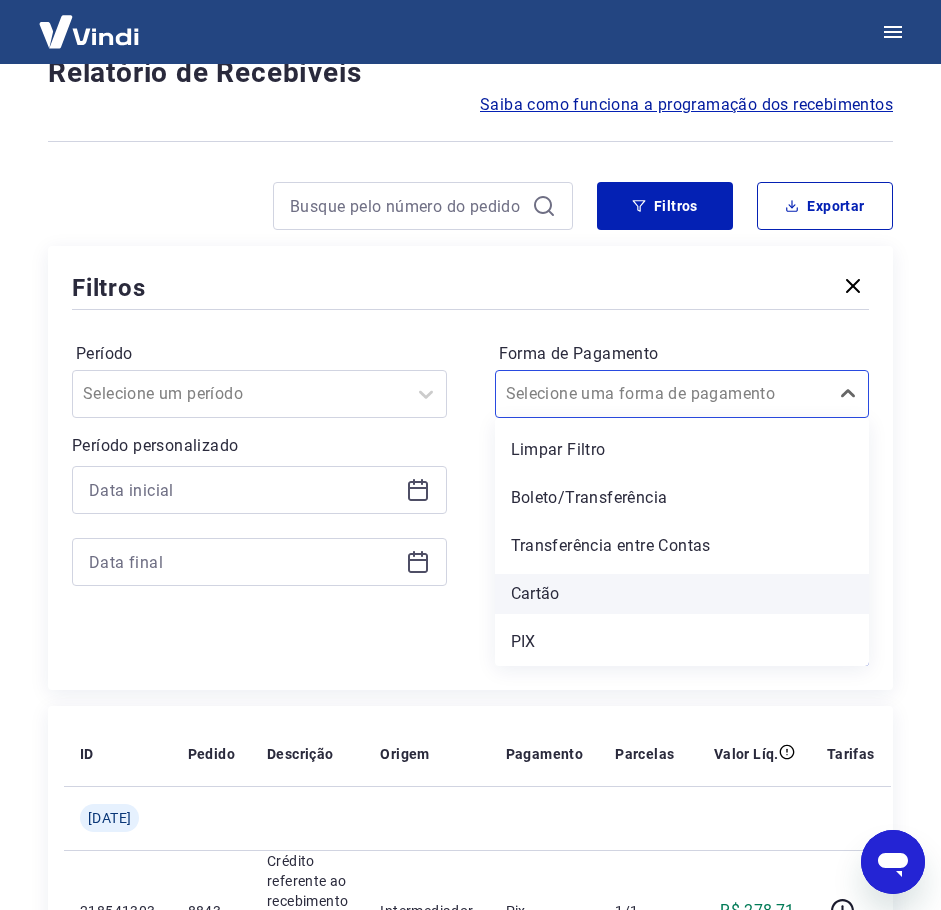 click on "Cartão" at bounding box center (682, 594) 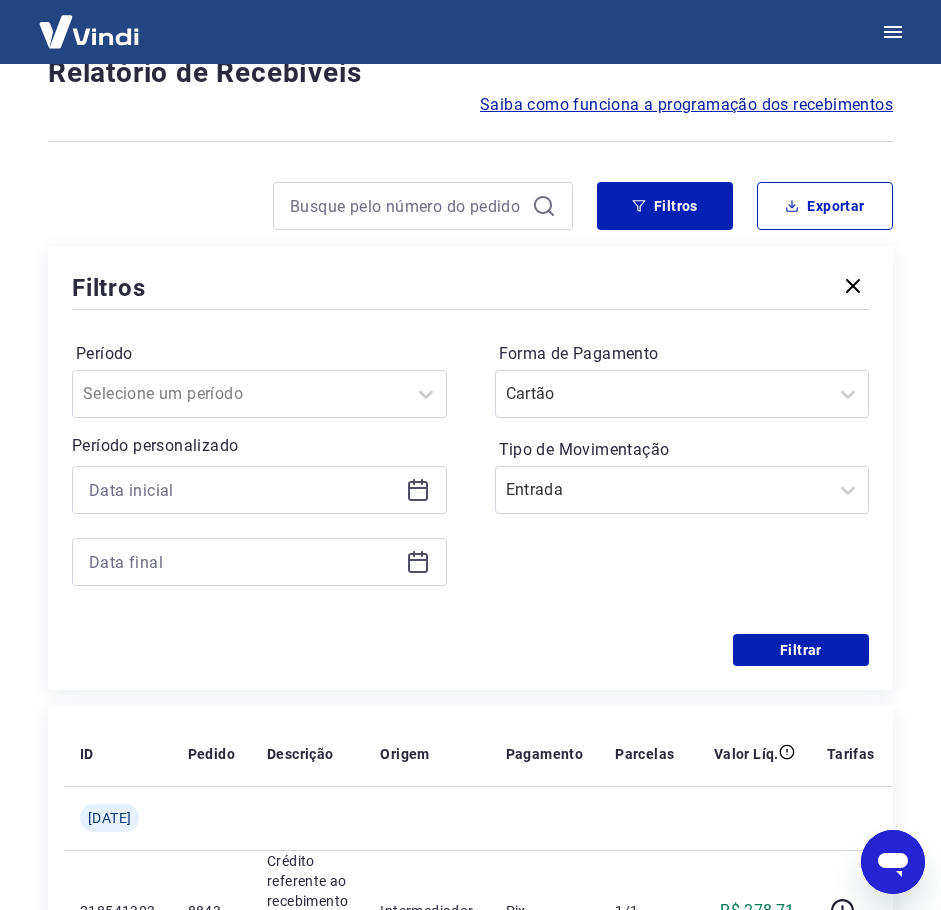scroll, scrollTop: 200, scrollLeft: 0, axis: vertical 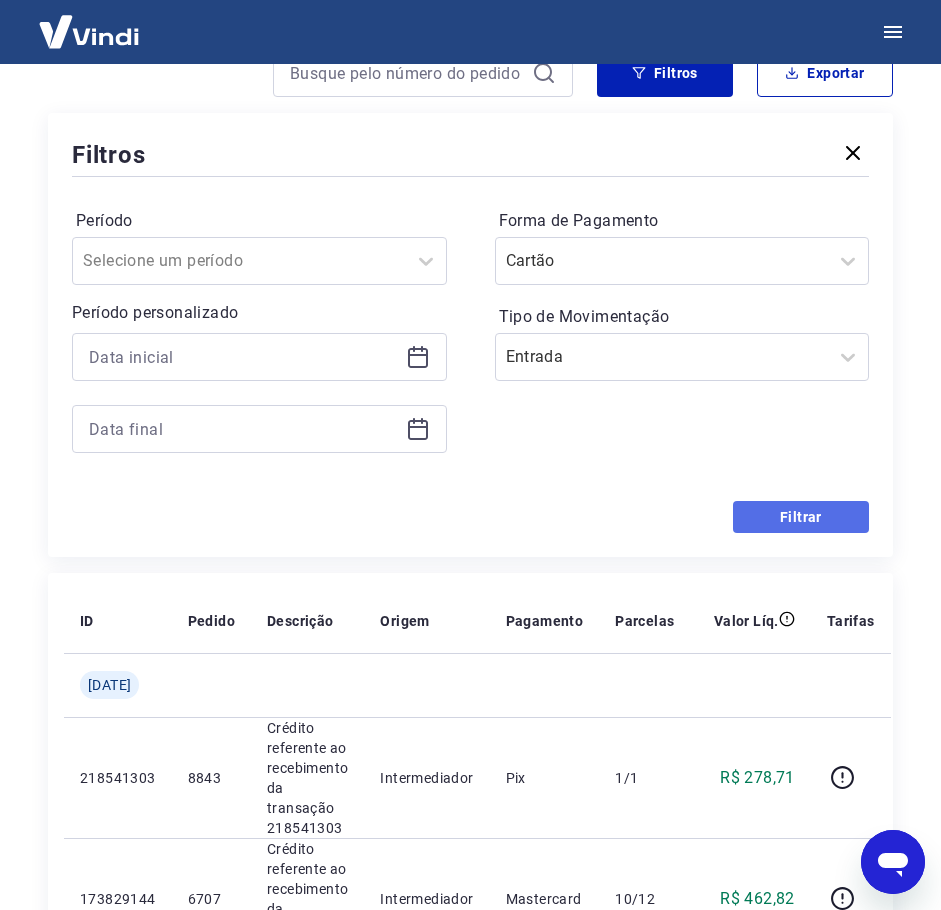 click on "Filtrar" at bounding box center (801, 517) 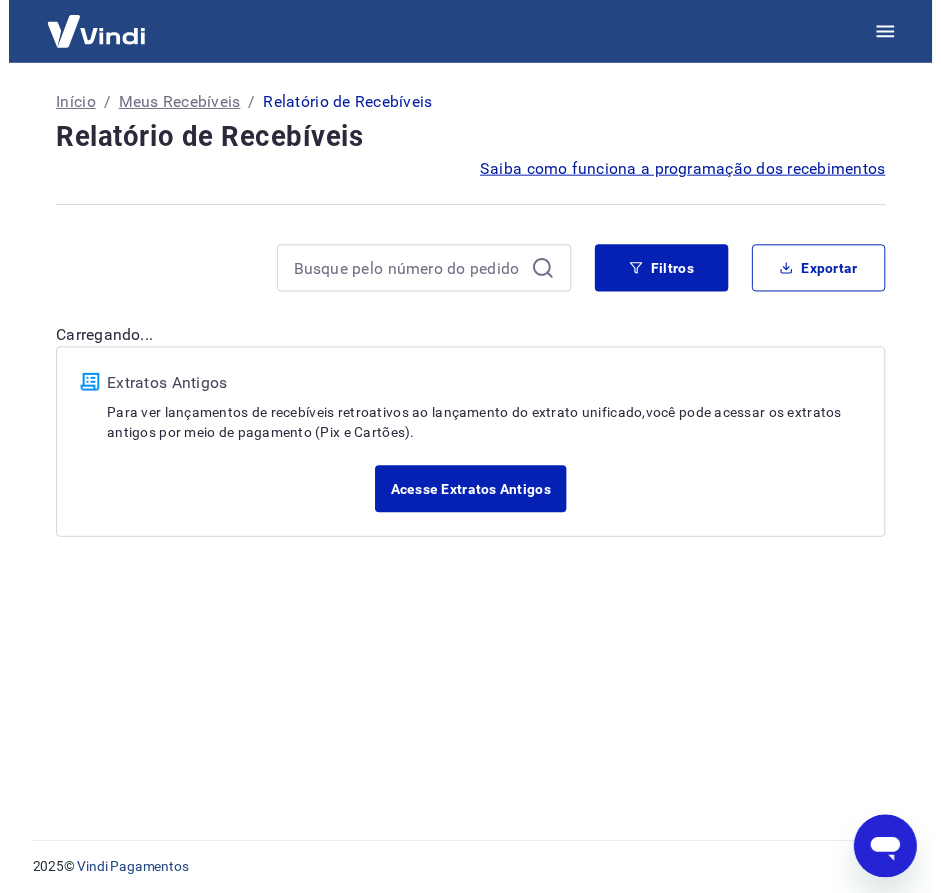 scroll, scrollTop: 0, scrollLeft: 0, axis: both 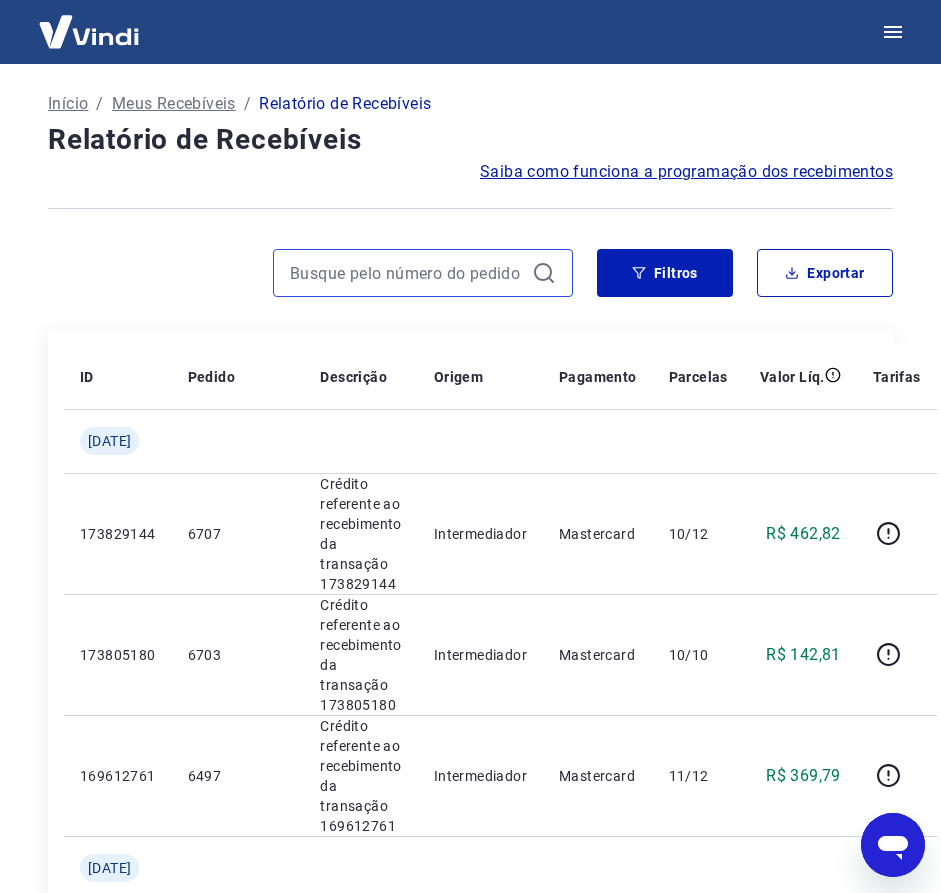click at bounding box center (407, 273) 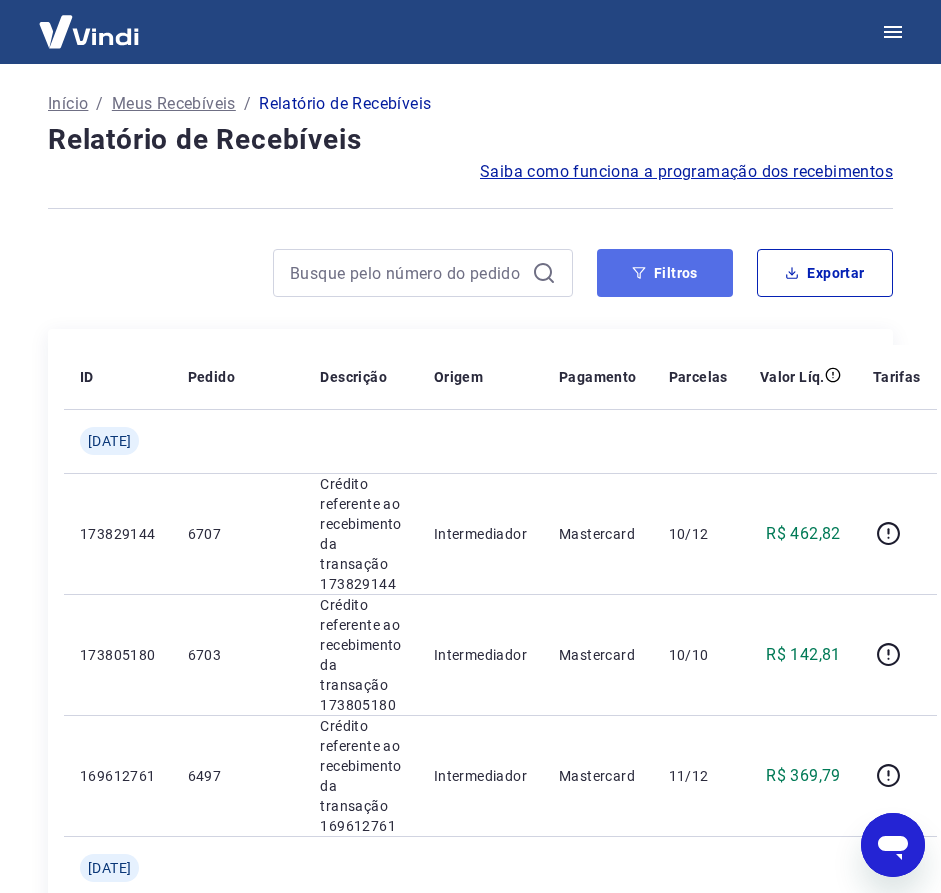 click on "Filtros" at bounding box center (665, 273) 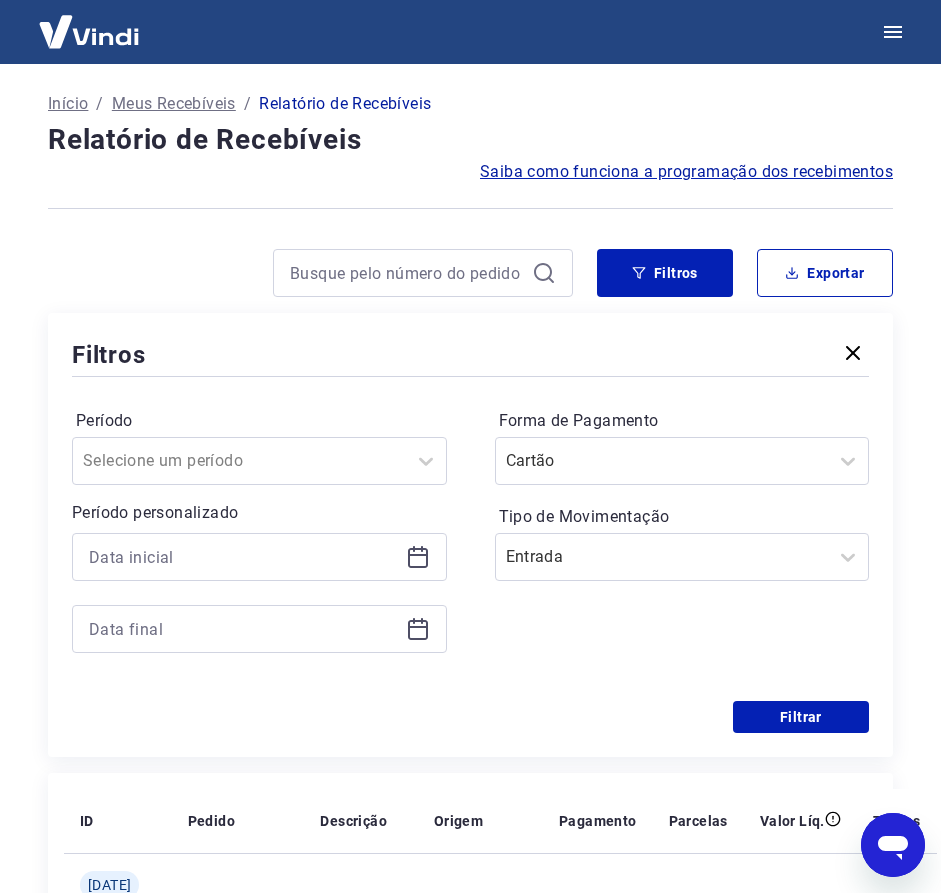 click at bounding box center [259, 557] 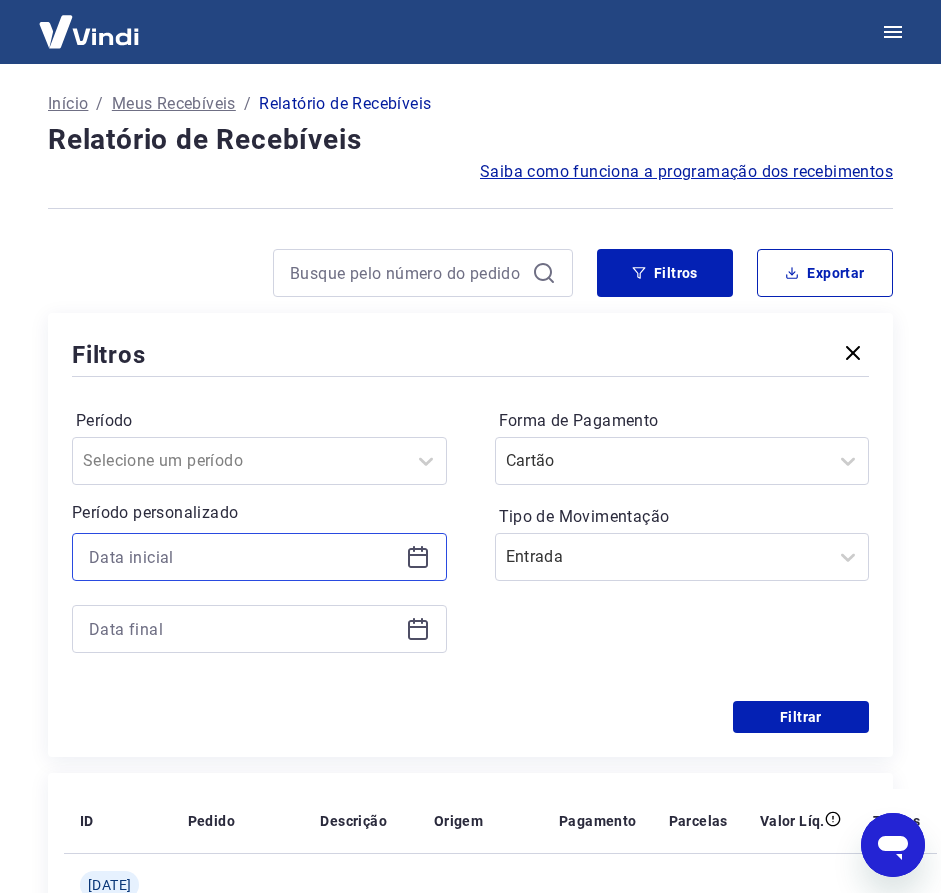 click at bounding box center (243, 557) 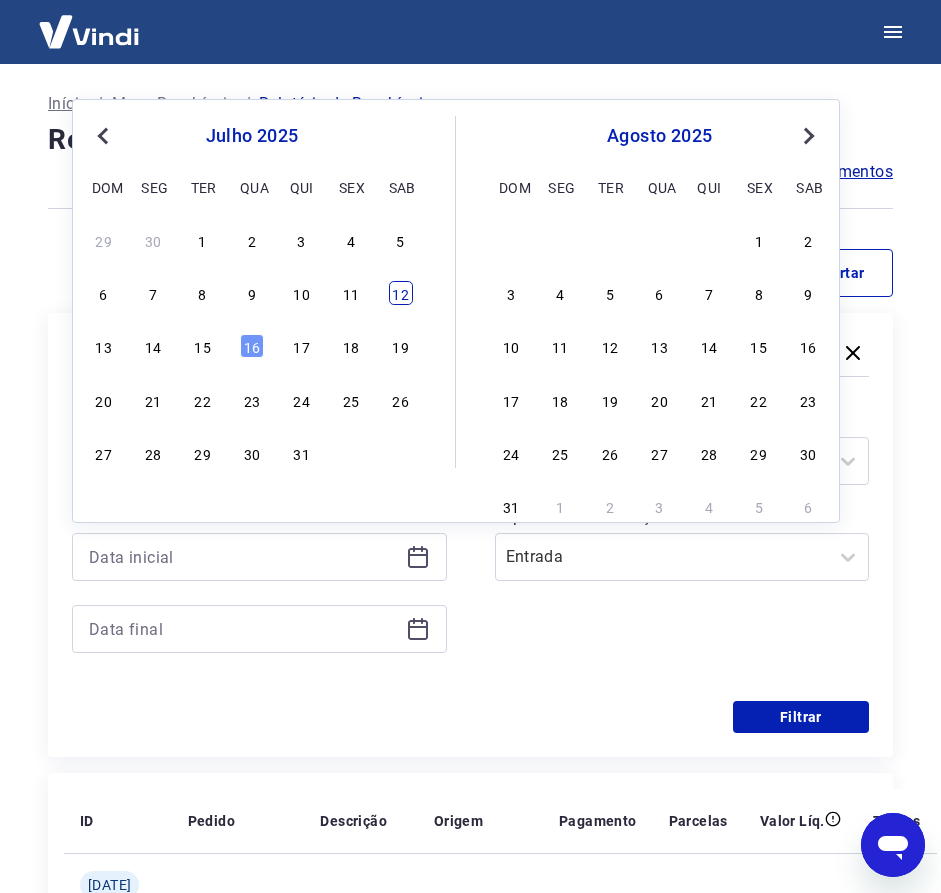 click on "12" at bounding box center (401, 293) 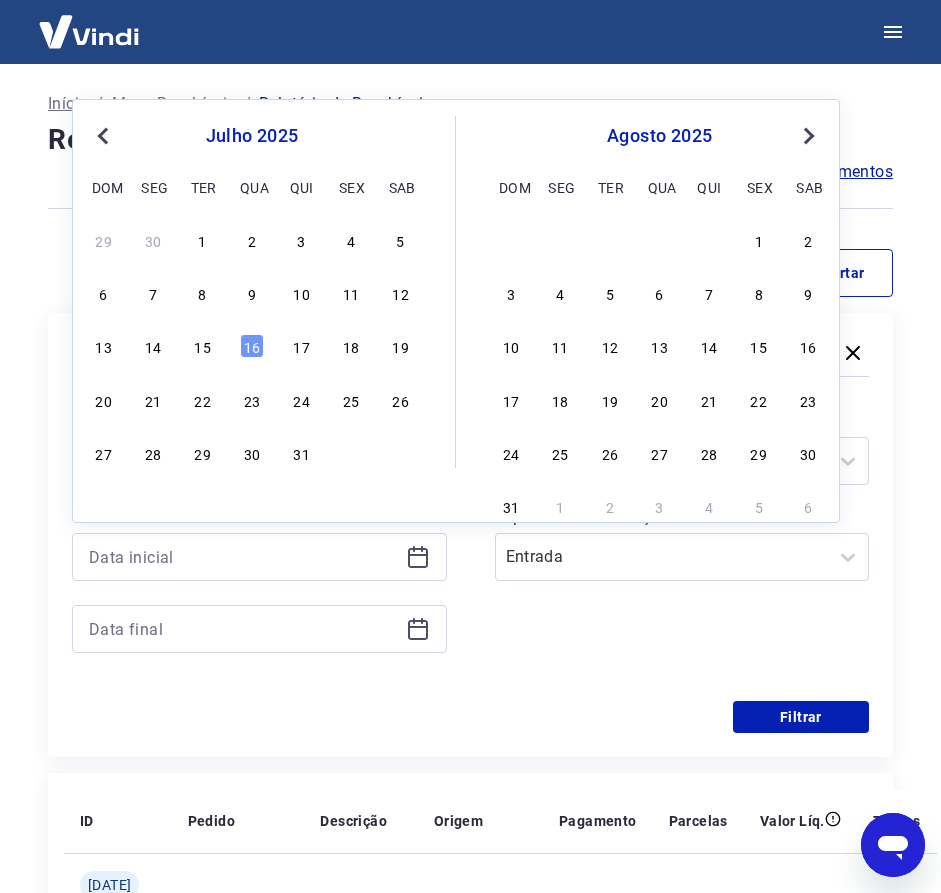 type on "[DATE]" 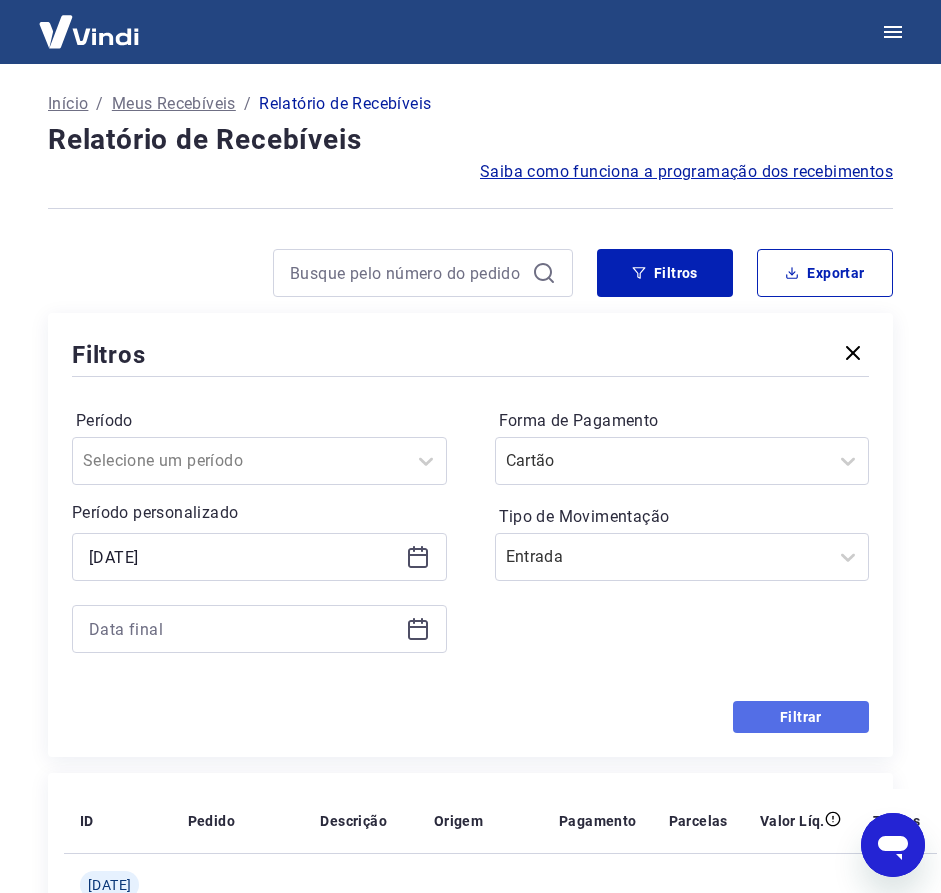 click on "Filtrar" at bounding box center [801, 717] 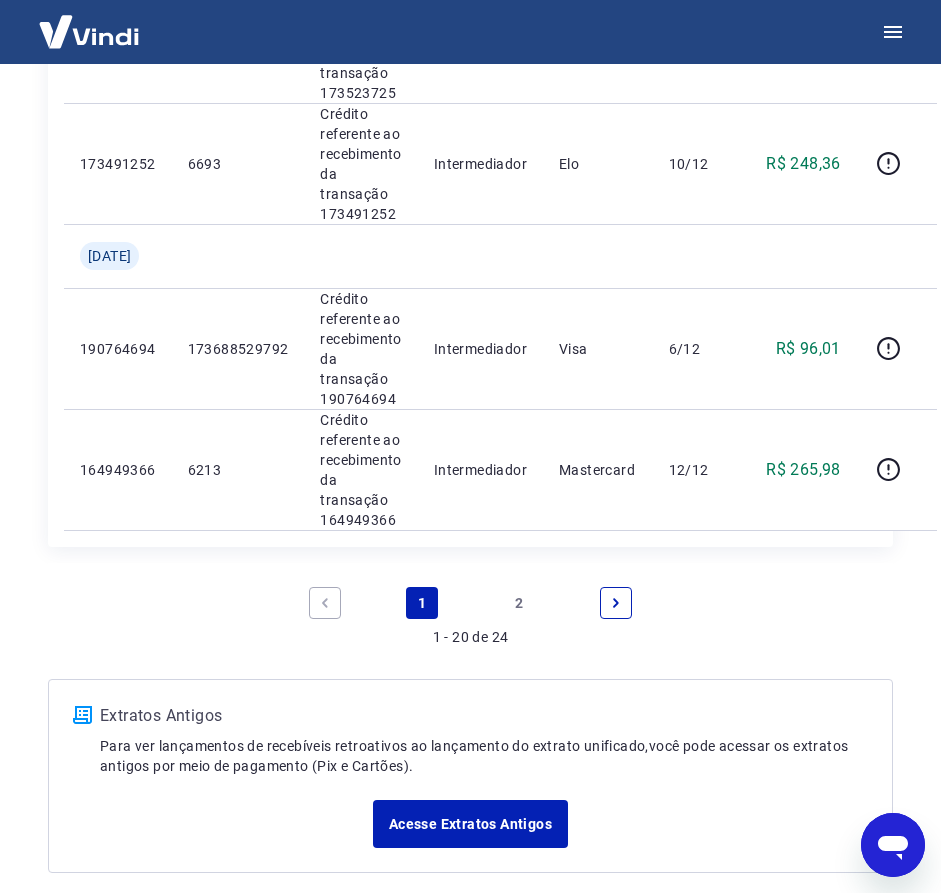 scroll, scrollTop: 2629, scrollLeft: 0, axis: vertical 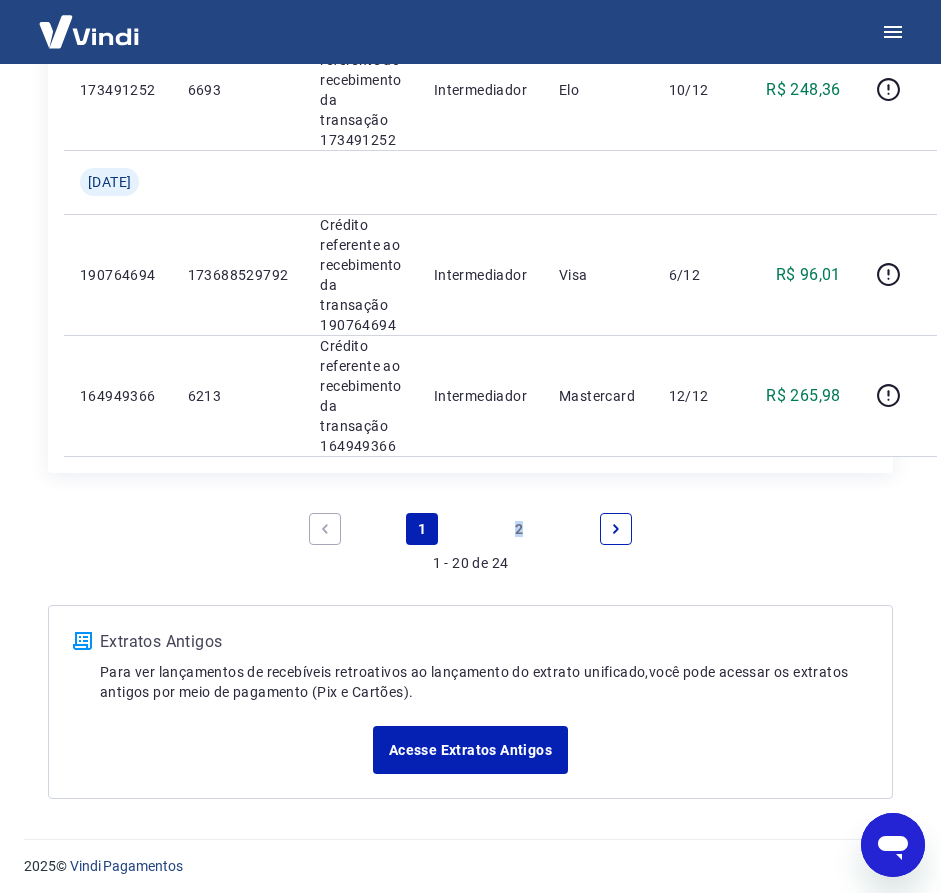 click on "2" at bounding box center (519, 529) 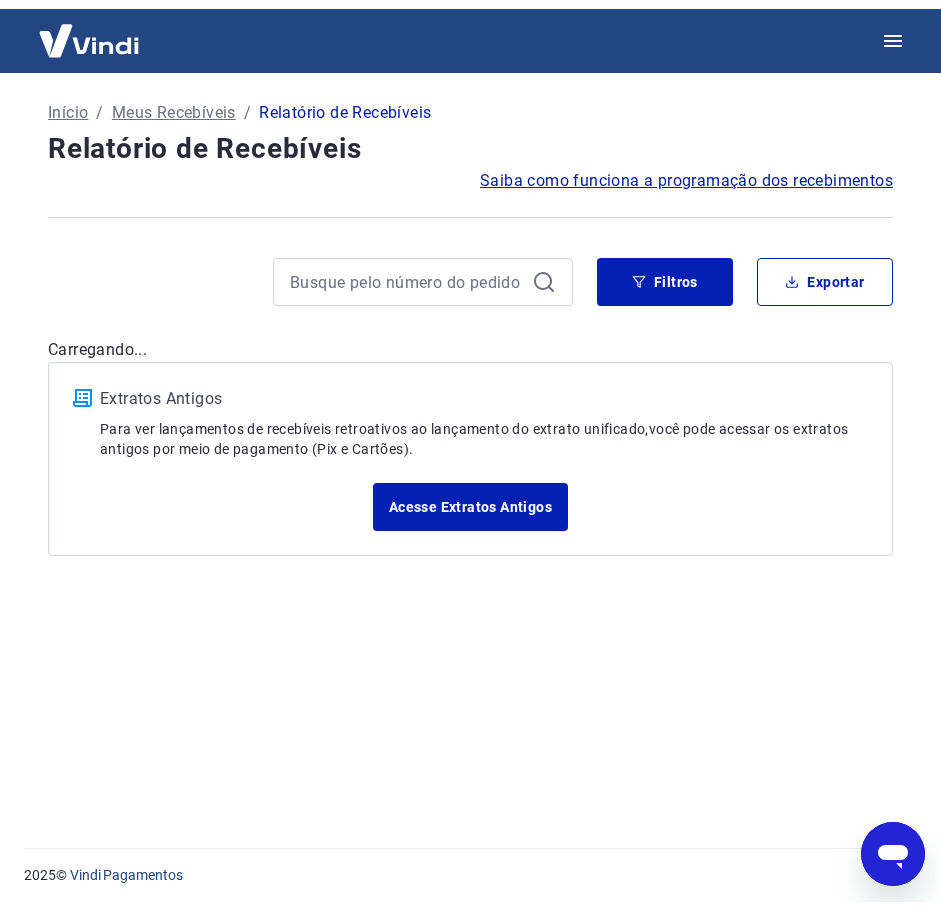 scroll, scrollTop: 0, scrollLeft: 0, axis: both 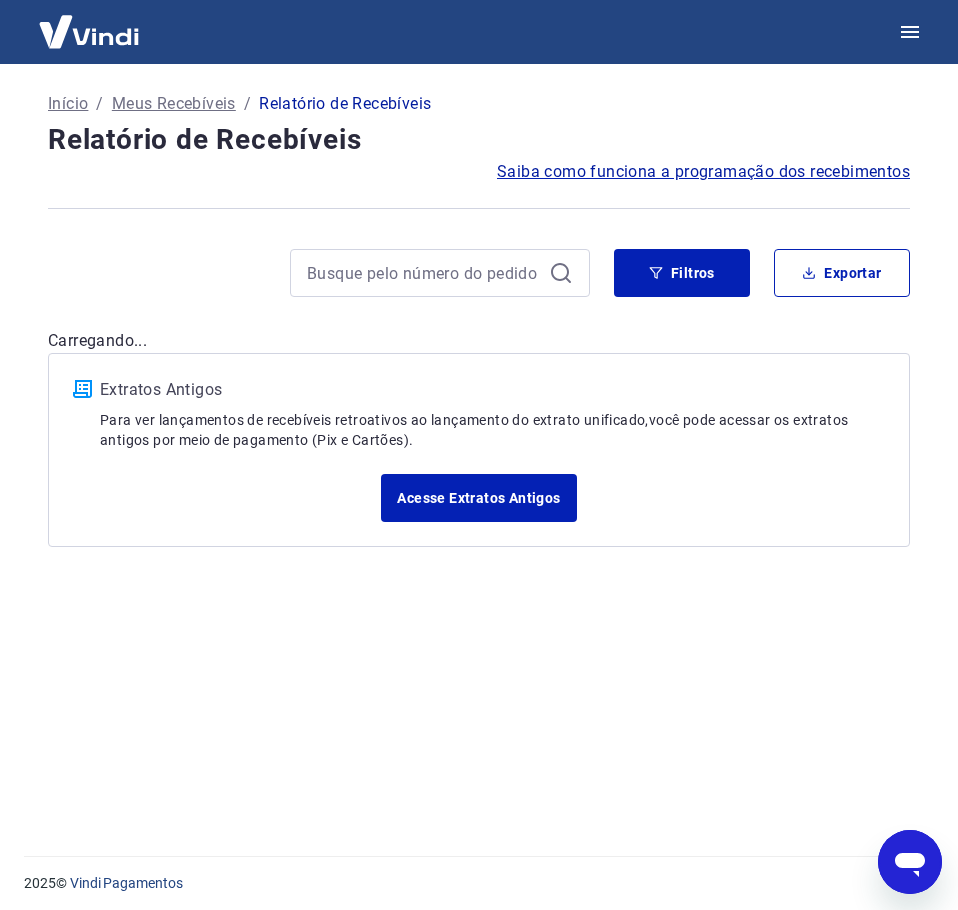 click on "Extratos Antigos Para ver lançamentos de recebíveis retroativos ao lançamento do extrato unificado,   você pode acessar os extratos antigos por meio de pagamento (Pix e Cartões). Acesse Extratos Antigos" at bounding box center (479, 450) 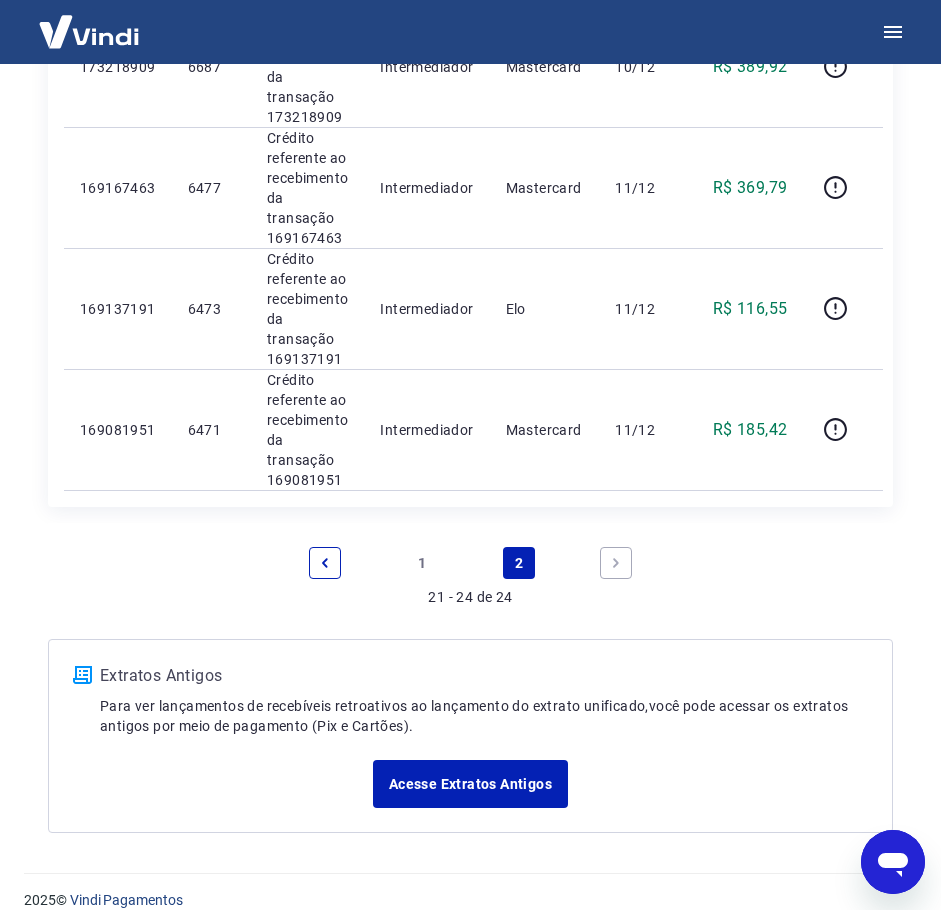 click on "2" at bounding box center [519, 563] 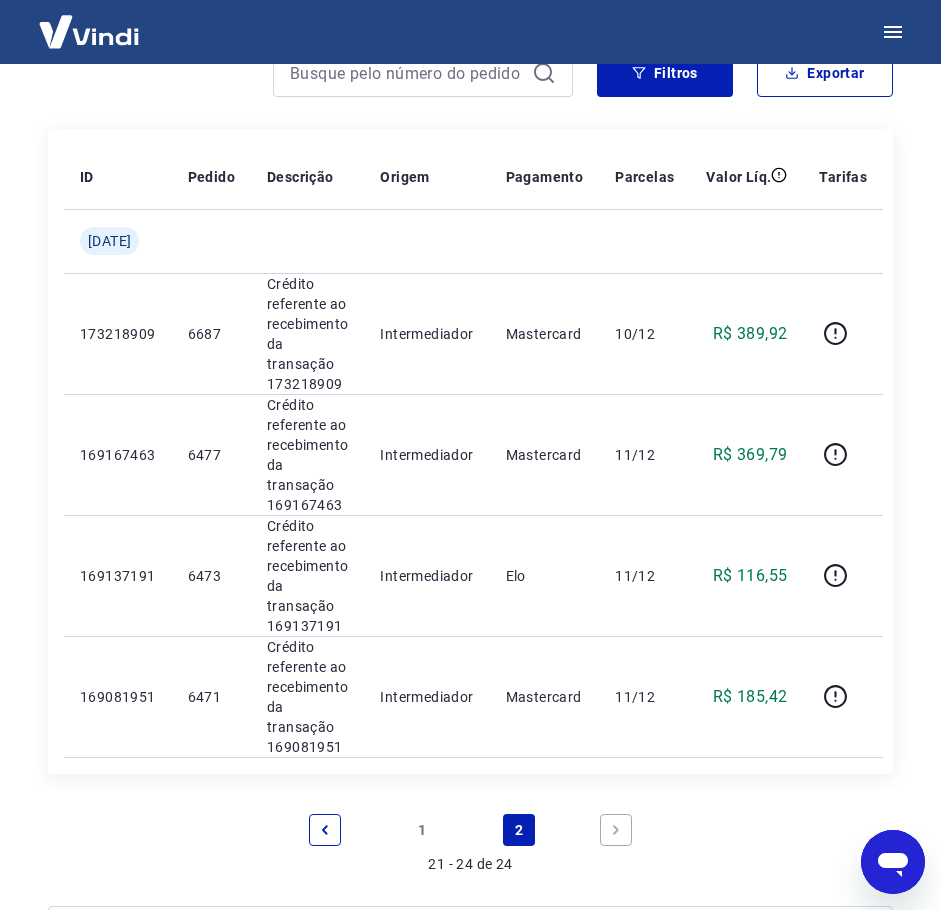 scroll, scrollTop: 0, scrollLeft: 0, axis: both 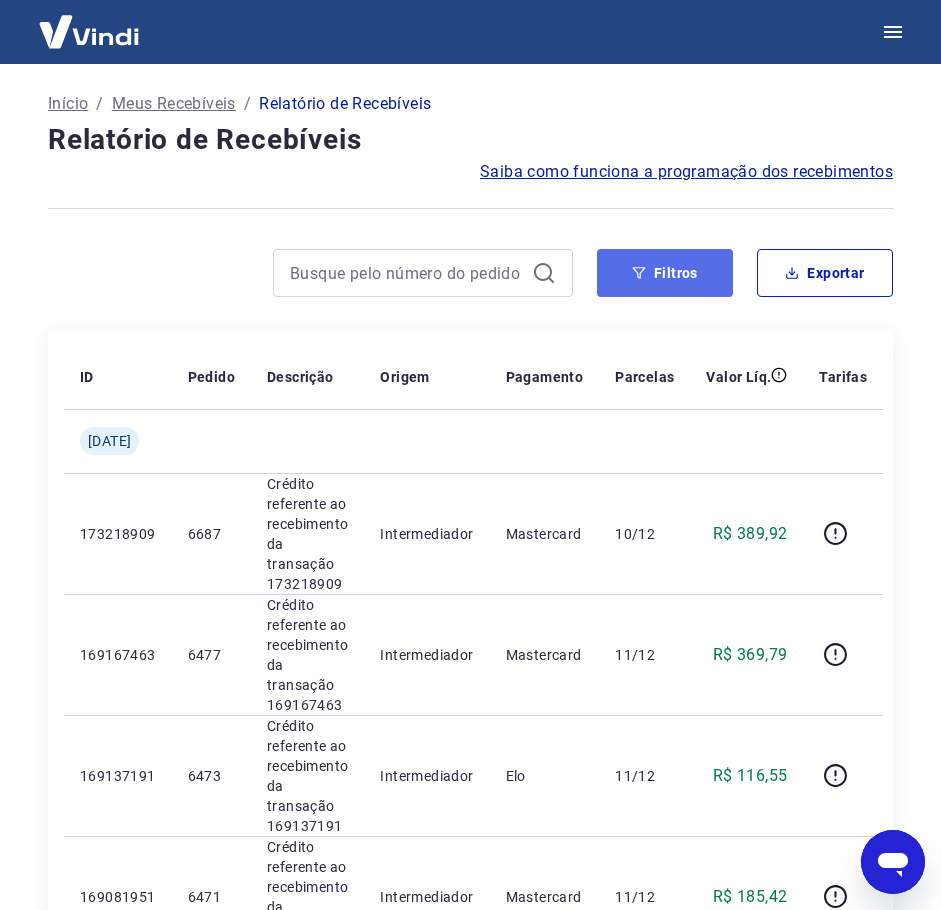 click on "Filtros" at bounding box center [665, 273] 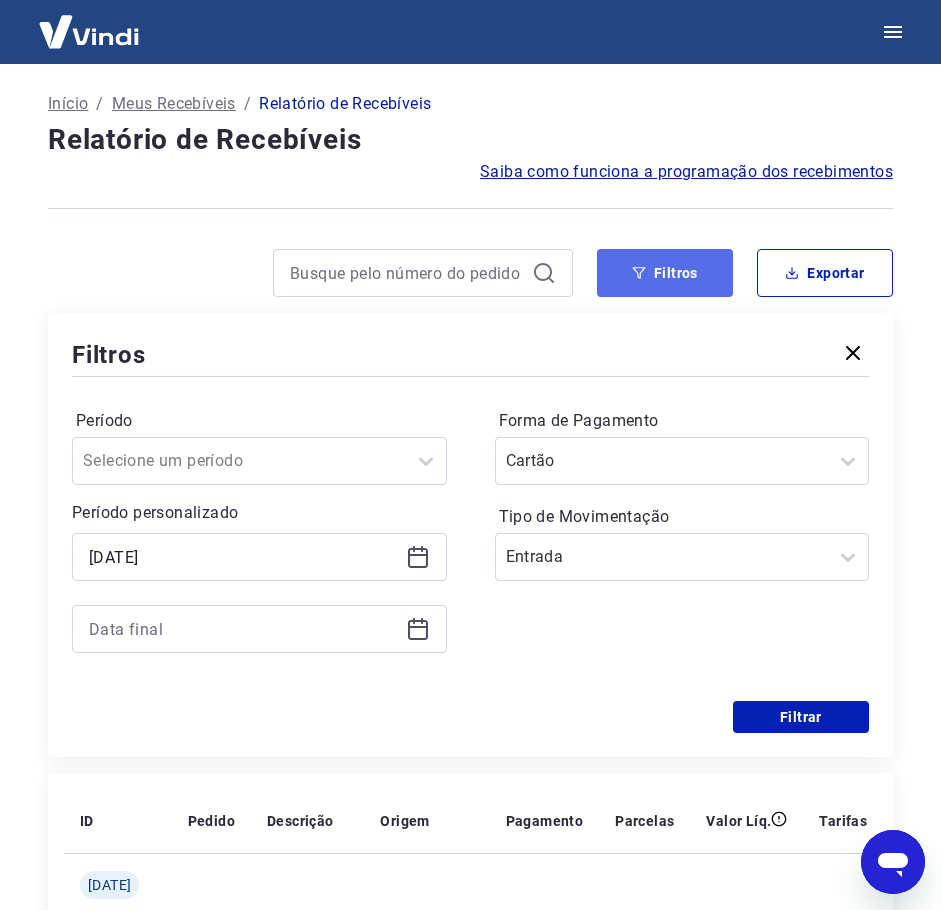 click on "Filtros" at bounding box center (665, 273) 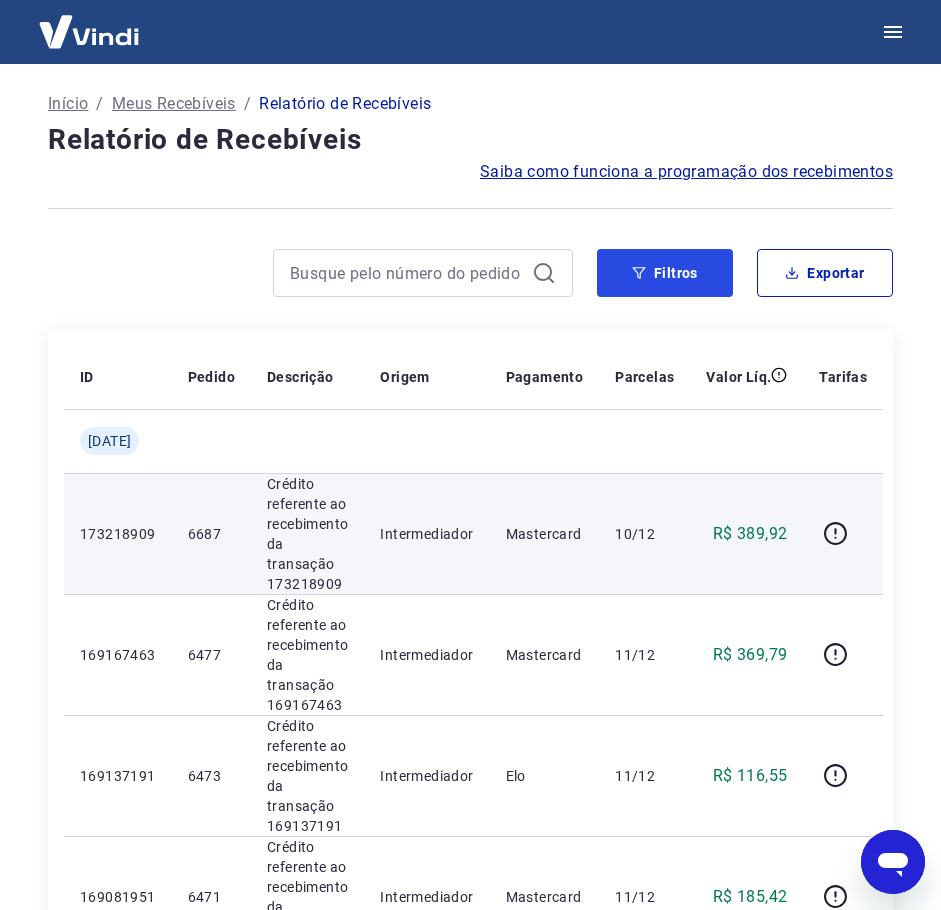 scroll, scrollTop: 267, scrollLeft: 0, axis: vertical 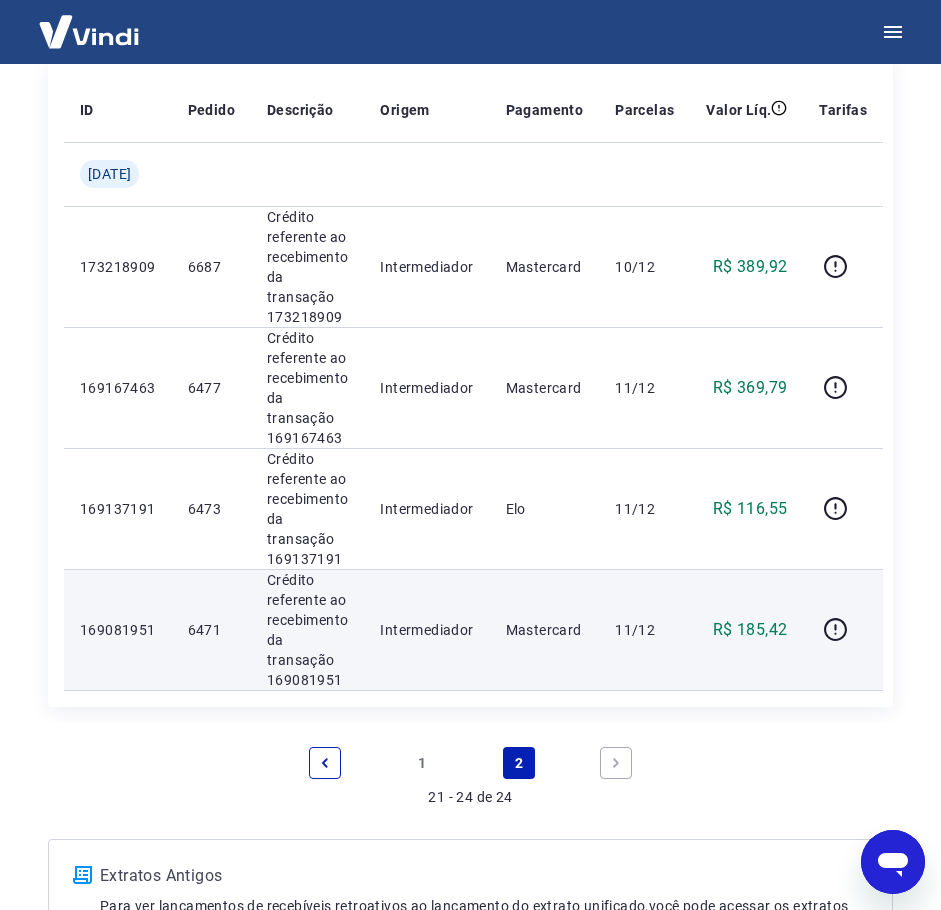 click on "Crédito referente ao recebimento da transação 169081951" at bounding box center [307, 630] 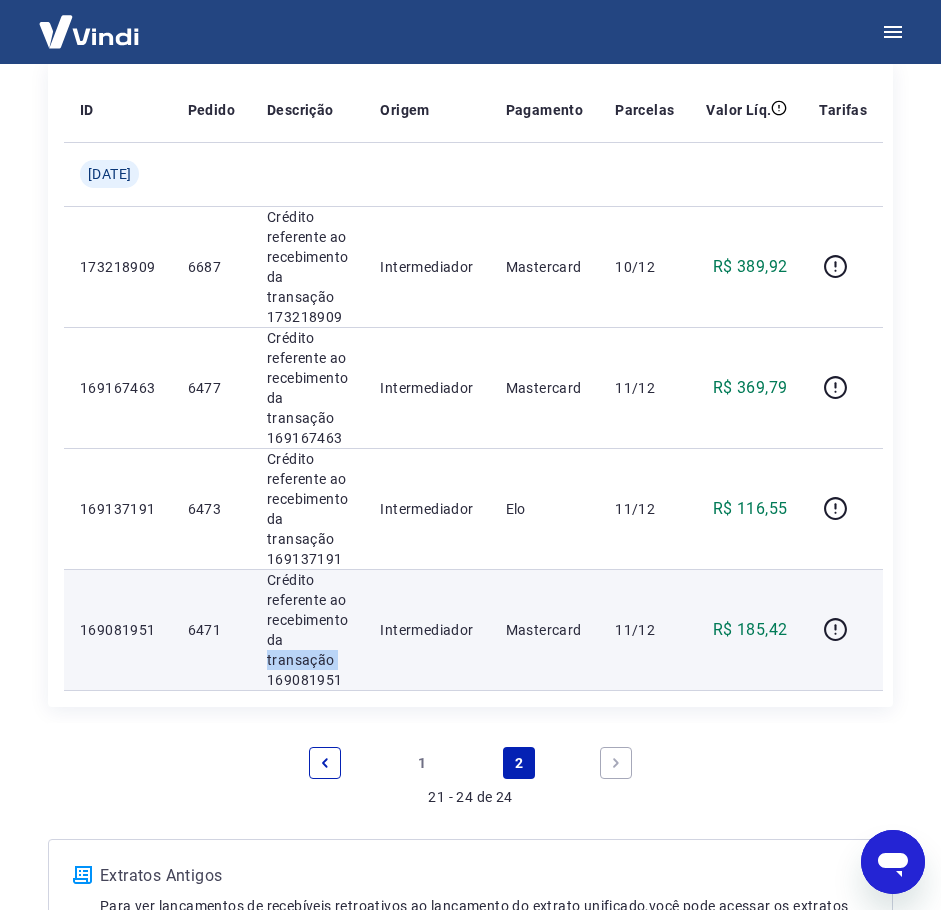 click on "Crédito referente ao recebimento da transação 169081951" at bounding box center [307, 630] 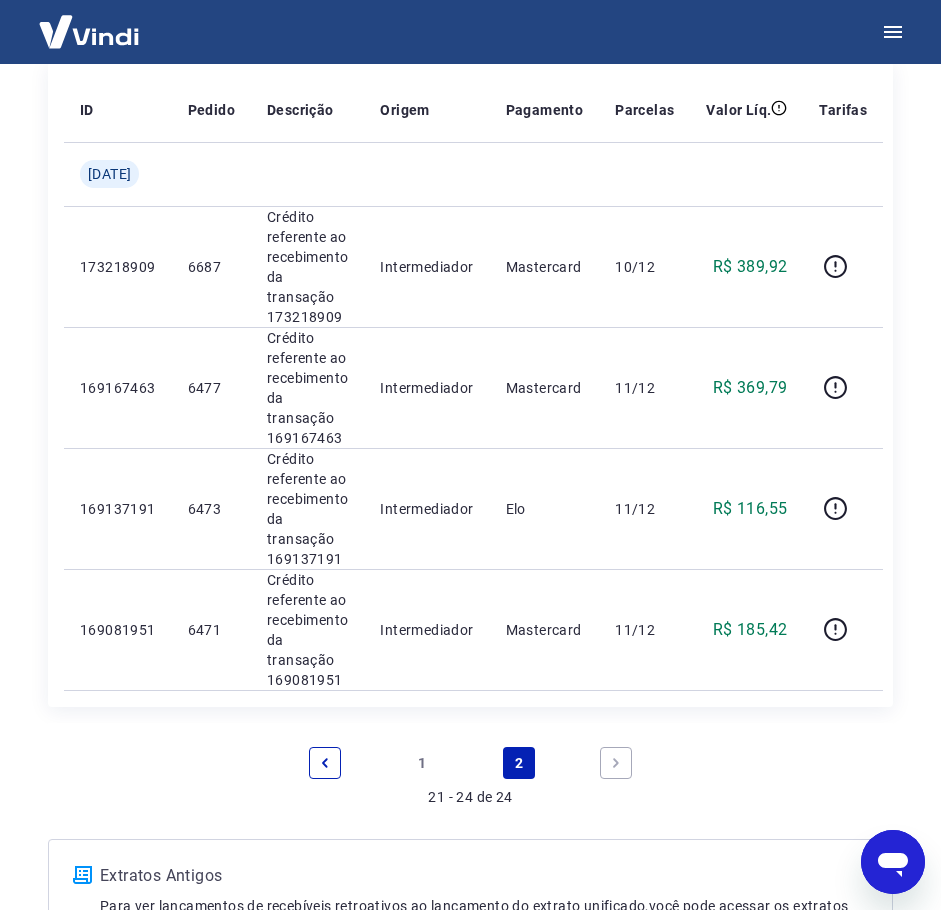 click on "1" at bounding box center (422, 763) 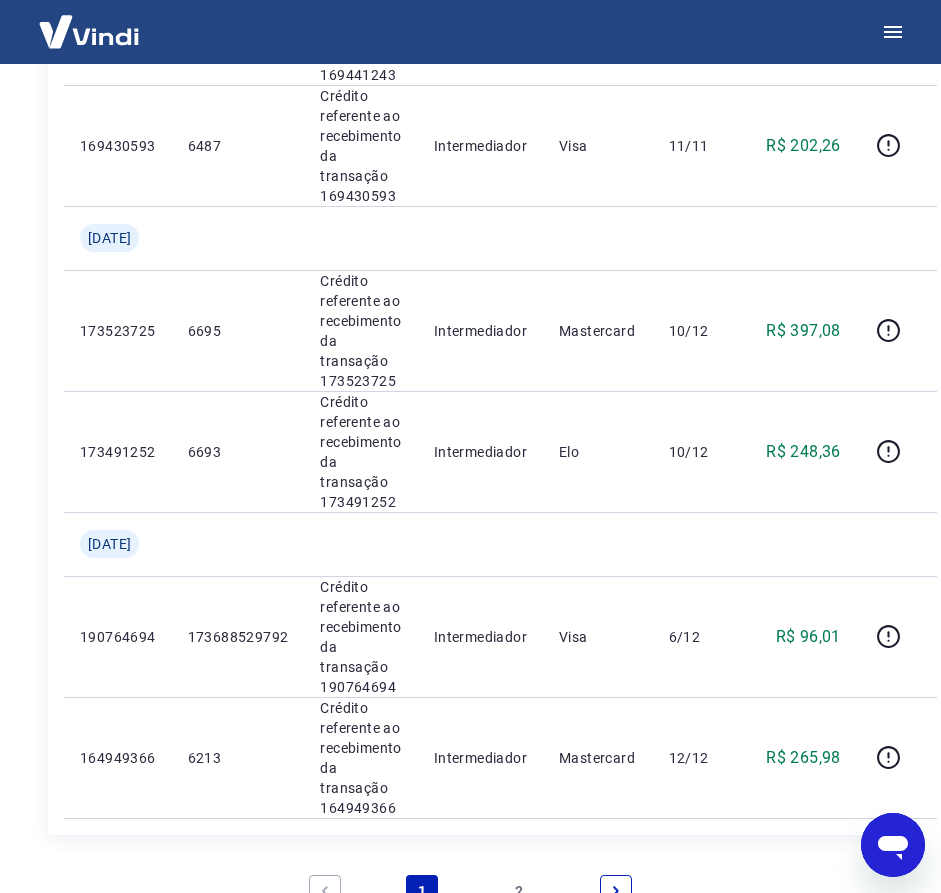 scroll, scrollTop: 2629, scrollLeft: 0, axis: vertical 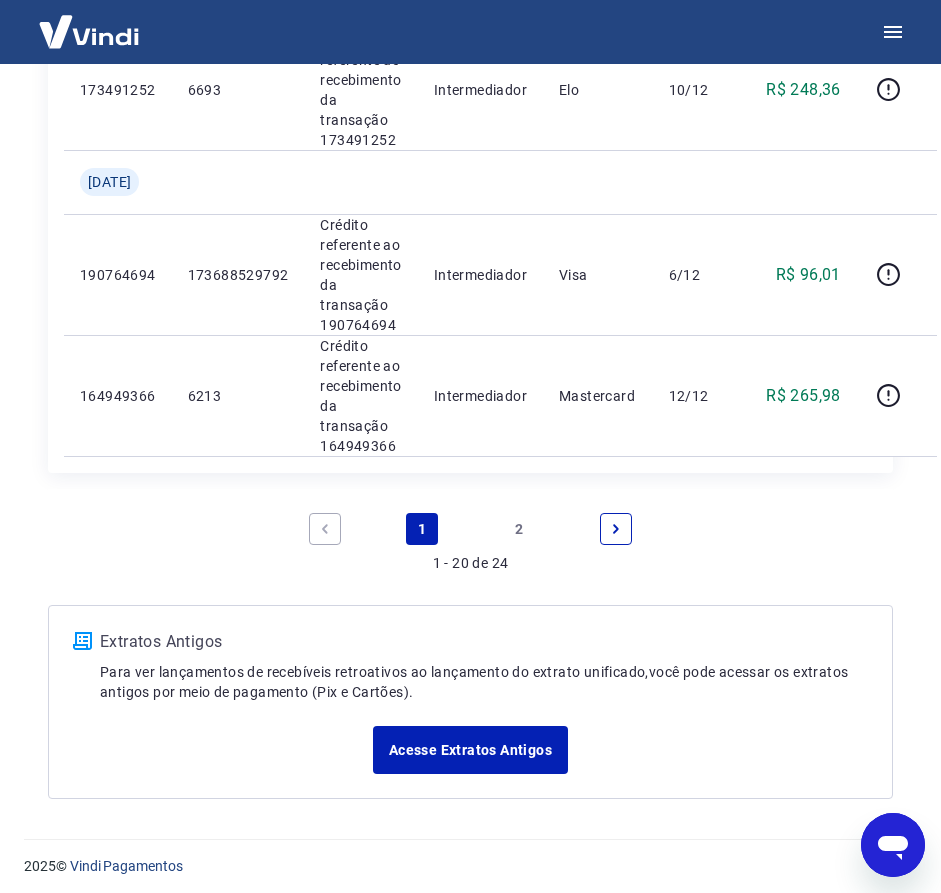 click on "2" at bounding box center (519, 529) 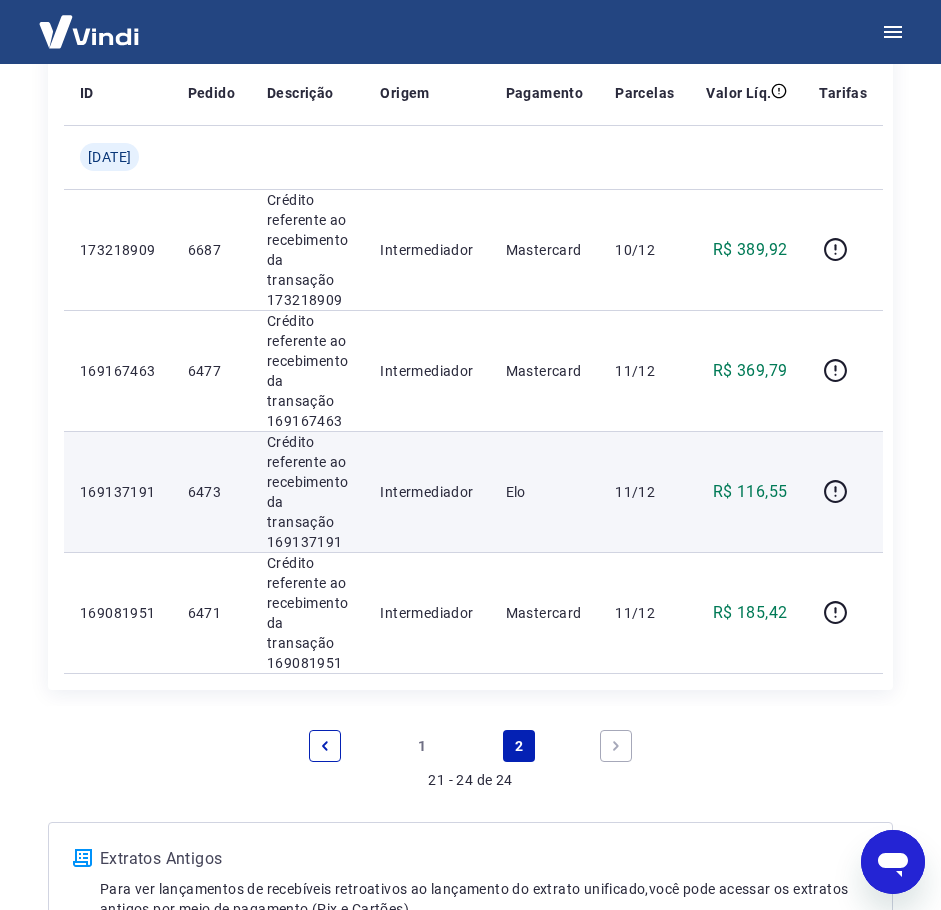 scroll, scrollTop: 217, scrollLeft: 0, axis: vertical 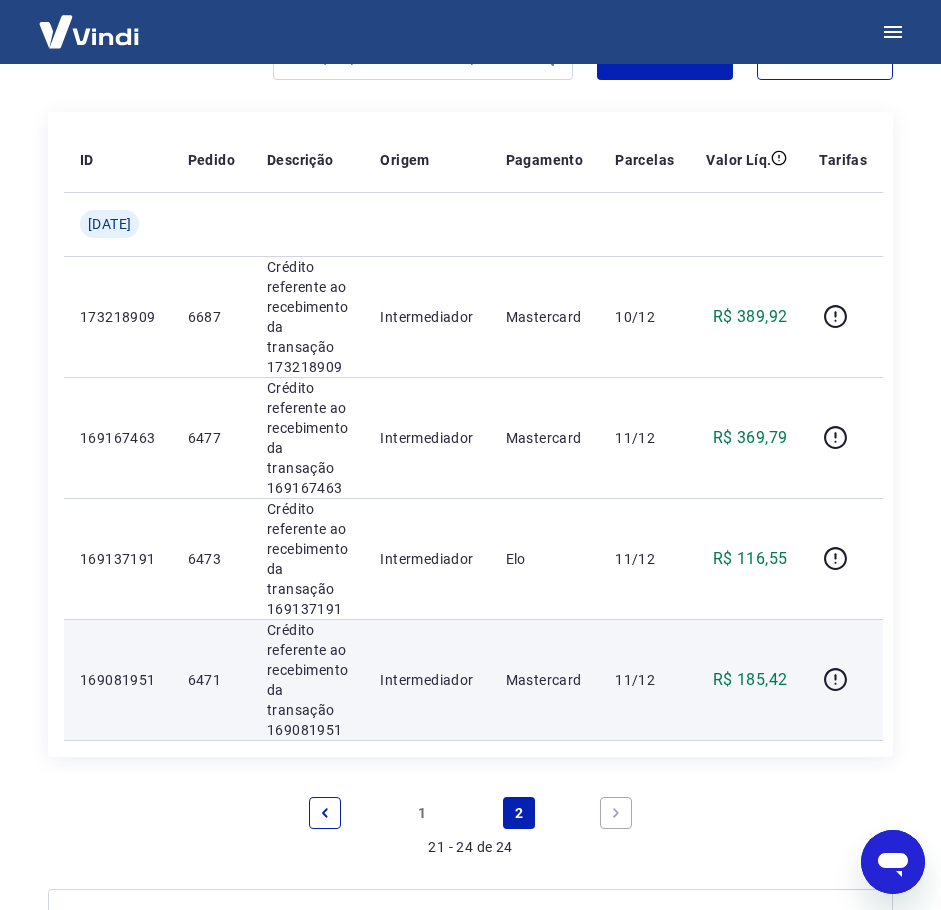 click on "Crédito referente ao recebimento da transação 169081951" at bounding box center (307, 680) 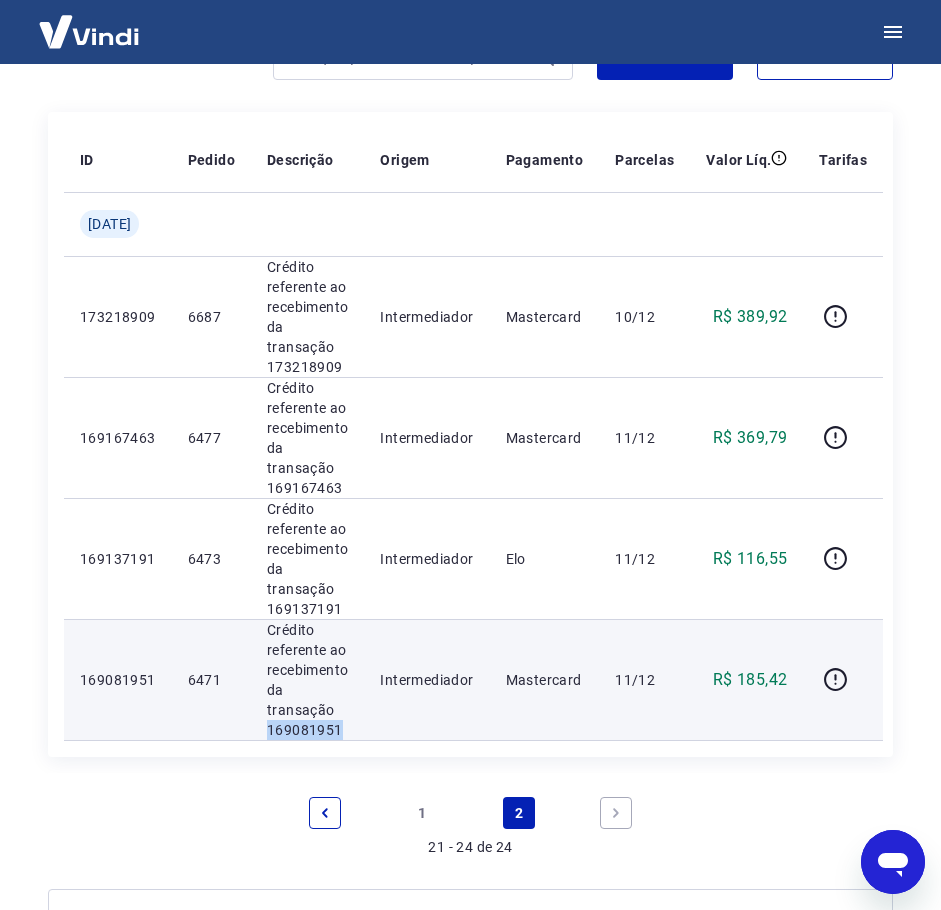 click on "Crédito referente ao recebimento da transação 169081951" at bounding box center (307, 680) 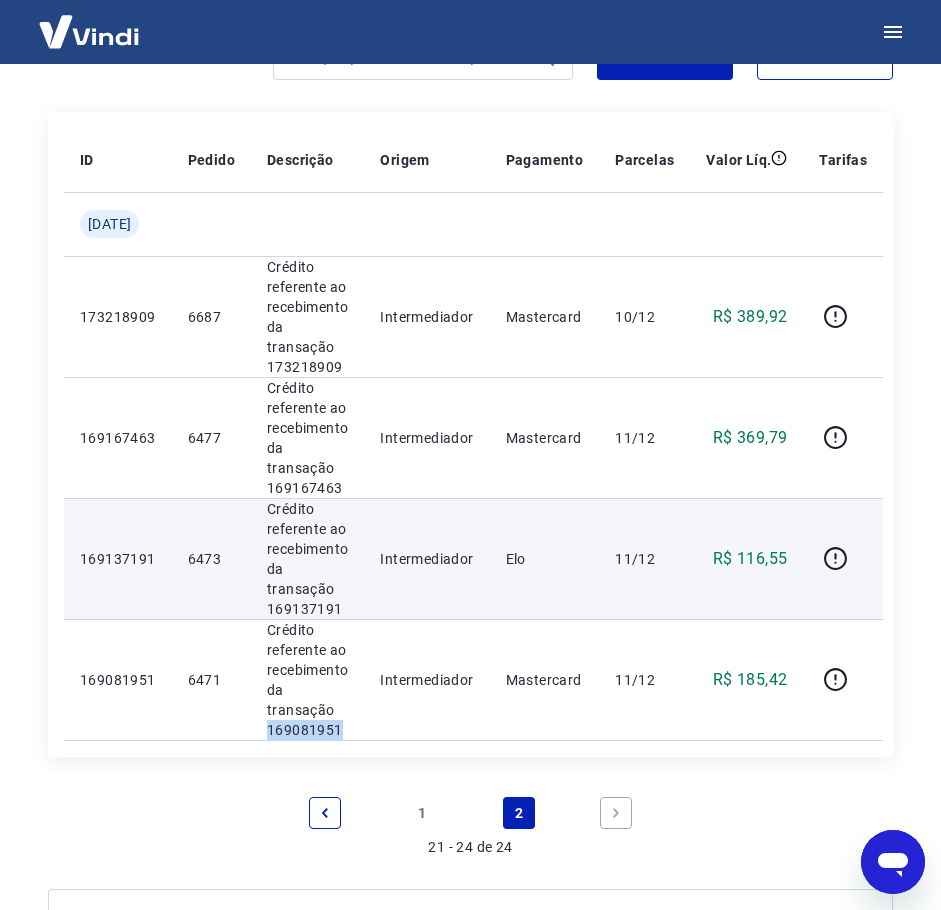 copy on "169081951" 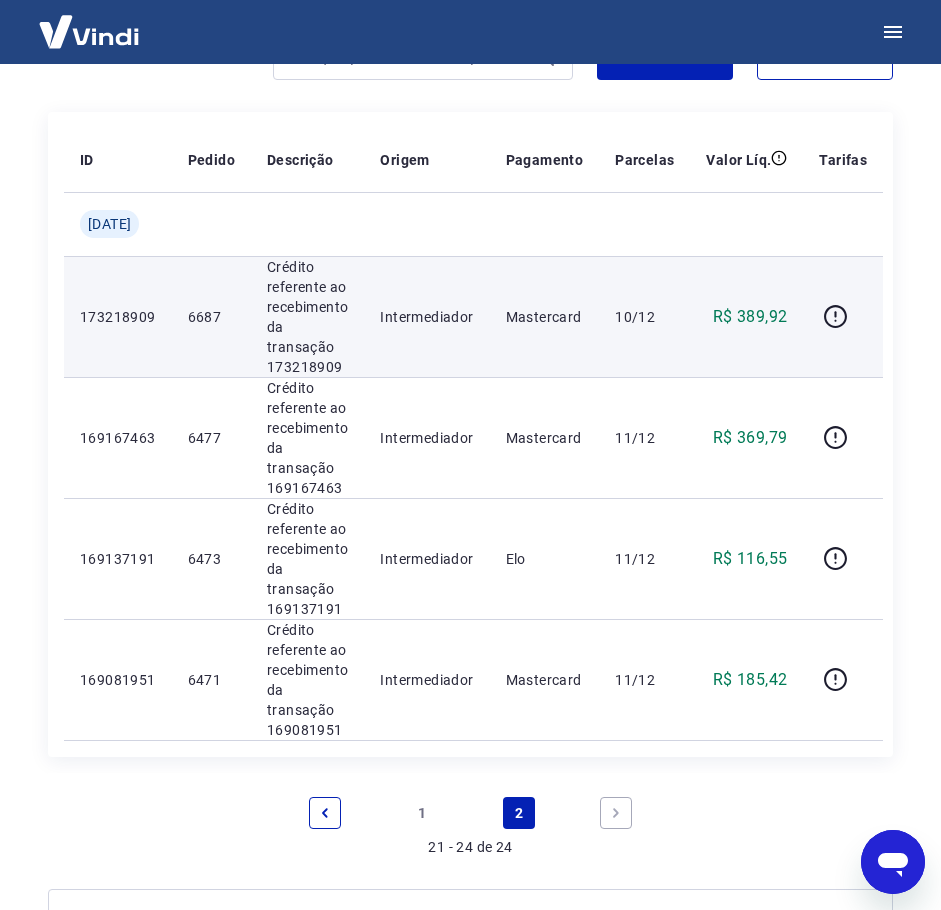click on "Crédito referente ao recebimento da transação 173218909" at bounding box center [307, 317] 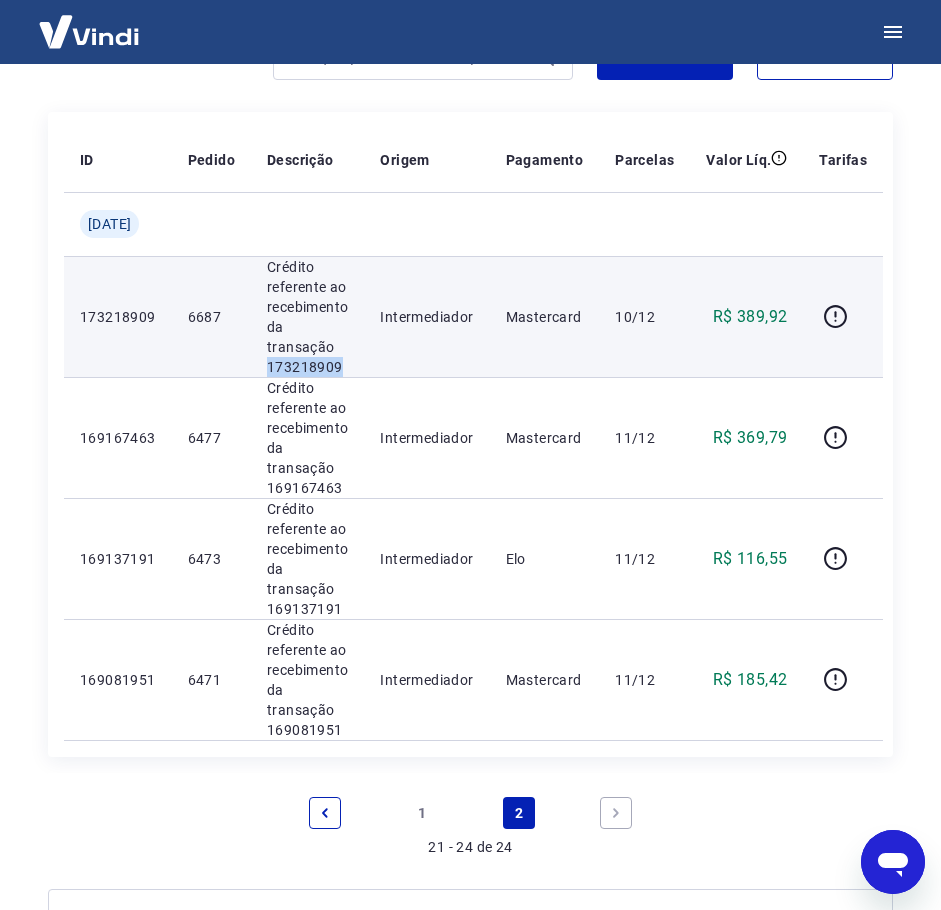 click on "Crédito referente ao recebimento da transação 173218909" at bounding box center [307, 317] 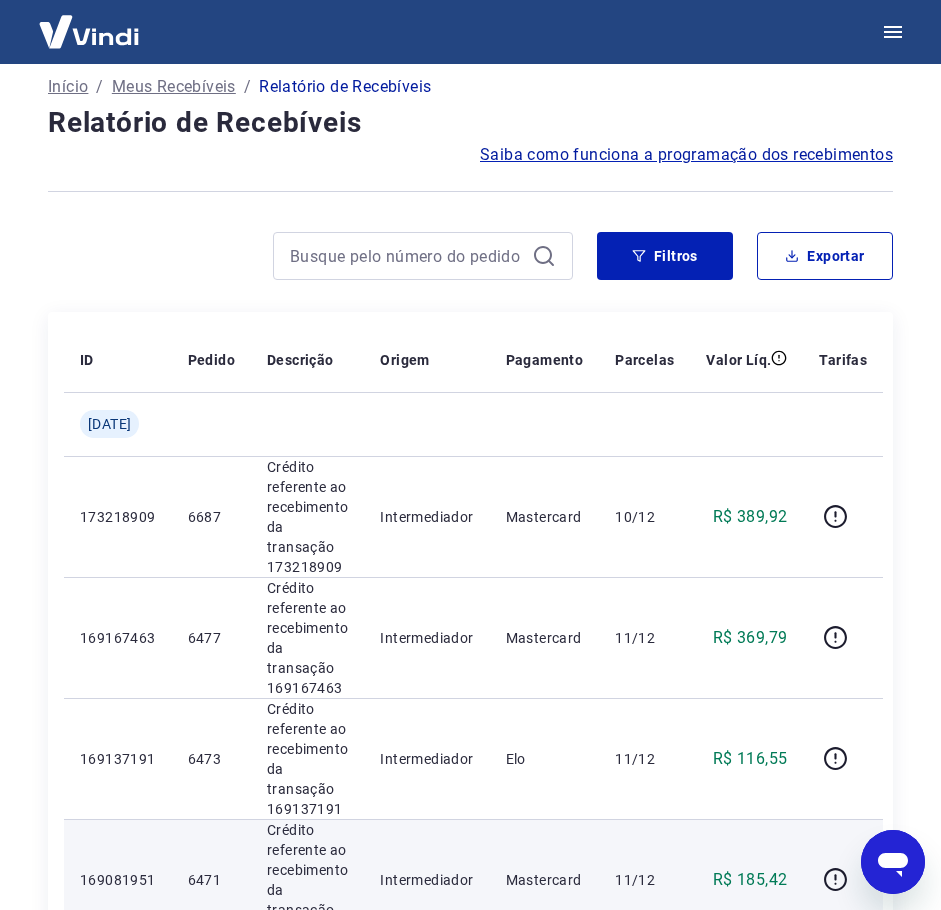 scroll, scrollTop: 217, scrollLeft: 0, axis: vertical 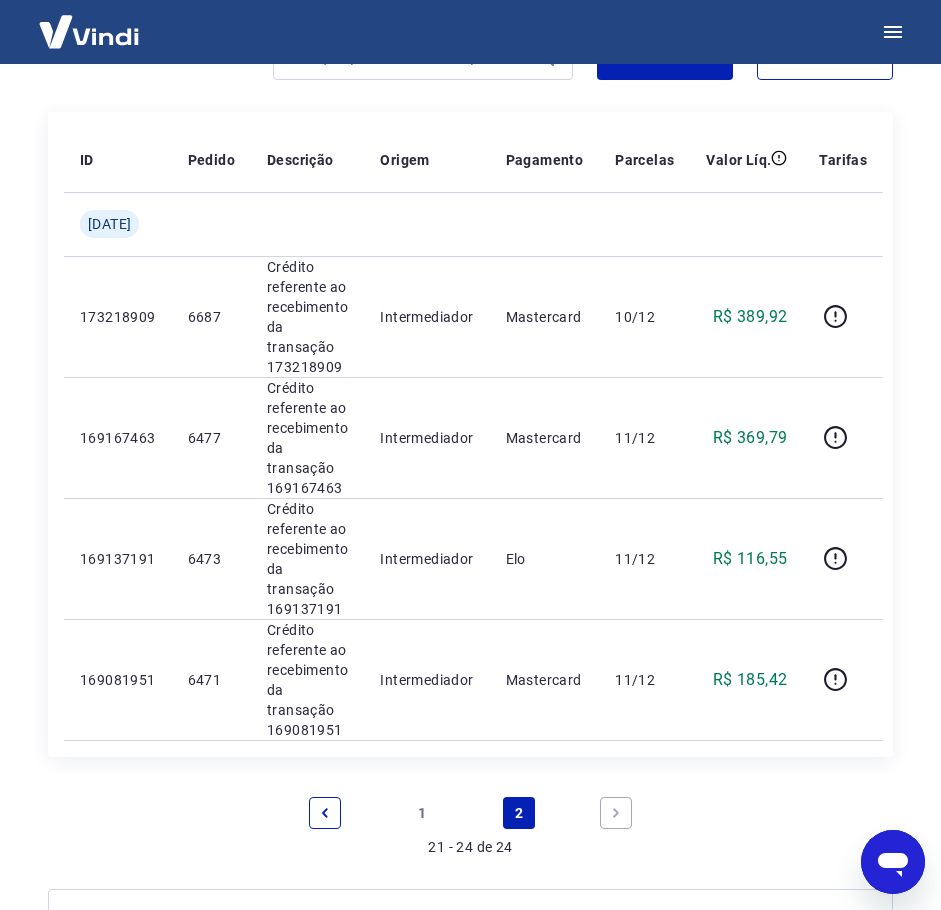 click on "1" at bounding box center [422, 813] 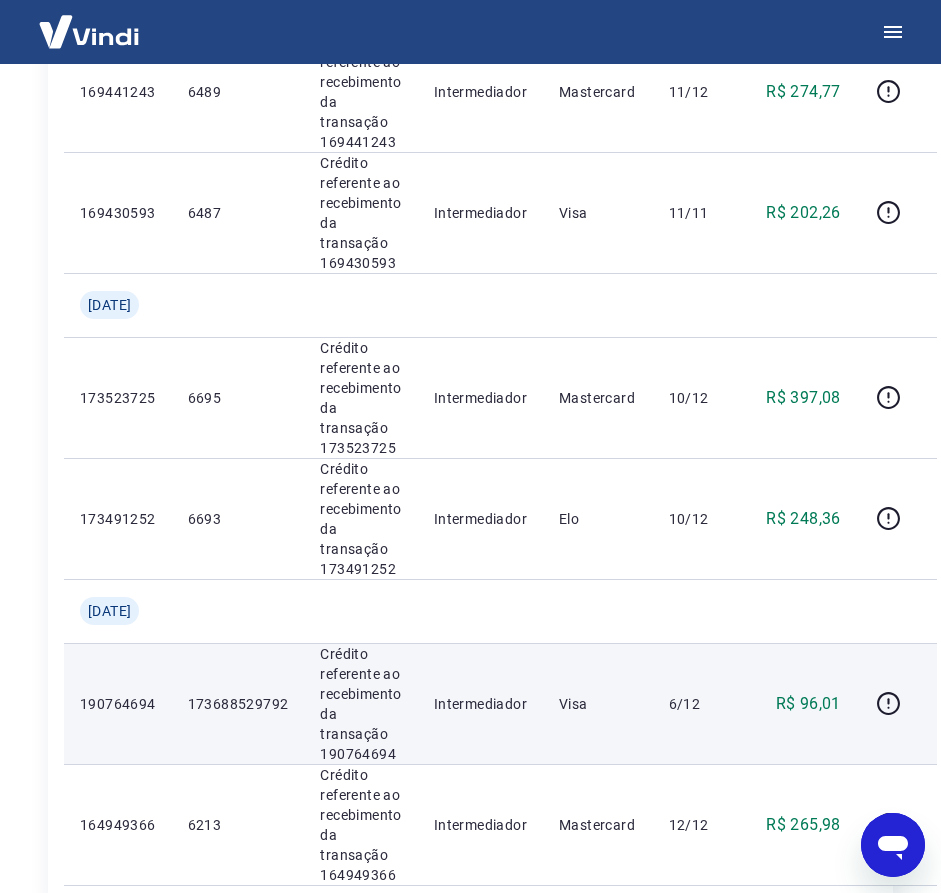 scroll, scrollTop: 2467, scrollLeft: 0, axis: vertical 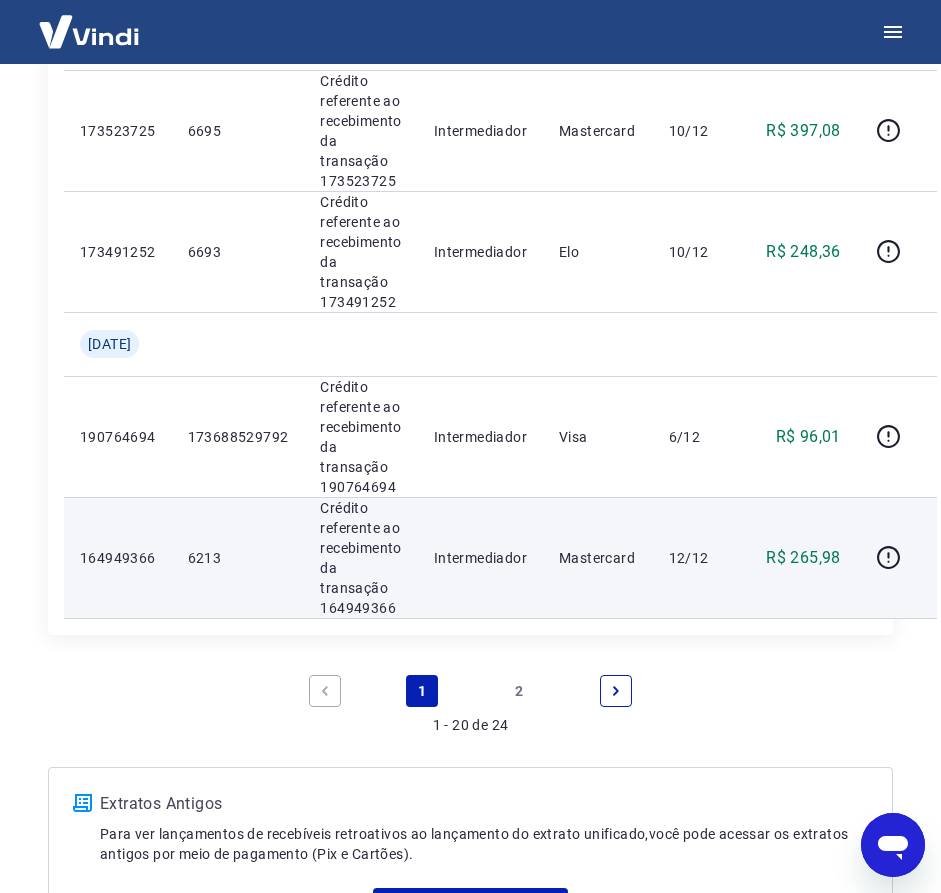 click on "Crédito referente ao recebimento da transação 164949366" at bounding box center (360, 558) 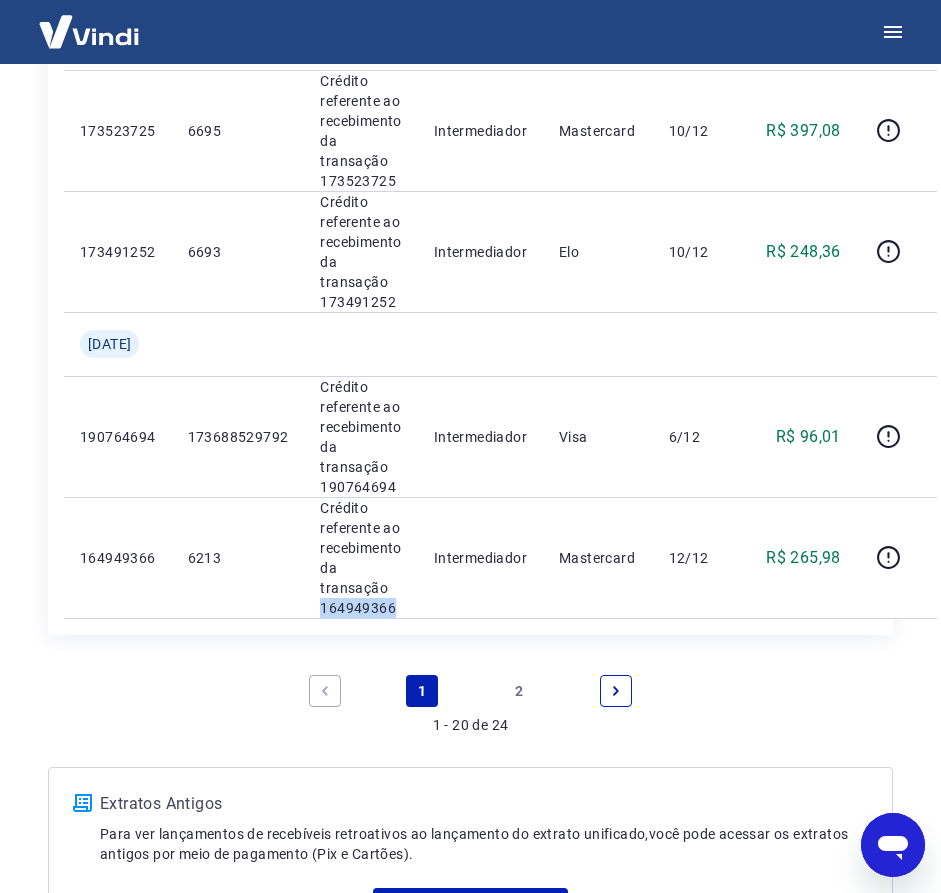 click on "ID Pedido Descrição Origem Pagamento Parcelas Valor Líq. Tarifas [DATE] 173829144 6707 Crédito referente ao recebimento da transação 173829144 Intermediador Mastercard 10/12 R$ 462,82 173805180 6703 Crédito referente ao recebimento da transação 173805180 Intermediador Mastercard 10/10 R$ 142,81 169612761 6497 Crédito referente ao recebimento da transação 169612761 Intermediador Mastercard 11/12 R$ 369,79 [DATE] 213930677 8603 Crédito referente ao recebimento da transação 213930677 Intermediador Visa 9/10 R$ 263,74 213930677 8603 Crédito referente ao recebimento da transação 213930677 Intermediador Visa 3/10 R$ 263,74 213930677 8603 Crédito referente ao recebimento da transação 213930677 Intermediador Visa 4/10 R$ 263,74 213930677 8603 Crédito referente ao recebimento da transação 213930677 Intermediador Visa 7/10 R$ 263,74 213930677 8603 Crédito referente ao recebimento da transação 213930677 Intermediador Visa 6/10 R$ 263,74 213930677 8603 Intermediador Visa 5/10" at bounding box center (470, -752) 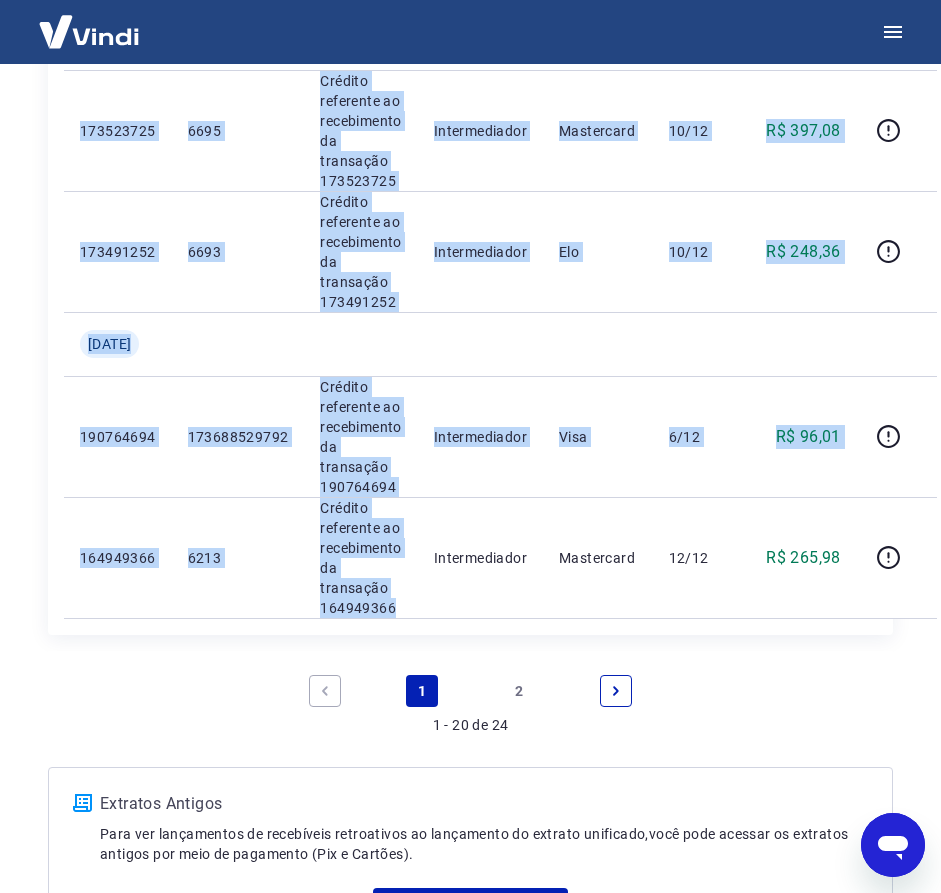 click on "ID Pedido Descrição Origem Pagamento Parcelas Valor Líq. Tarifas [DATE] 173829144 6707 Crédito referente ao recebimento da transação 173829144 Intermediador Mastercard 10/12 R$ 462,82 173805180 6703 Crédito referente ao recebimento da transação 173805180 Intermediador Mastercard 10/10 R$ 142,81 169612761 6497 Crédito referente ao recebimento da transação 169612761 Intermediador Mastercard 11/12 R$ 369,79 [DATE] 213930677 8603 Crédito referente ao recebimento da transação 213930677 Intermediador Visa 9/10 R$ 263,74 213930677 8603 Crédito referente ao recebimento da transação 213930677 Intermediador Visa 3/10 R$ 263,74 213930677 8603 Crédito referente ao recebimento da transação 213930677 Intermediador Visa 4/10 R$ 263,74 213930677 8603 Crédito referente ao recebimento da transação 213930677 Intermediador Visa 7/10 R$ 263,74 213930677 8603 Crédito referente ao recebimento da transação 213930677 Intermediador Visa 6/10 R$ 263,74 213930677 8603 Intermediador Visa 5/10" at bounding box center (500, -752) 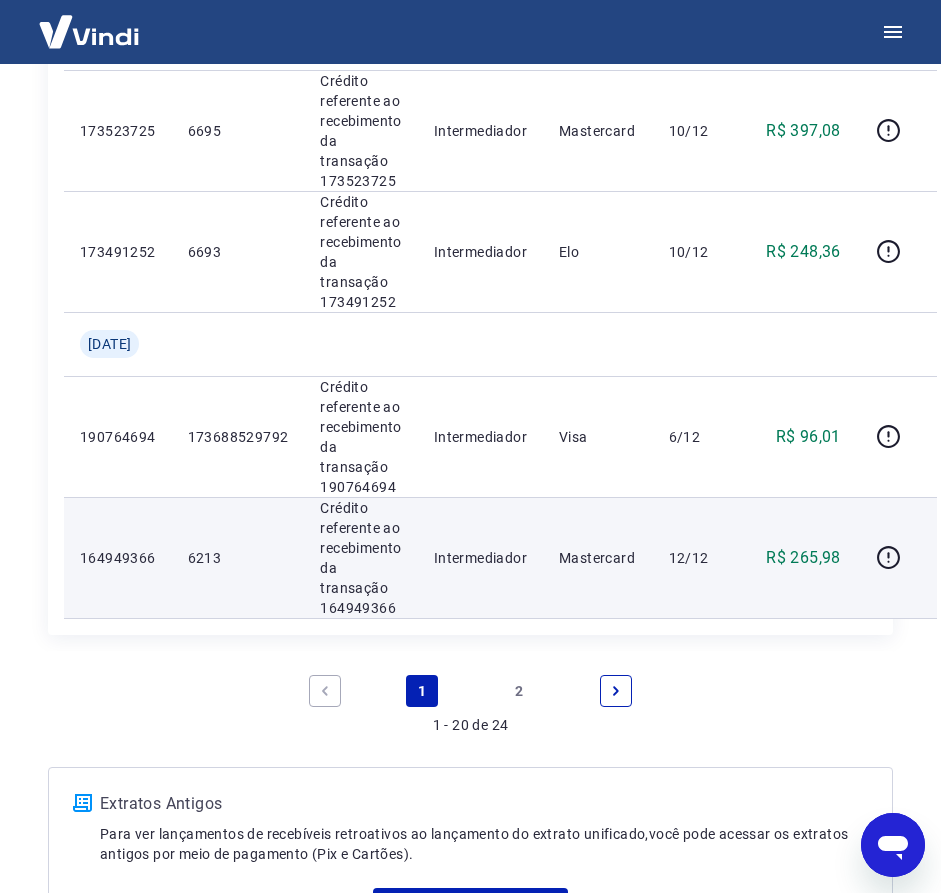 click on "Crédito referente ao recebimento da transação 164949366" at bounding box center (360, 558) 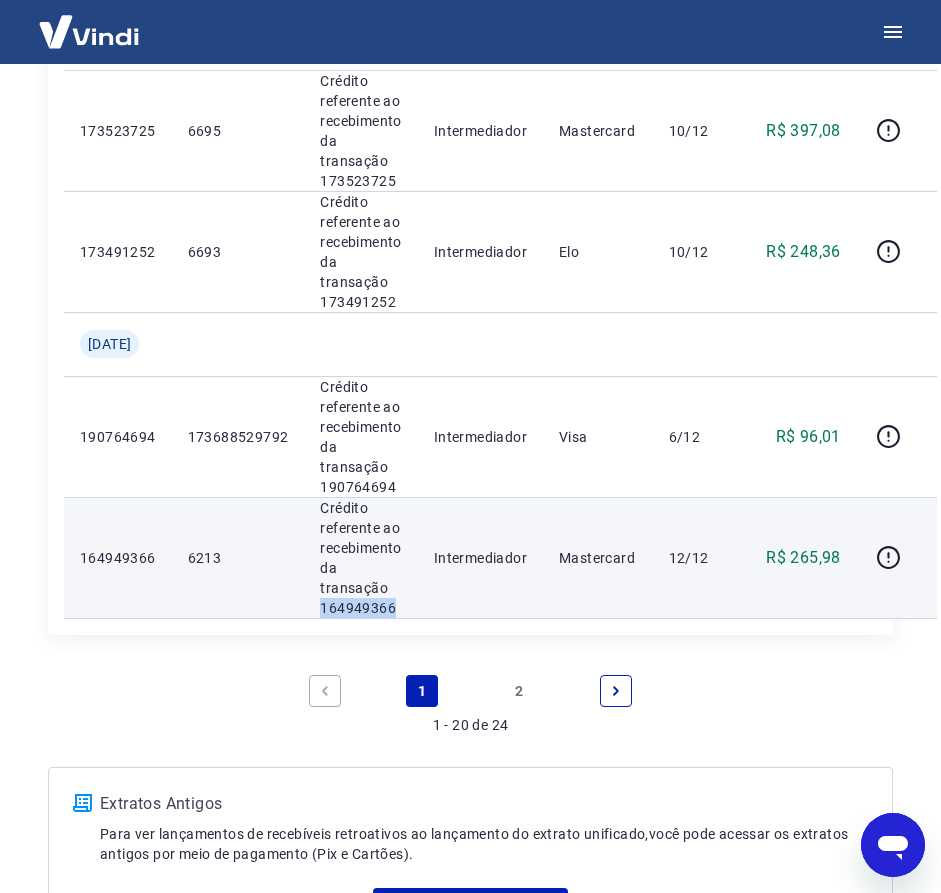 click on "Crédito referente ao recebimento da transação 164949366" at bounding box center [360, 558] 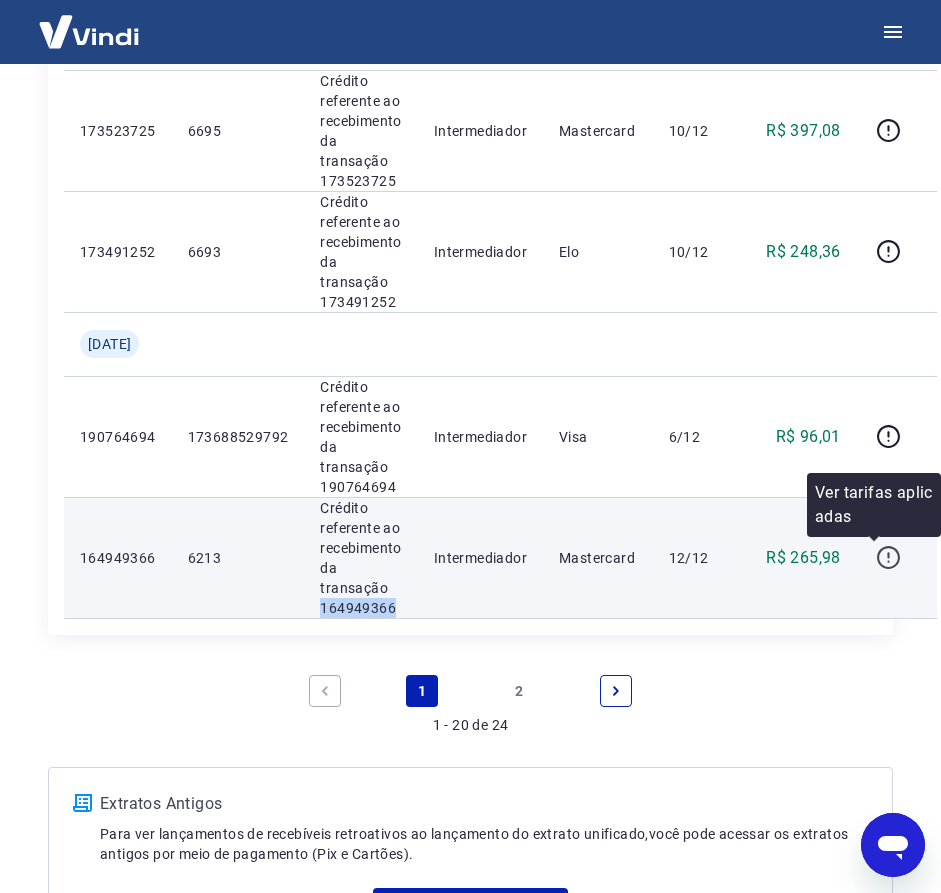 click 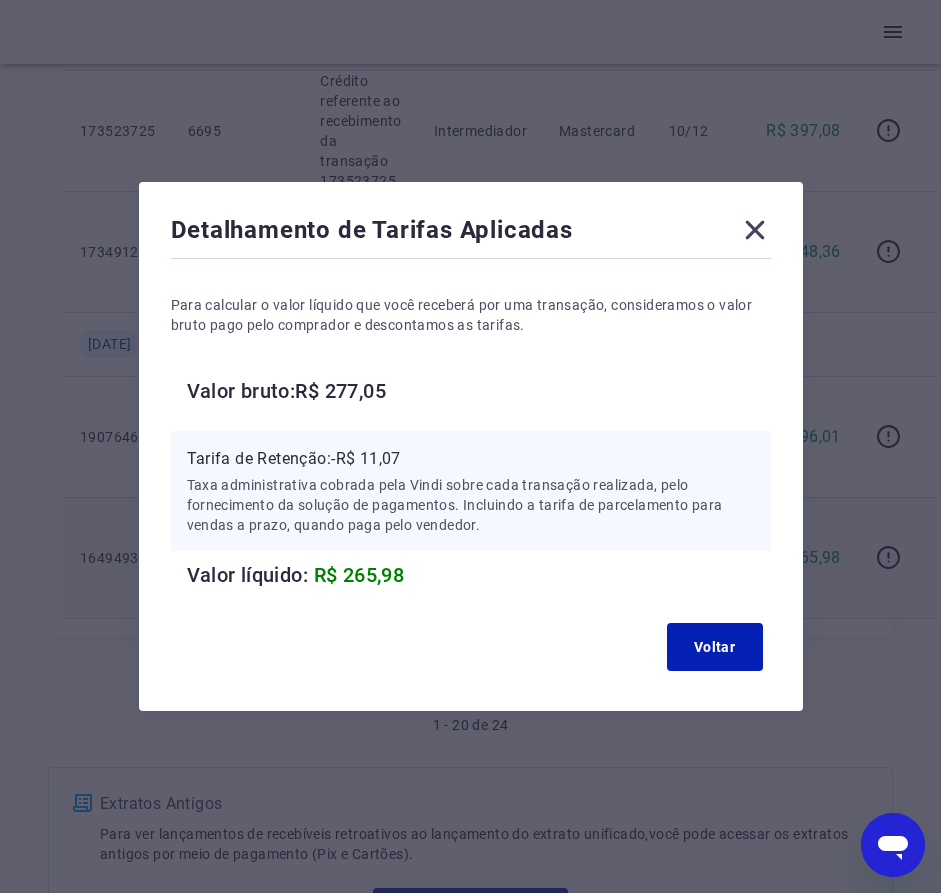 click on "Valor bruto:  R$ 277,05" at bounding box center (479, 391) 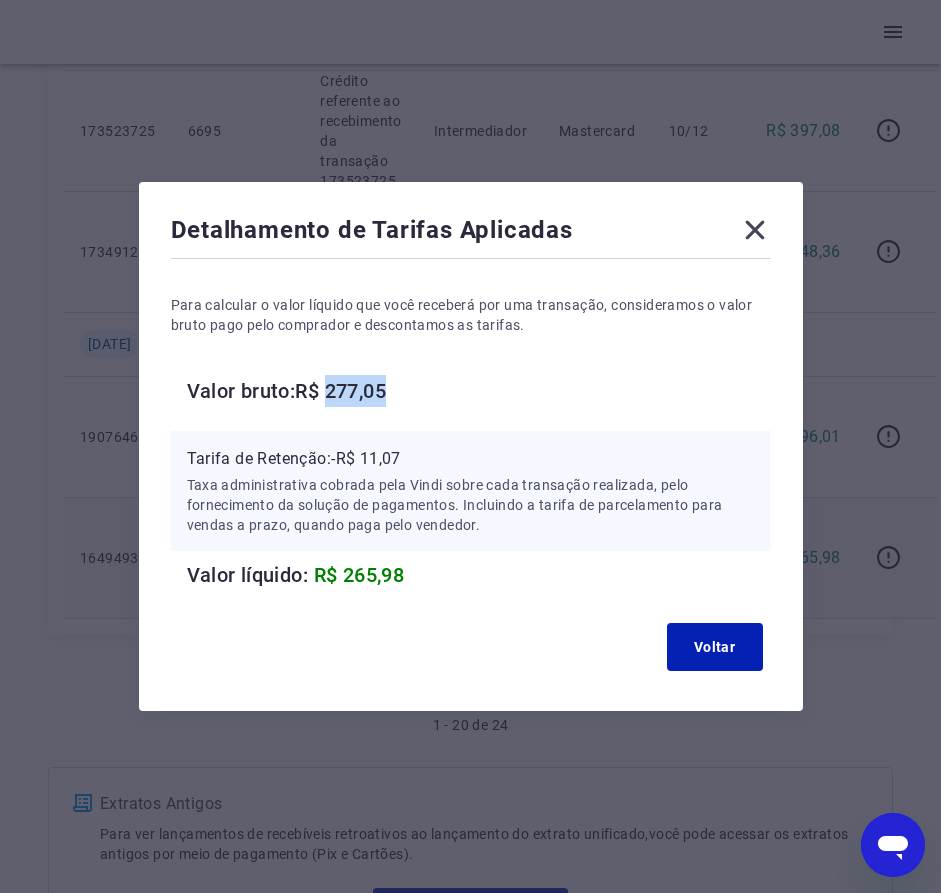 click on "Valor bruto:  R$ 277,05" at bounding box center [479, 391] 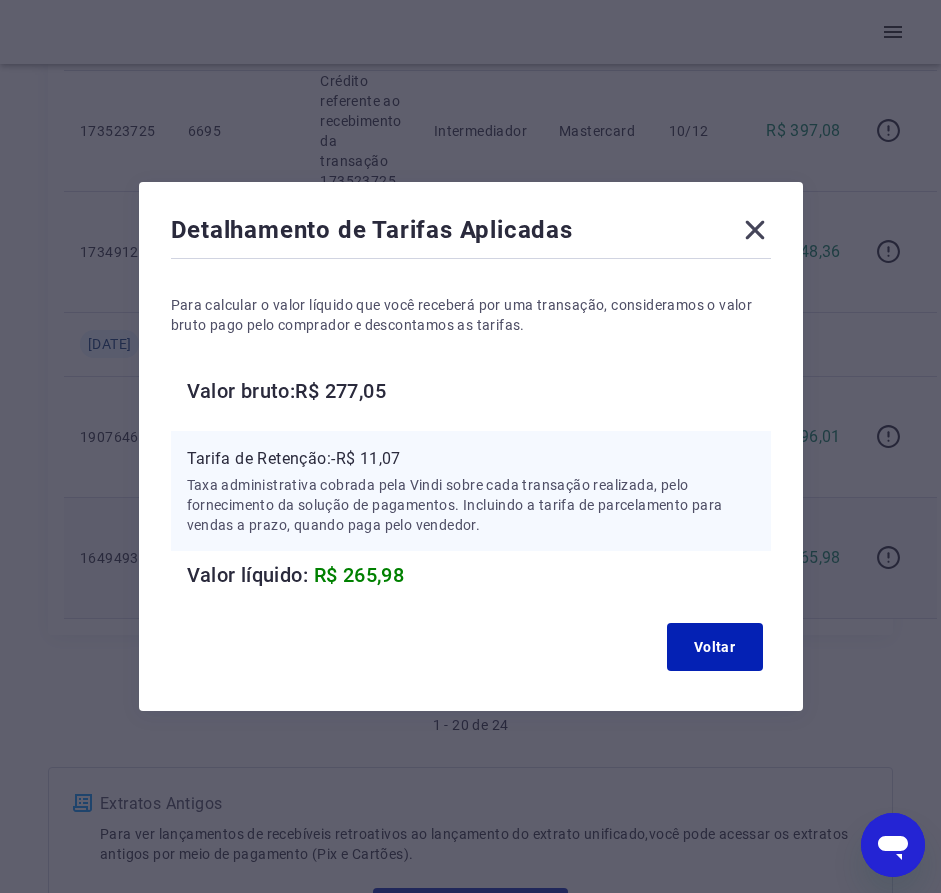 click on "Tarifa de Retenção:  -R$ 11,07" at bounding box center (471, 459) 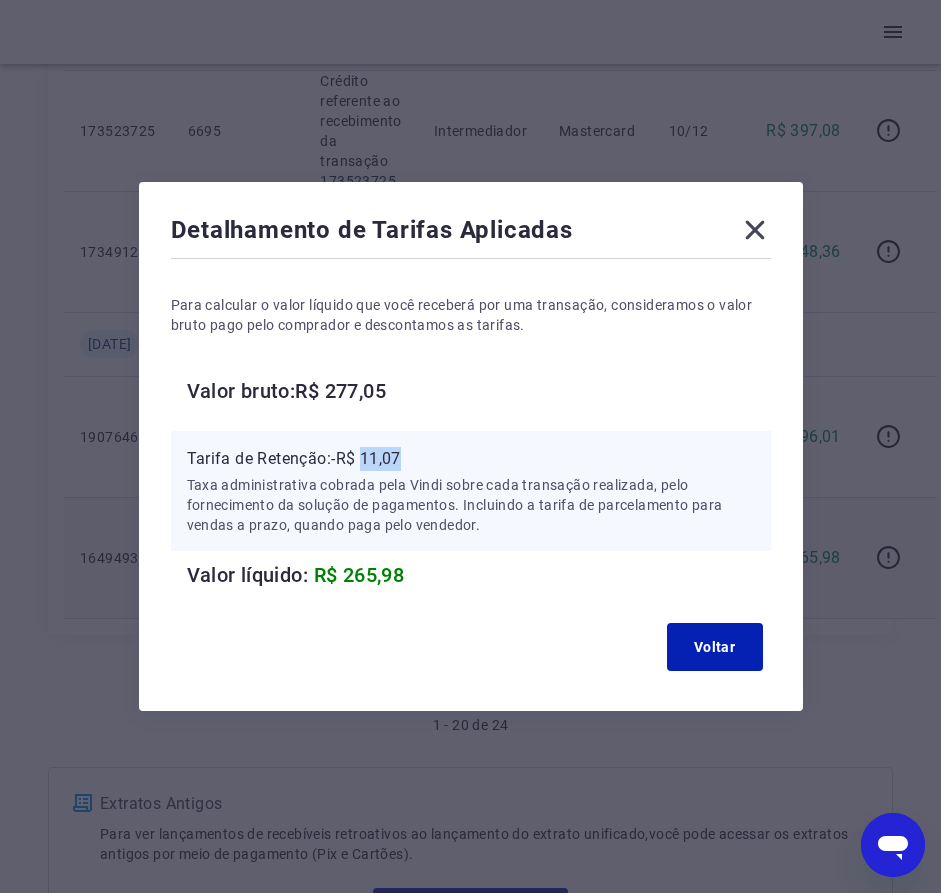 click on "Tarifa de Retenção:  -R$ 11,07" at bounding box center (471, 459) 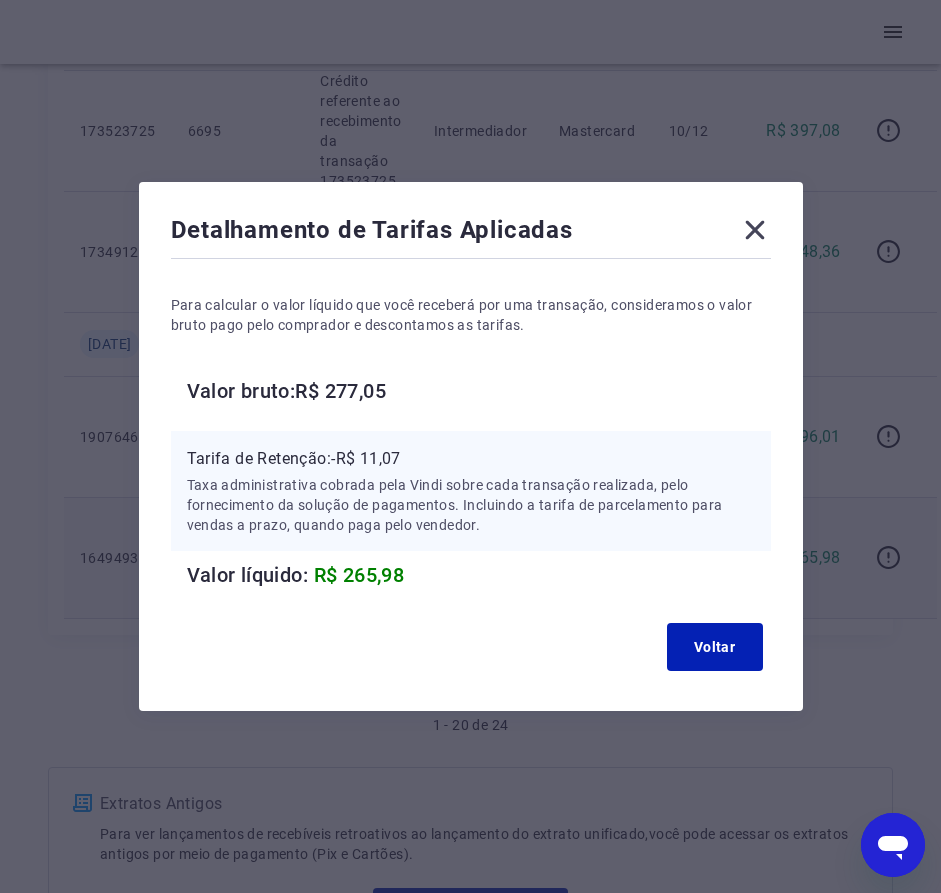 click on "Valor bruto:  R$ 277,05" at bounding box center [479, 391] 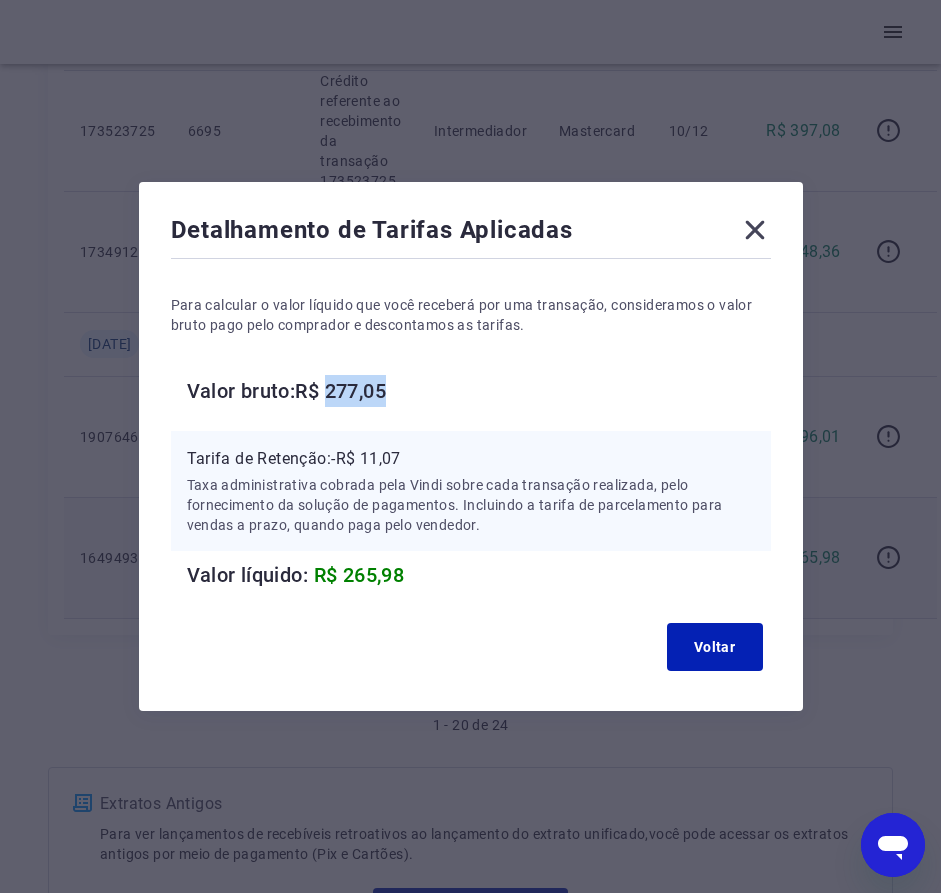 click on "Valor bruto:  R$ 277,05" at bounding box center (479, 391) 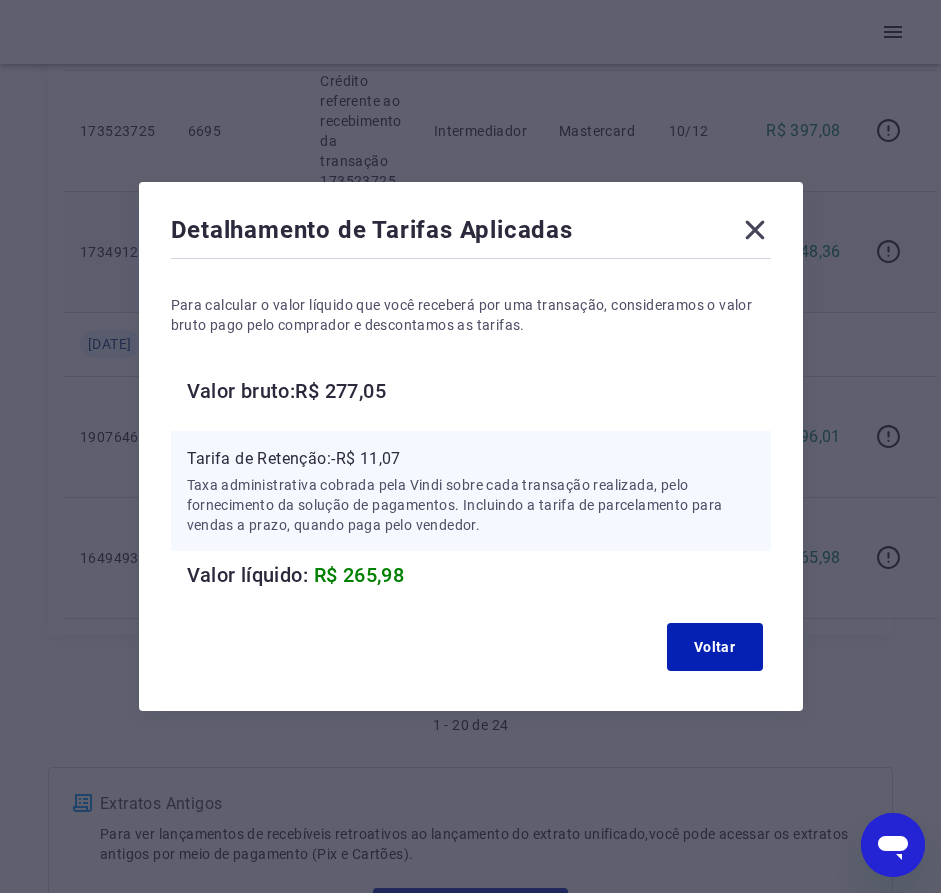 click 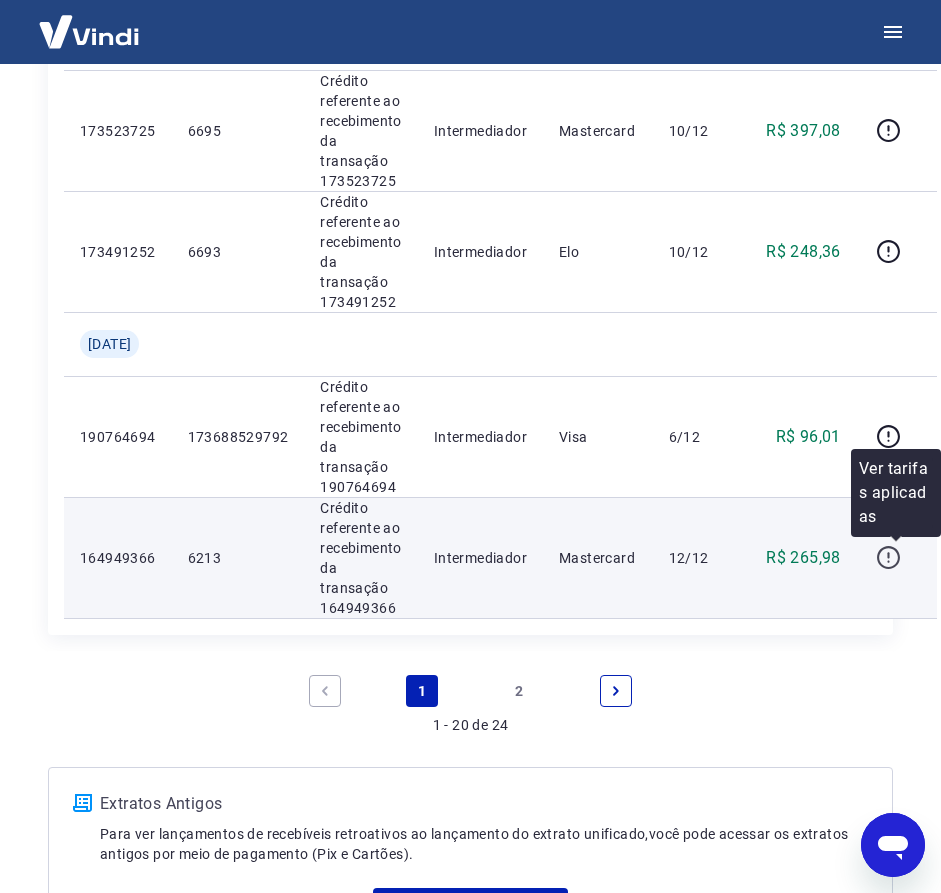 click 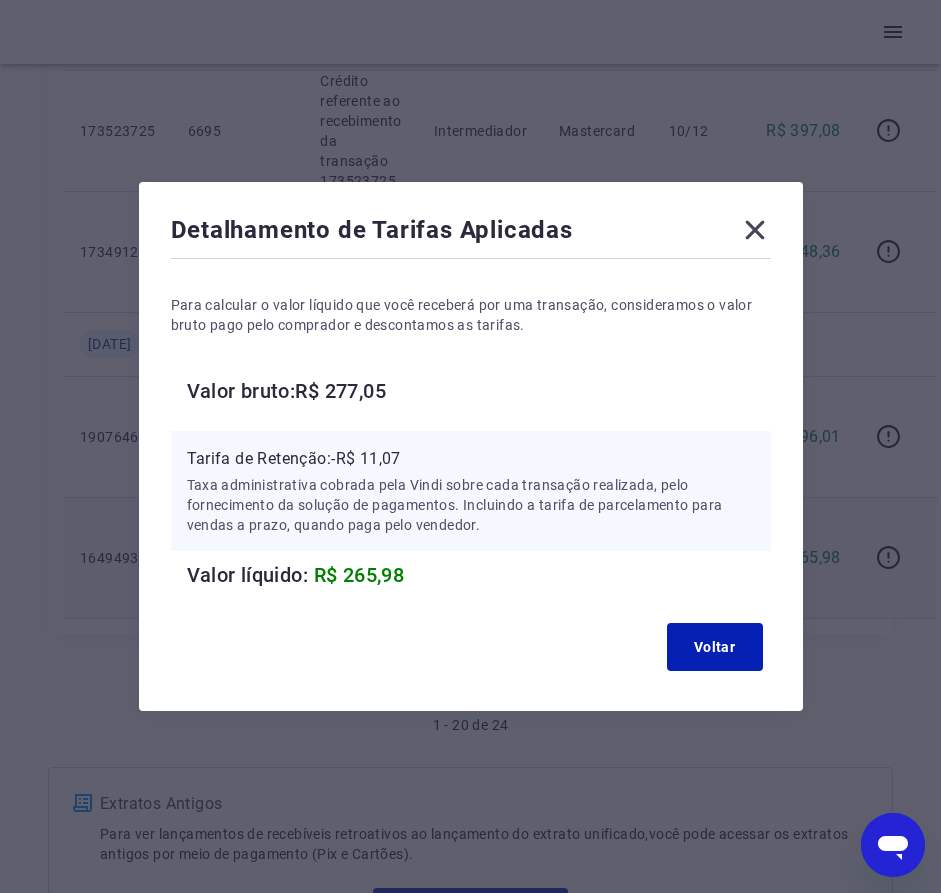 click 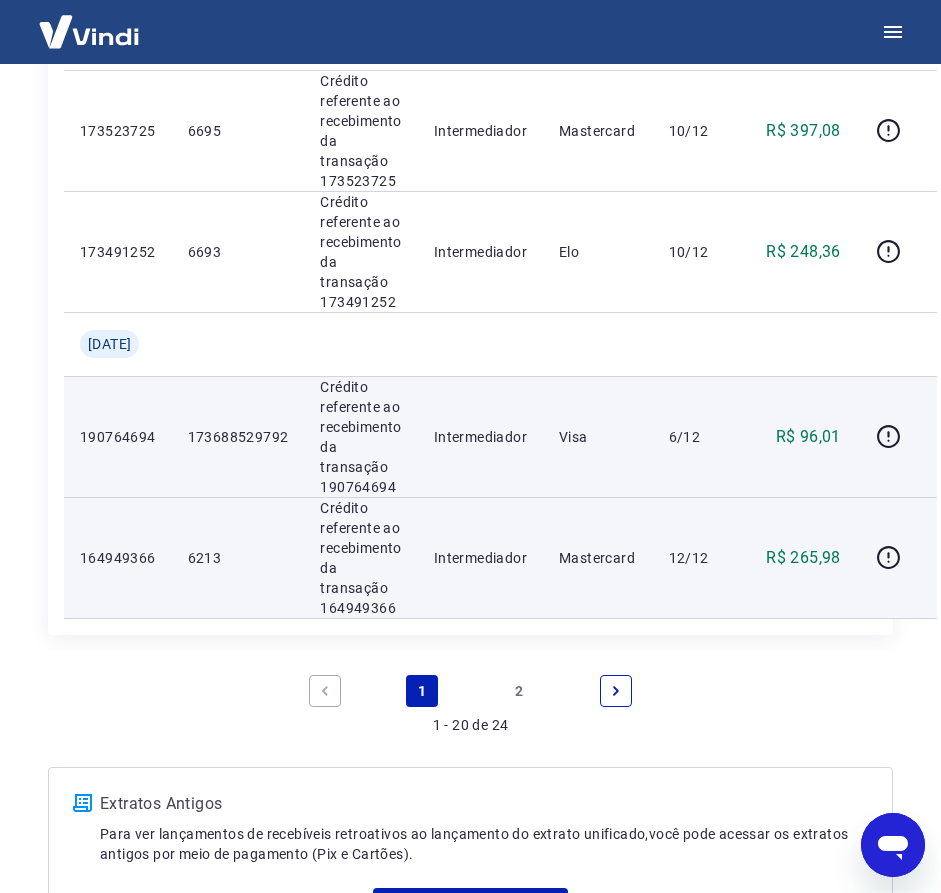 click on "Crédito referente ao recebimento da transação 190764694" at bounding box center (360, 437) 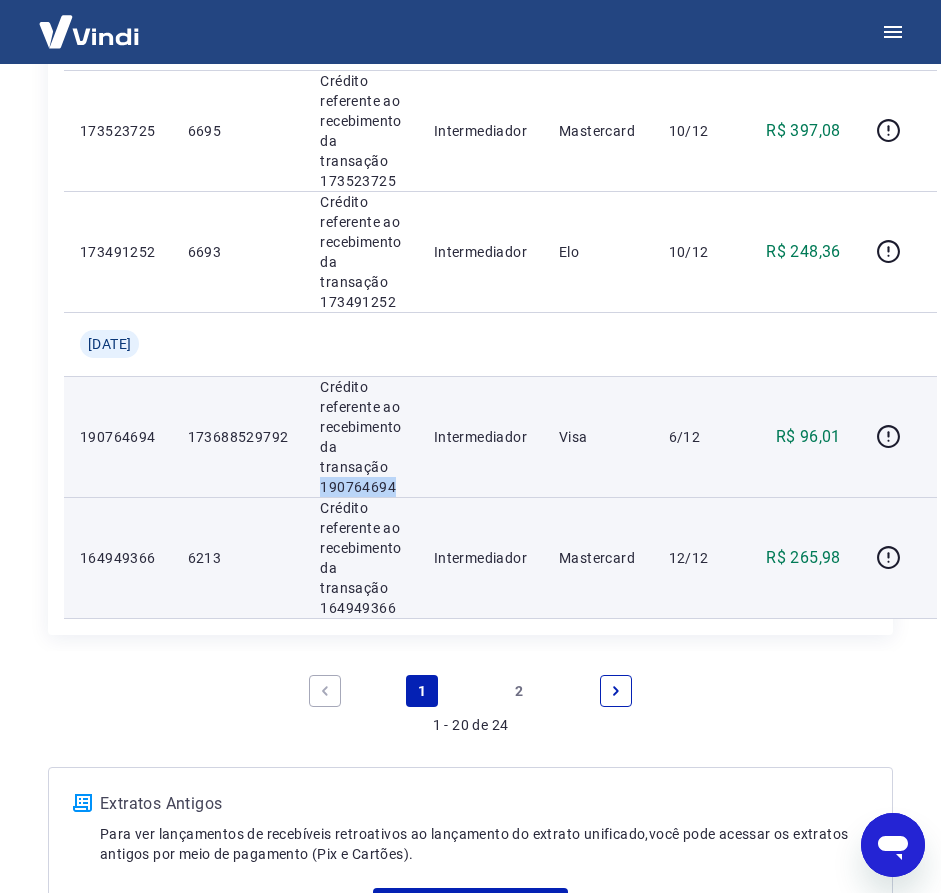 click on "Crédito referente ao recebimento da transação 190764694" at bounding box center [360, 437] 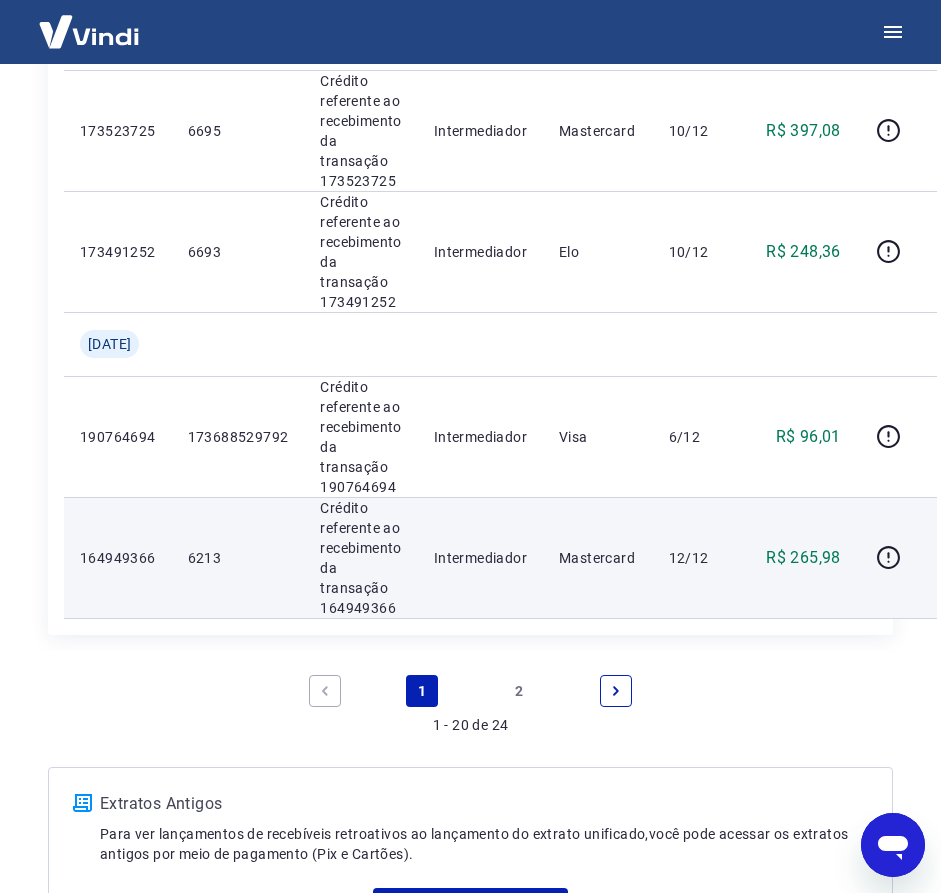 click on "12/12" at bounding box center (698, 557) 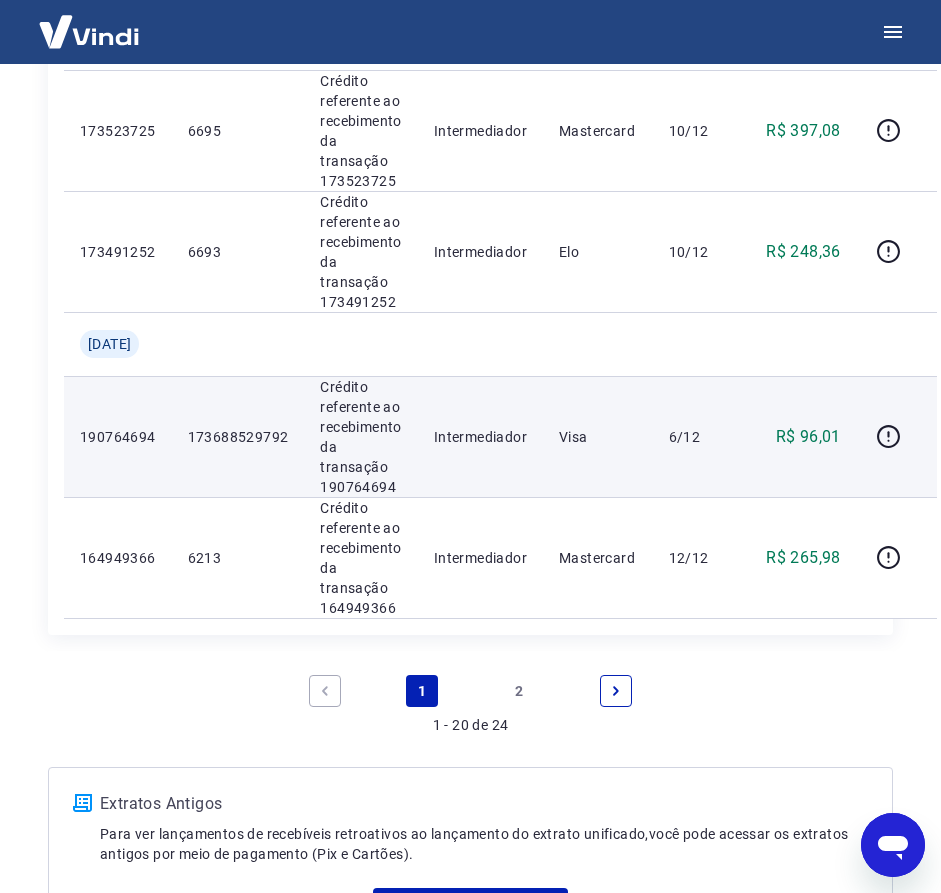 click on "Crédito referente ao recebimento da transação 190764694" at bounding box center (360, 437) 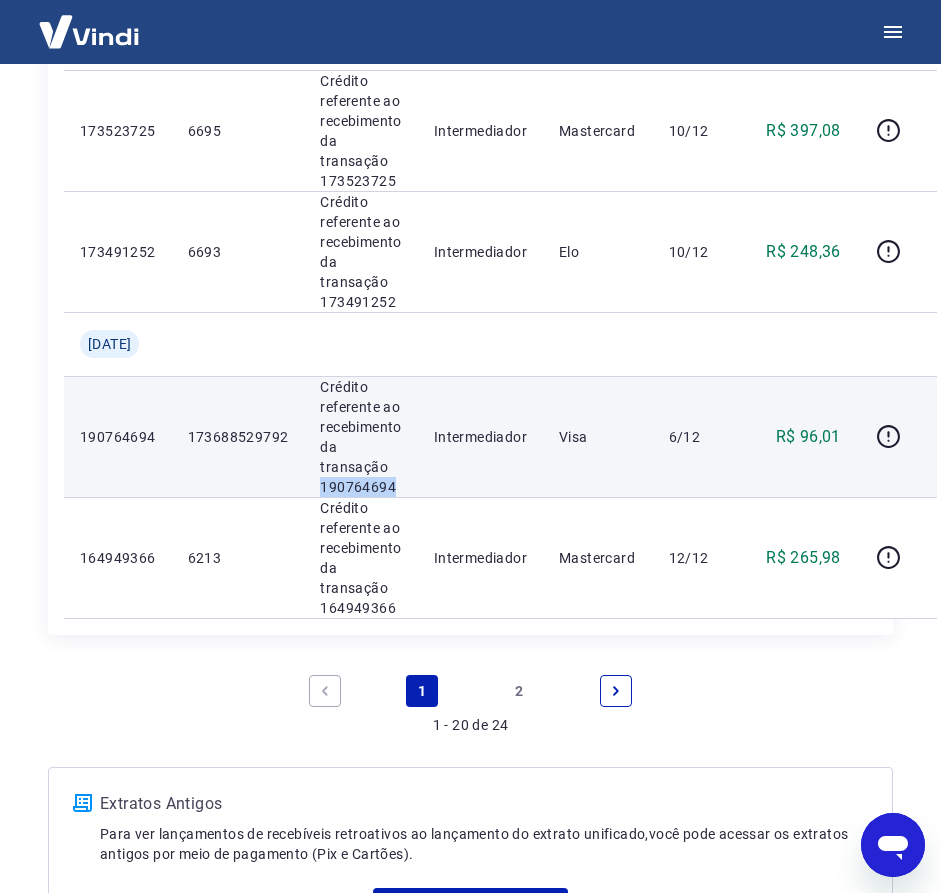 click on "Crédito referente ao recebimento da transação 190764694" at bounding box center [360, 437] 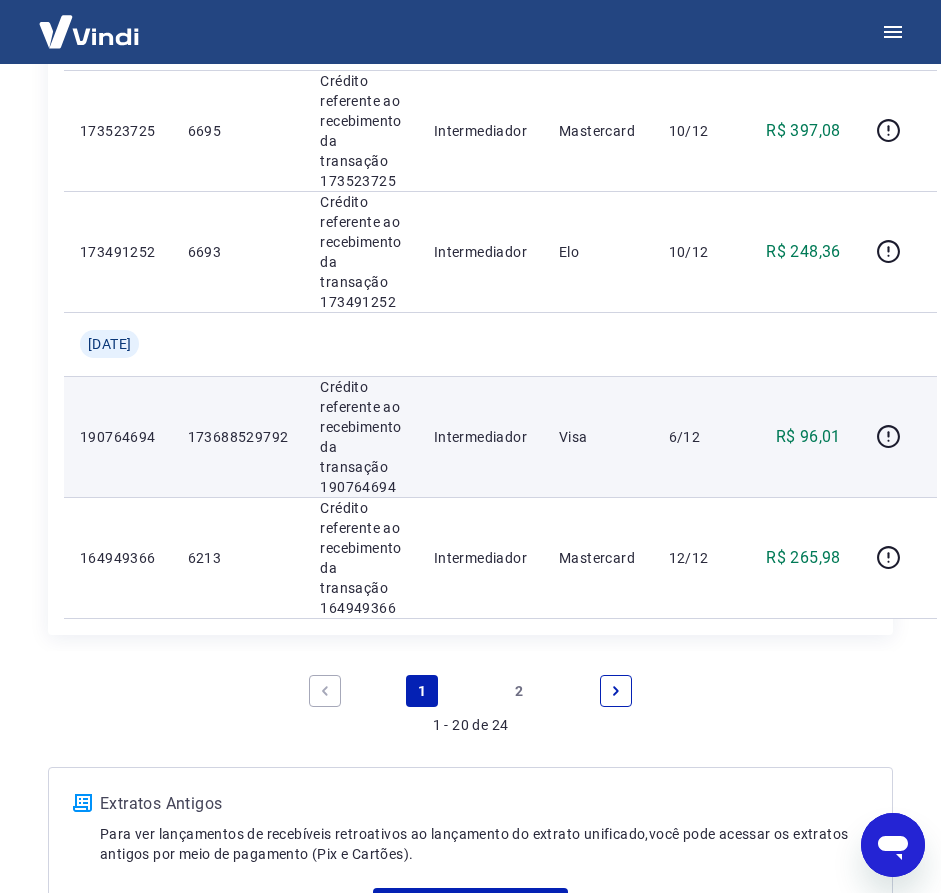 drag, startPoint x: 869, startPoint y: 433, endPoint x: 919, endPoint y: 442, distance: 50.803543 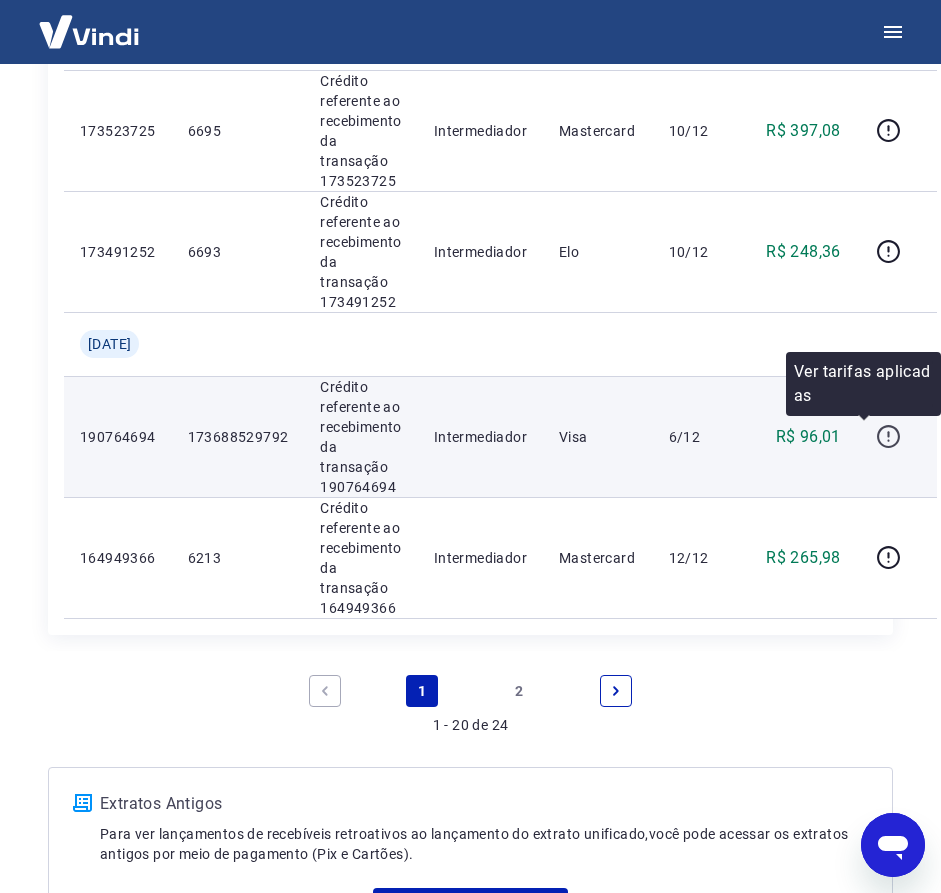 click 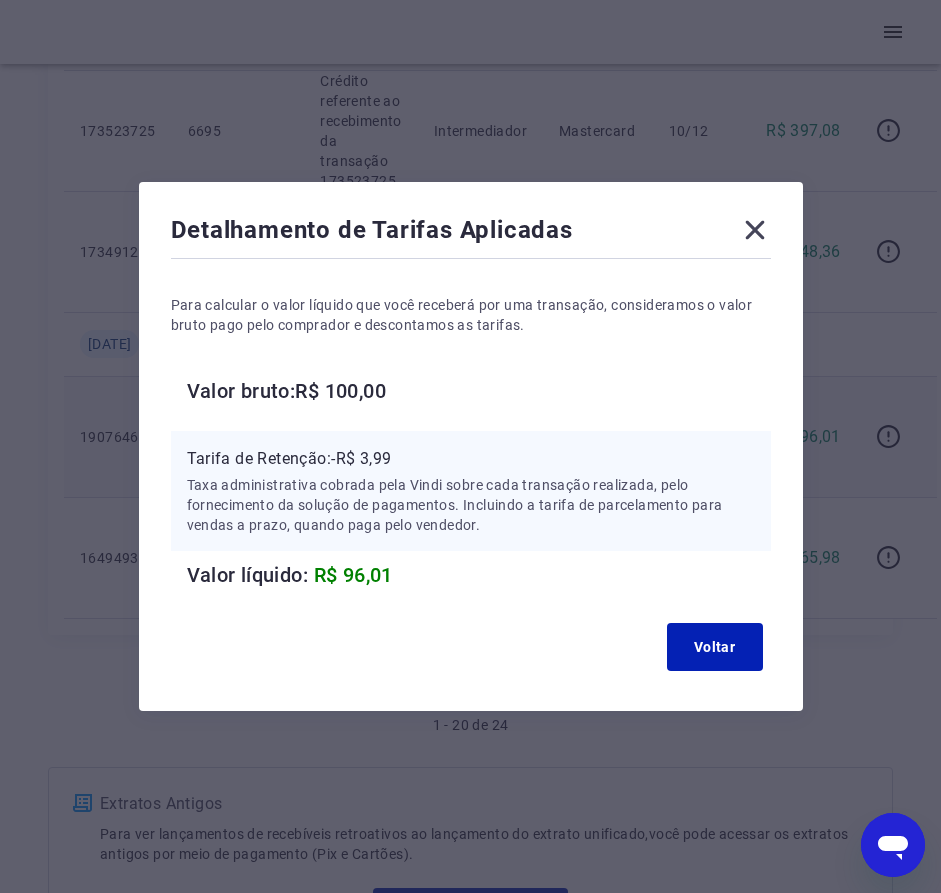 click on "Valor bruto:  R$ 100,00" at bounding box center (479, 391) 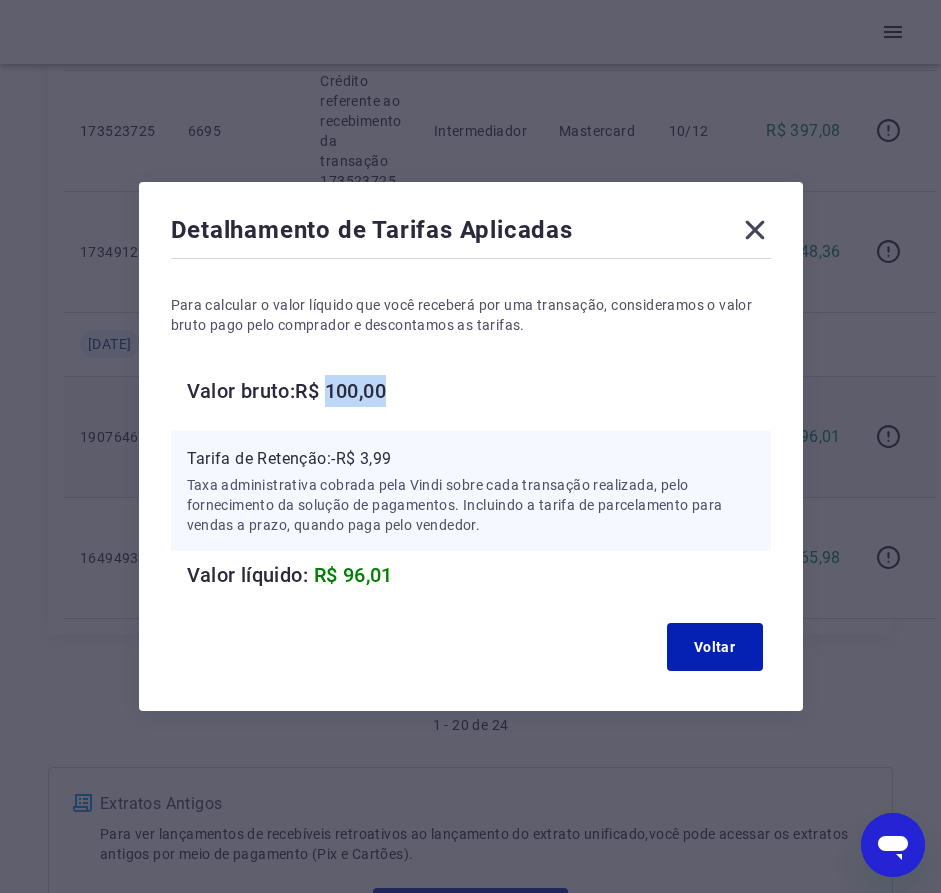 click on "Valor bruto:  R$ 100,00" at bounding box center [479, 391] 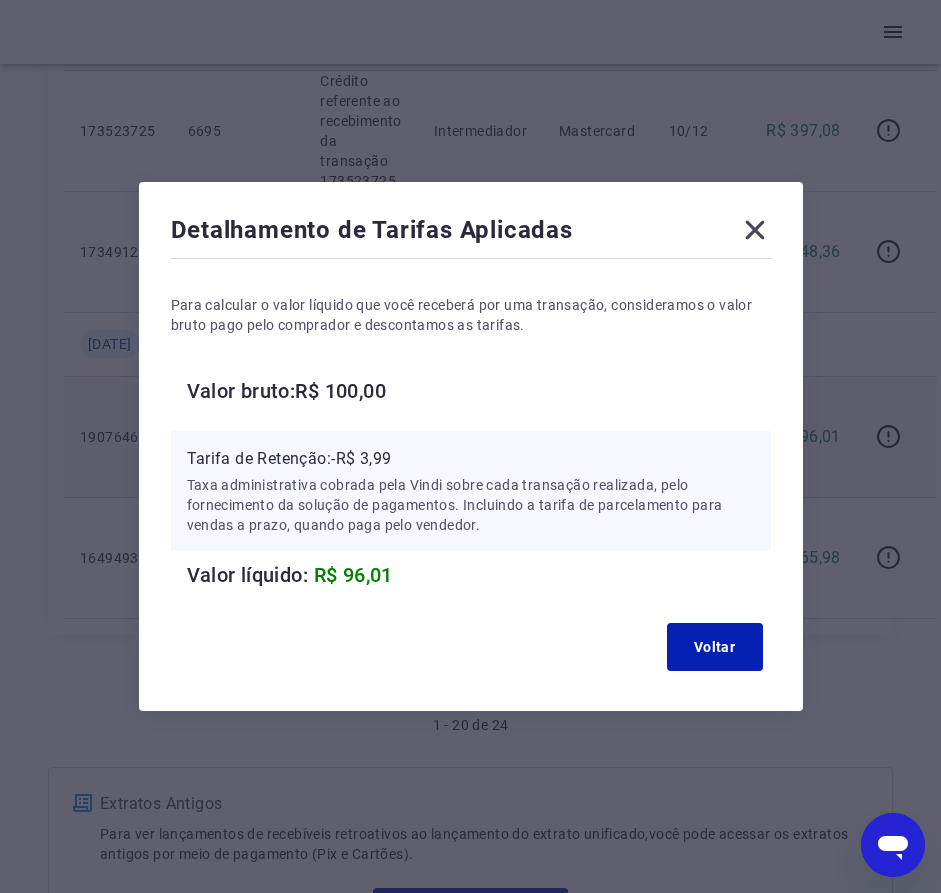 click on "Tarifa de Retenção:  -R$ 3,99" at bounding box center (471, 459) 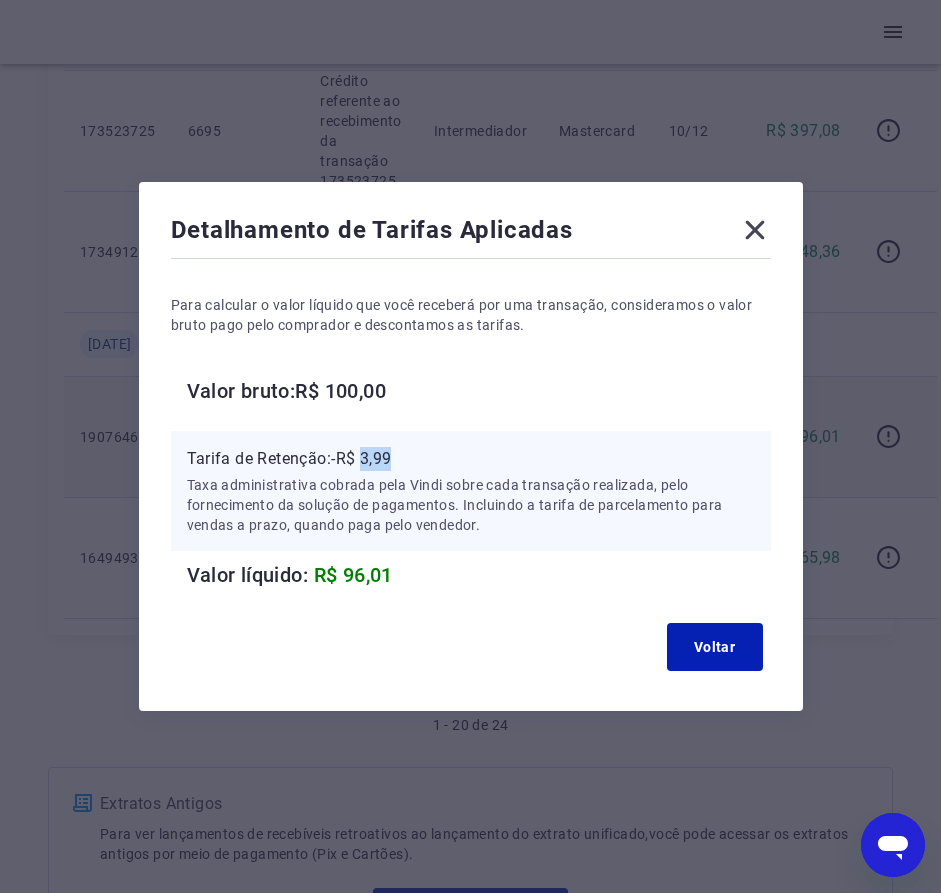 drag, startPoint x: 378, startPoint y: 457, endPoint x: 393, endPoint y: 457, distance: 15 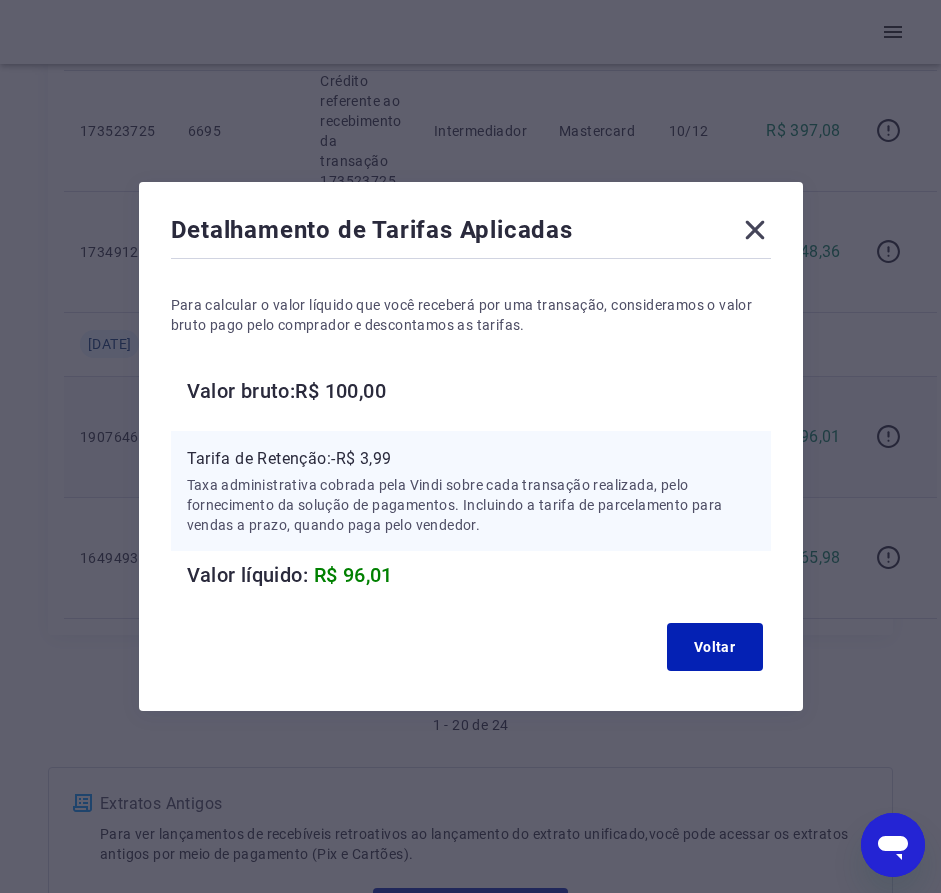 click 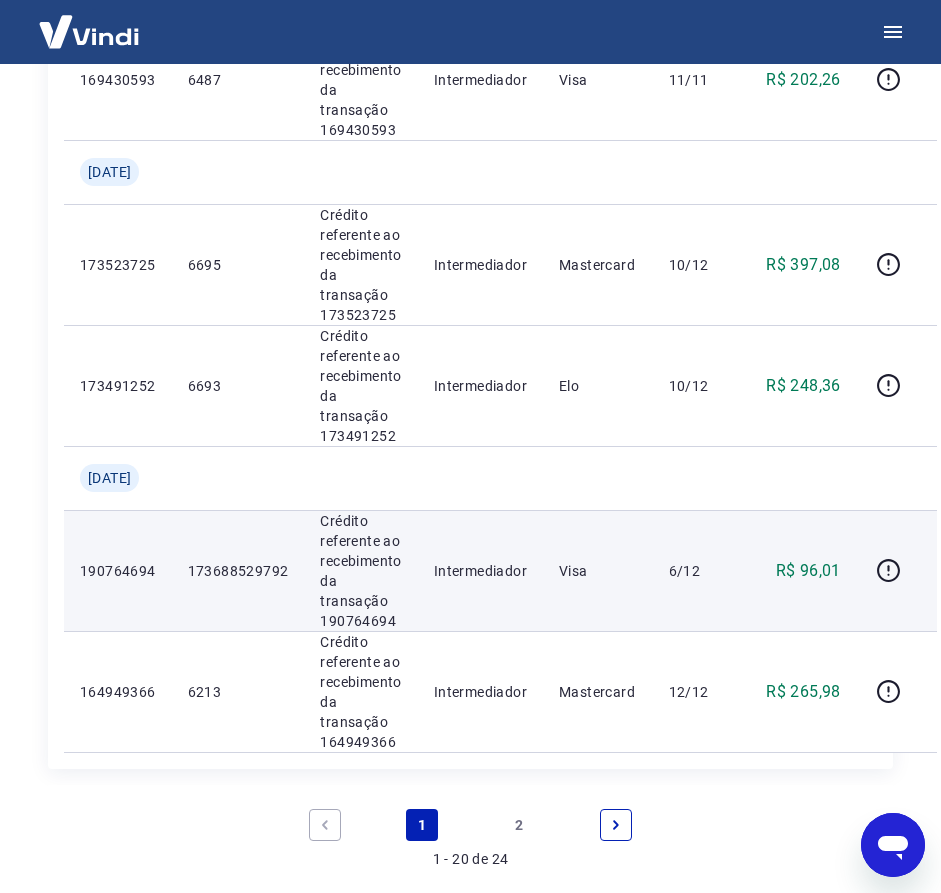 scroll, scrollTop: 2267, scrollLeft: 0, axis: vertical 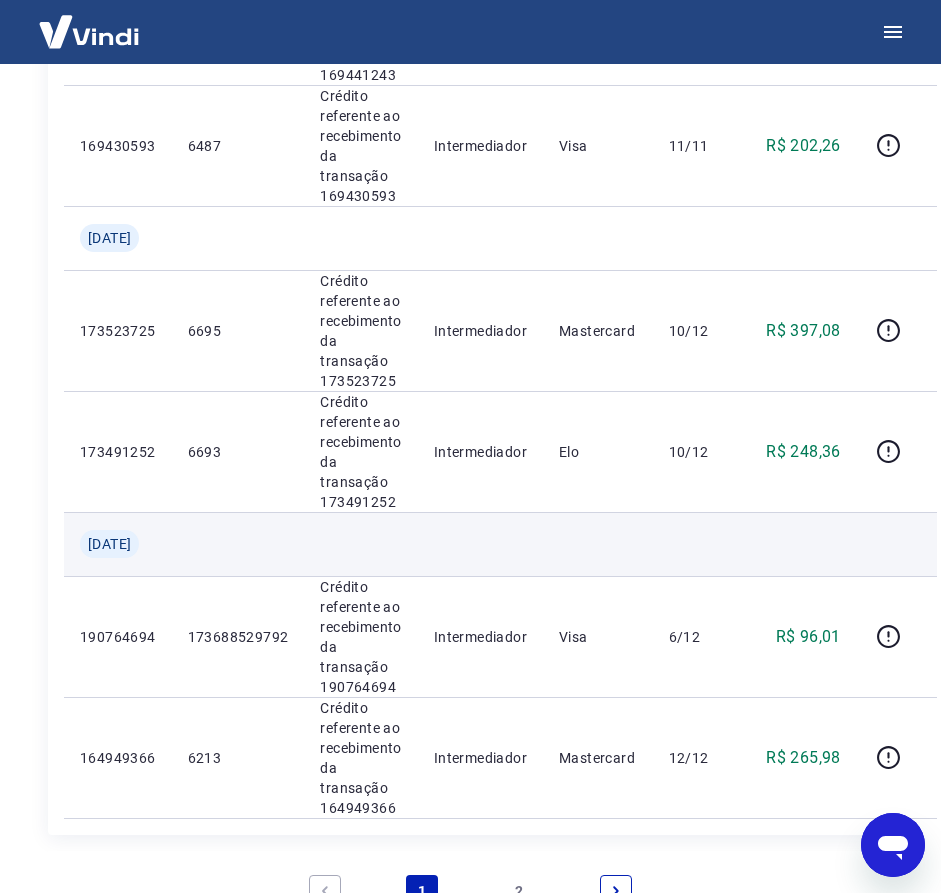 click at bounding box center [360, 544] 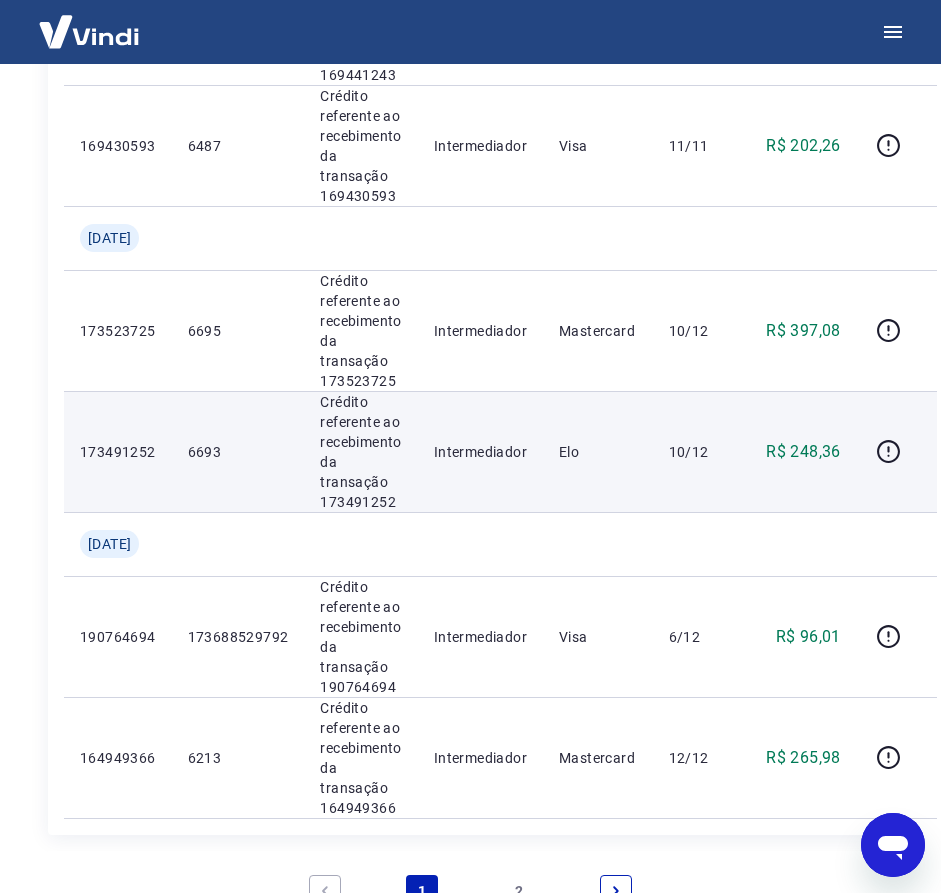 click on "Crédito referente ao recebimento da transação 173491252" at bounding box center [360, 452] 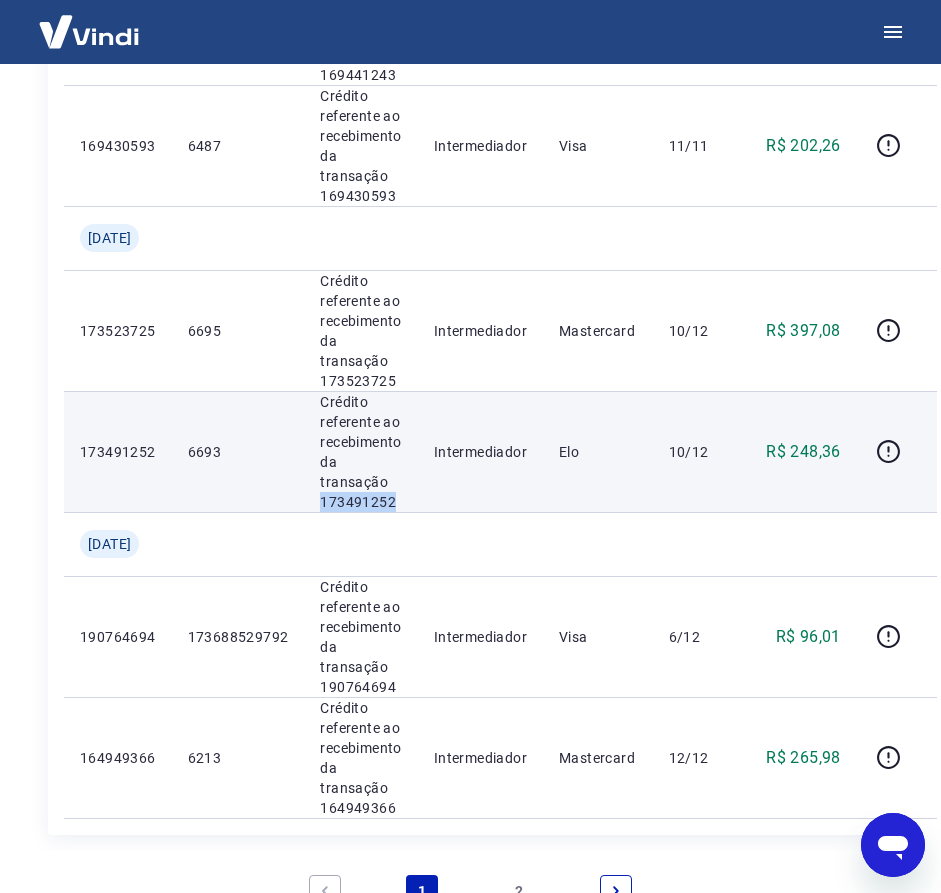 click on "Crédito referente ao recebimento da transação 173491252" at bounding box center [360, 452] 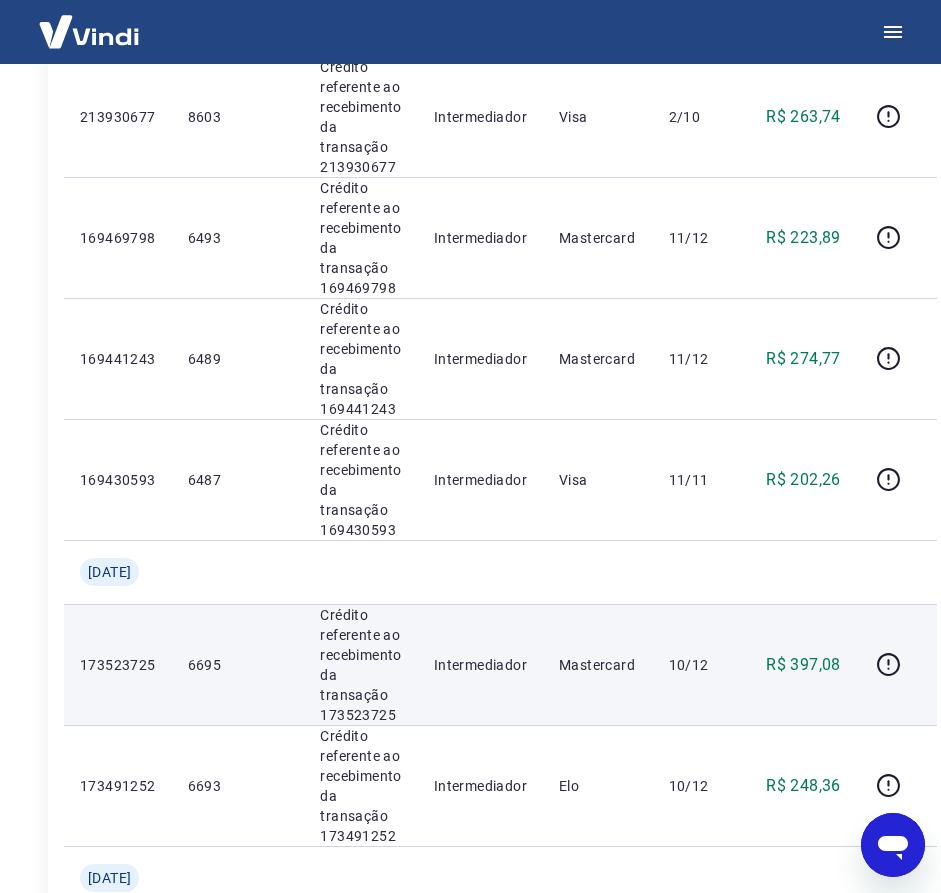 scroll, scrollTop: 2067, scrollLeft: 0, axis: vertical 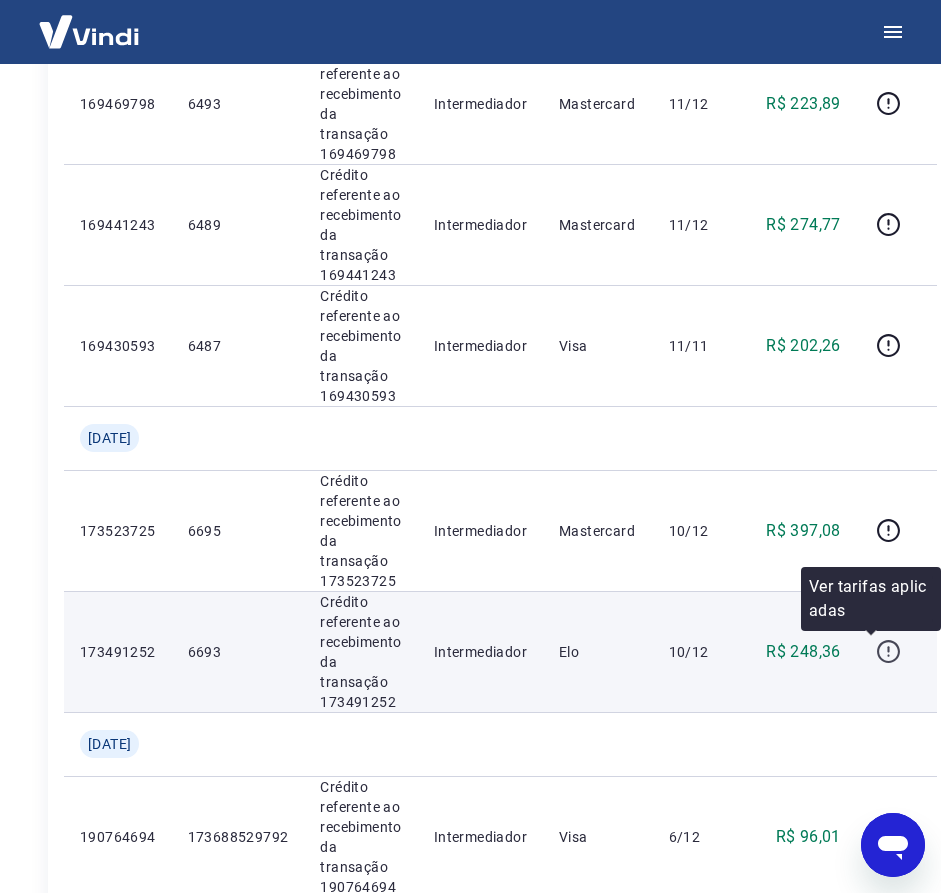 click at bounding box center [889, 652] 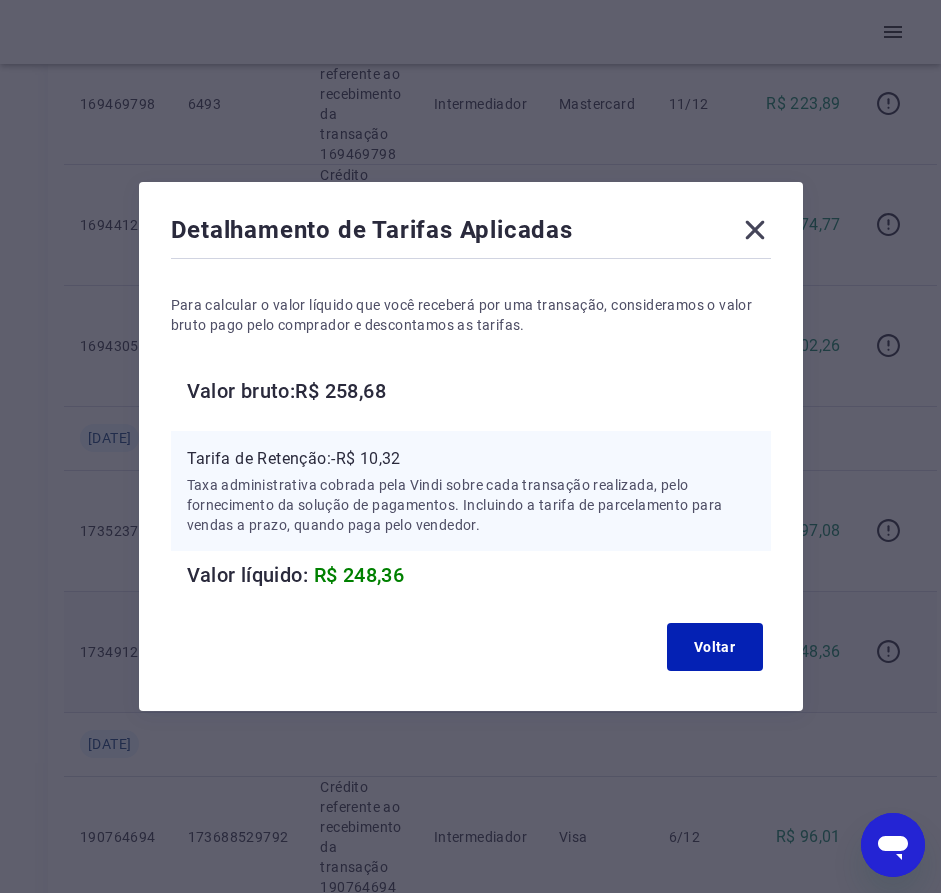 click on "Valor bruto:  R$ 258,68" at bounding box center (479, 391) 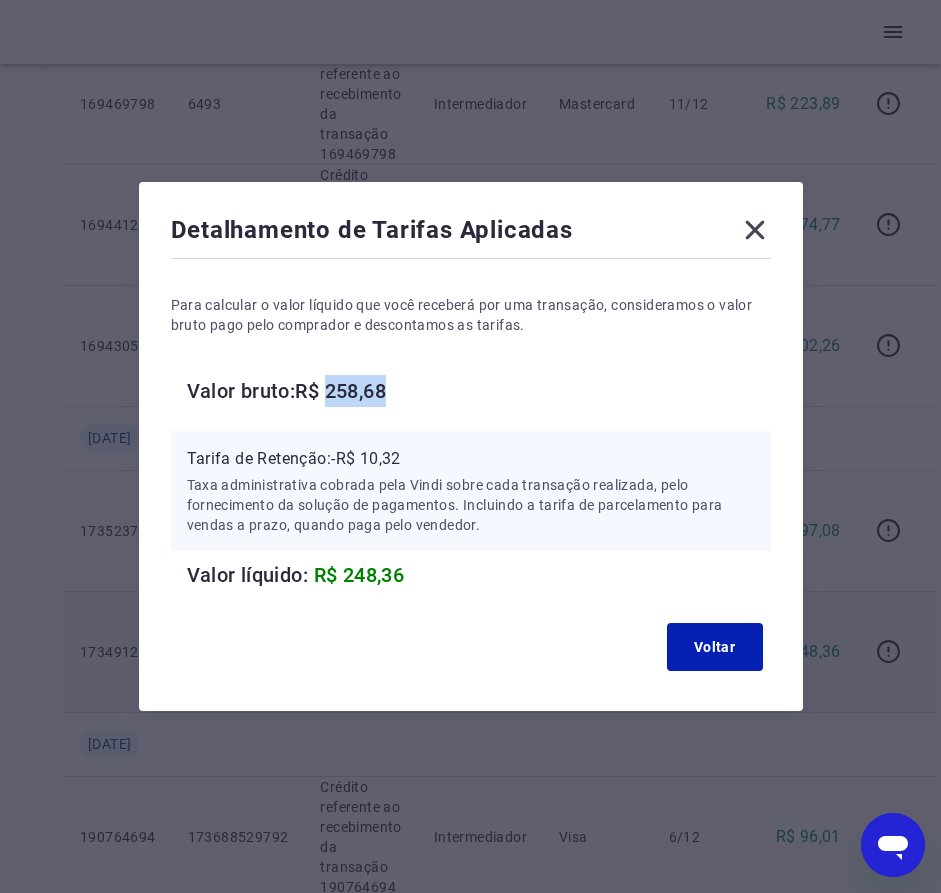 click on "Valor bruto:  R$ 258,68" at bounding box center [479, 391] 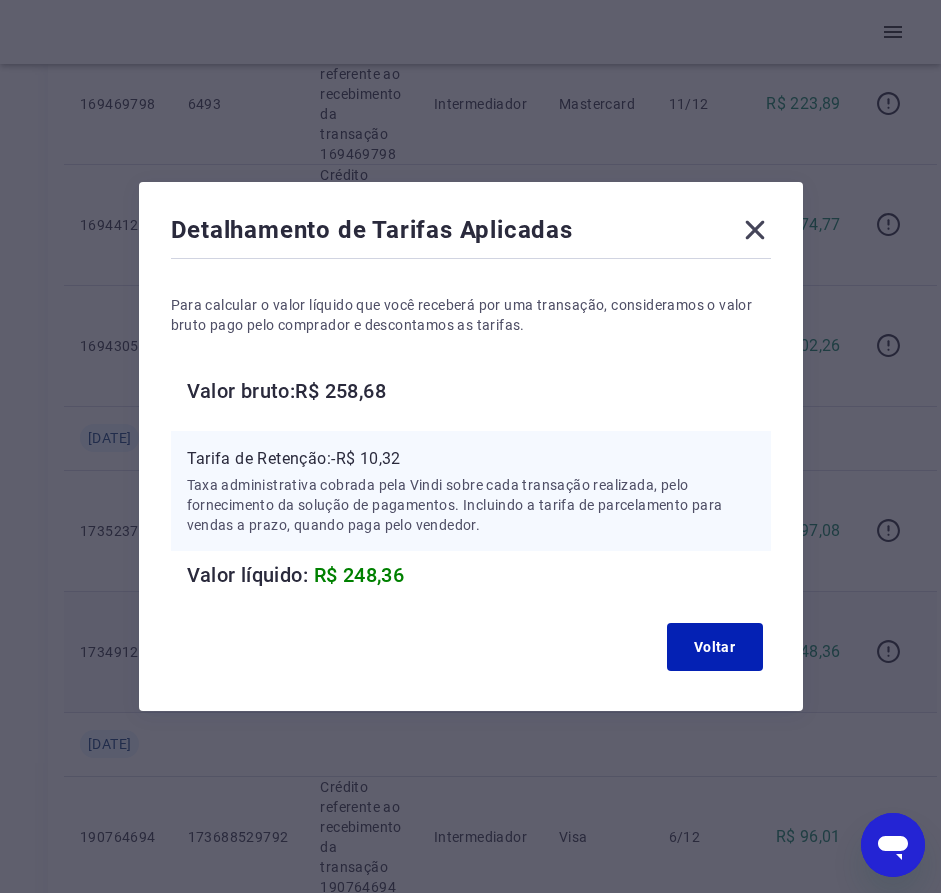 click on "Tarifa de Retenção:  -R$ 10,32" at bounding box center [471, 459] 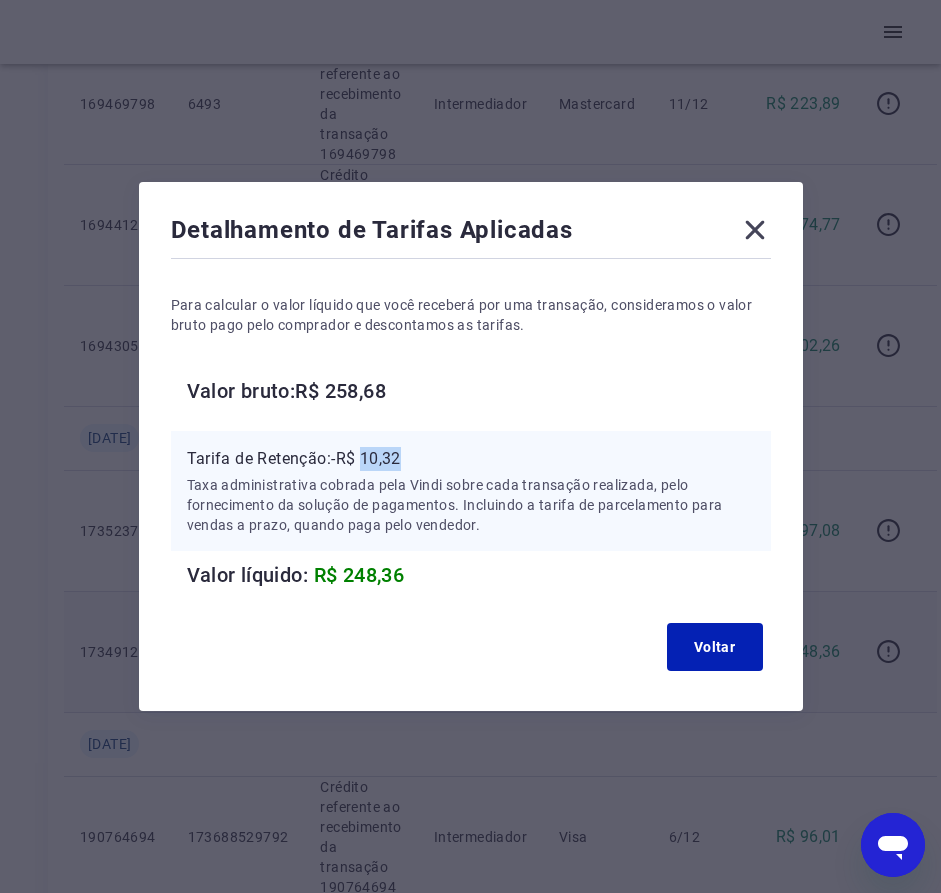 click on "Tarifa de Retenção:  -R$ 10,32" at bounding box center [471, 459] 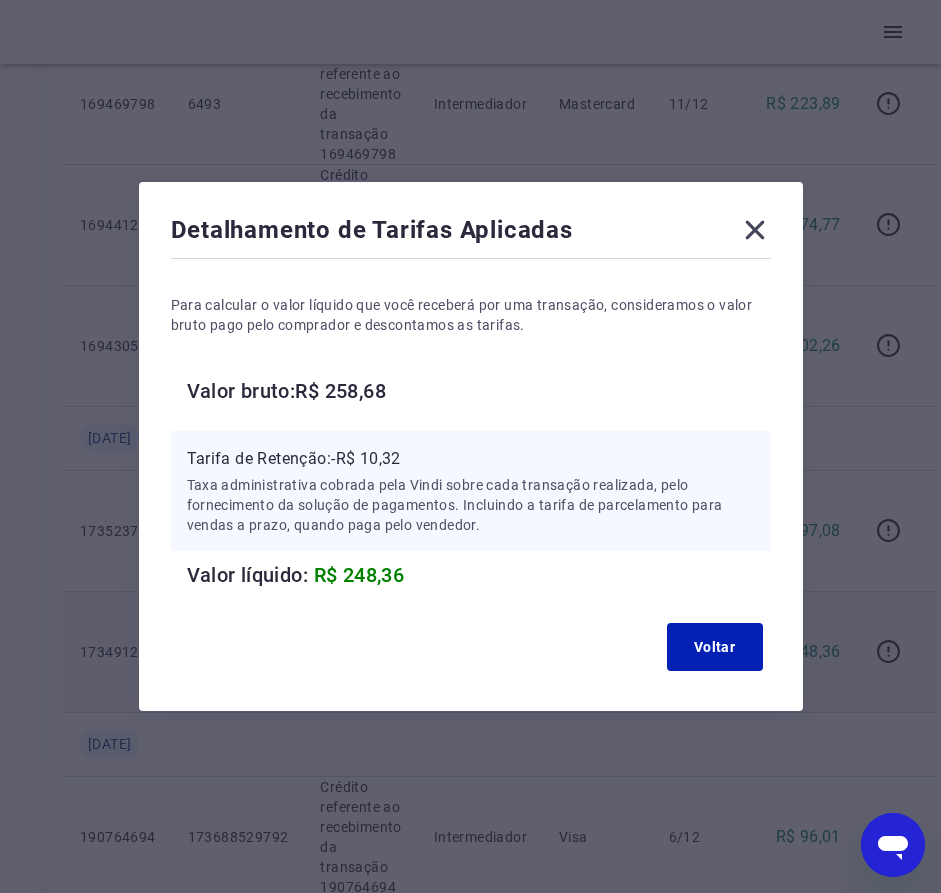 click 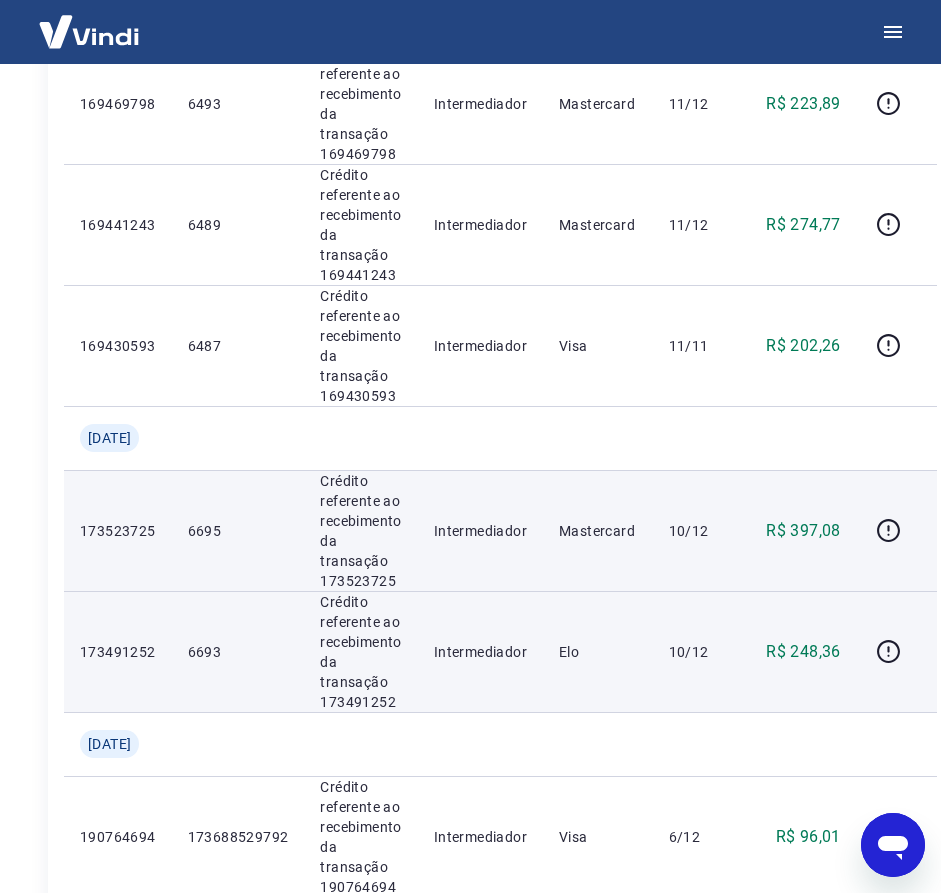 click on "Crédito referente ao recebimento da transação 173523725" at bounding box center [360, 531] 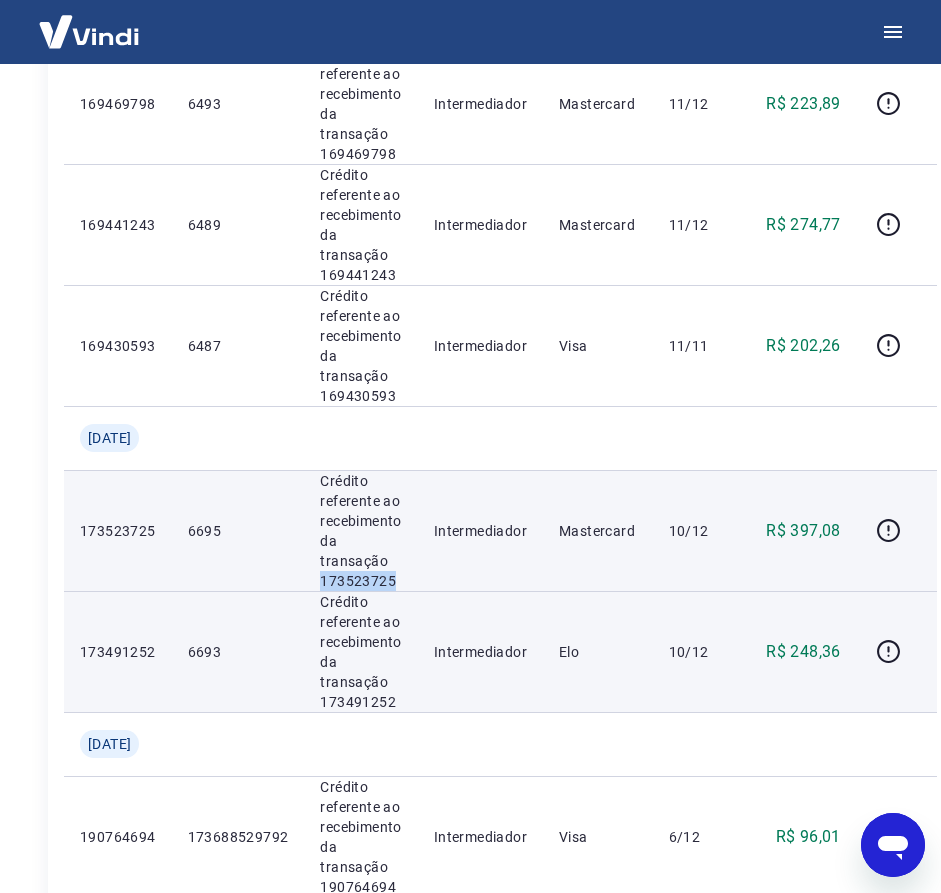 click on "Crédito referente ao recebimento da transação 173523725" at bounding box center (360, 531) 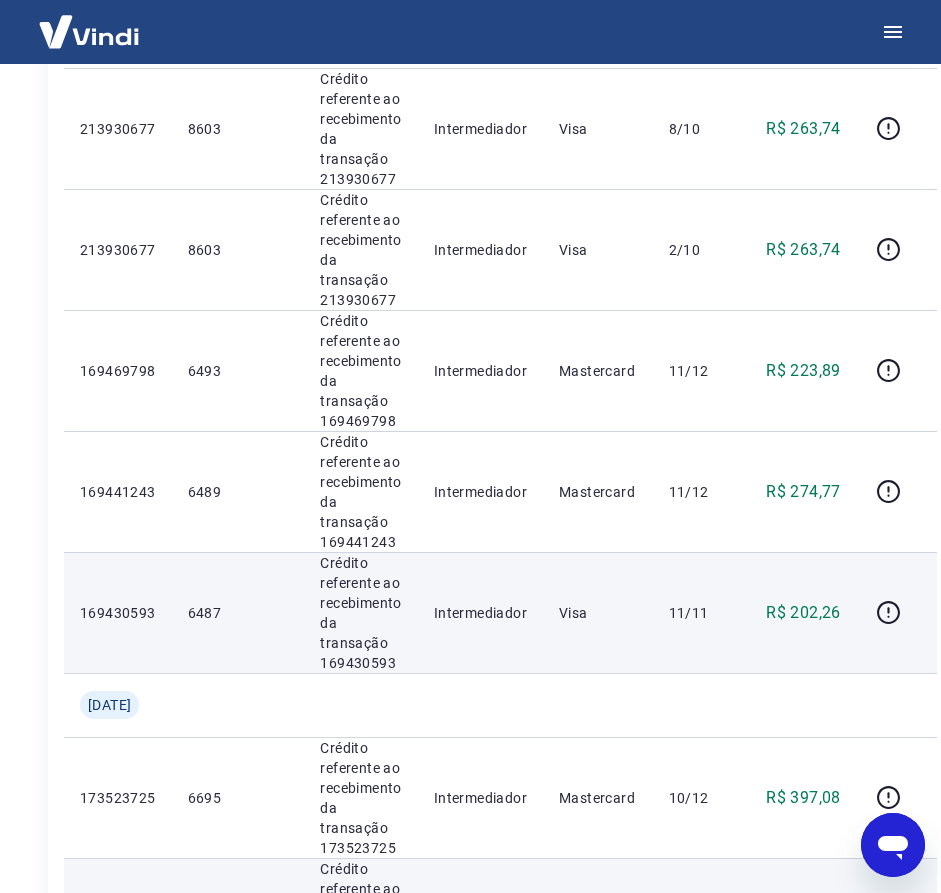 scroll, scrollTop: 1867, scrollLeft: 0, axis: vertical 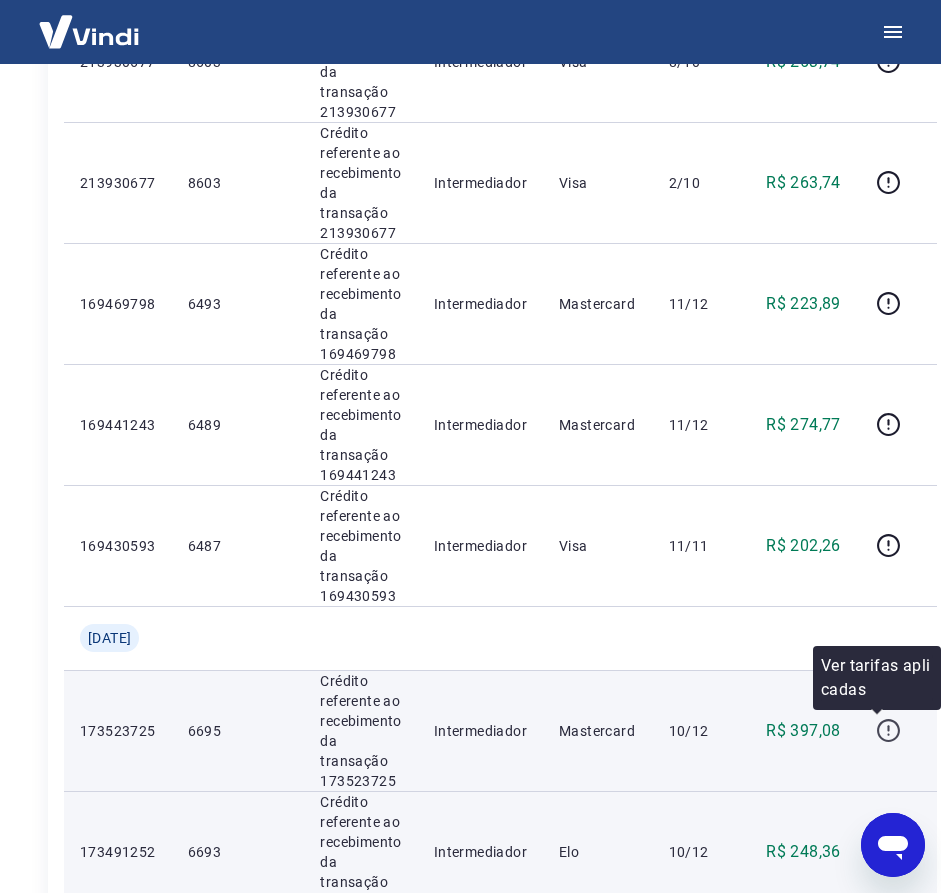 click 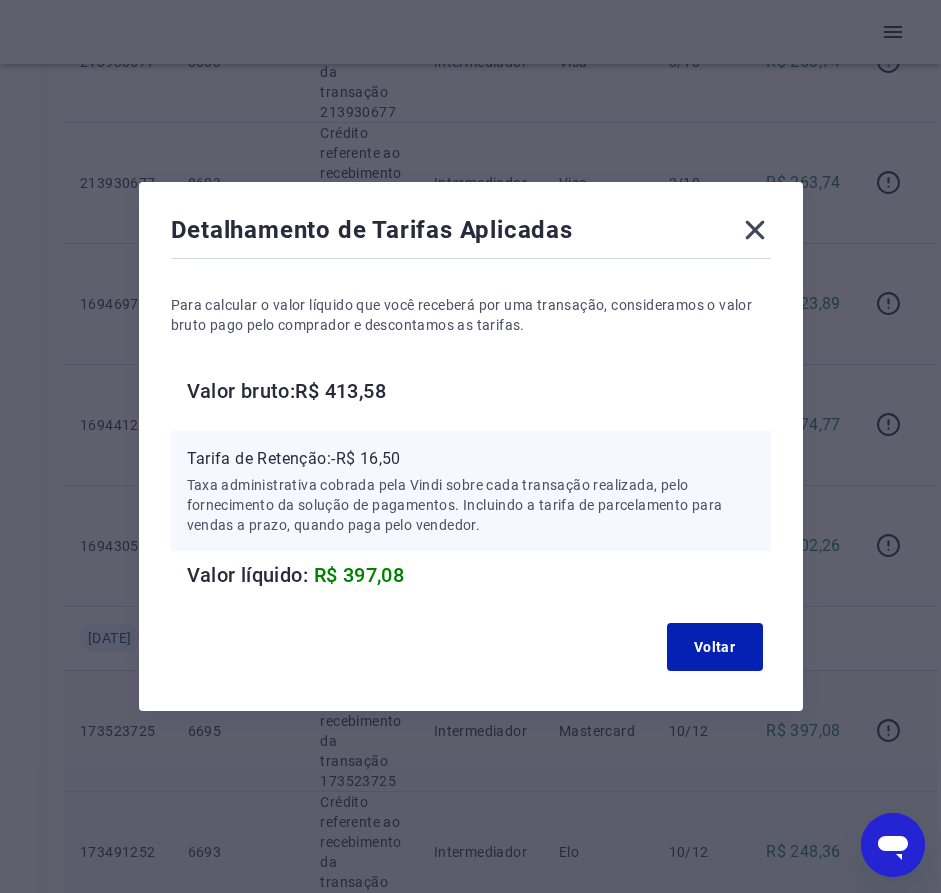 click on "Tarifa de Retenção:  -R$ 16,50" at bounding box center (471, 459) 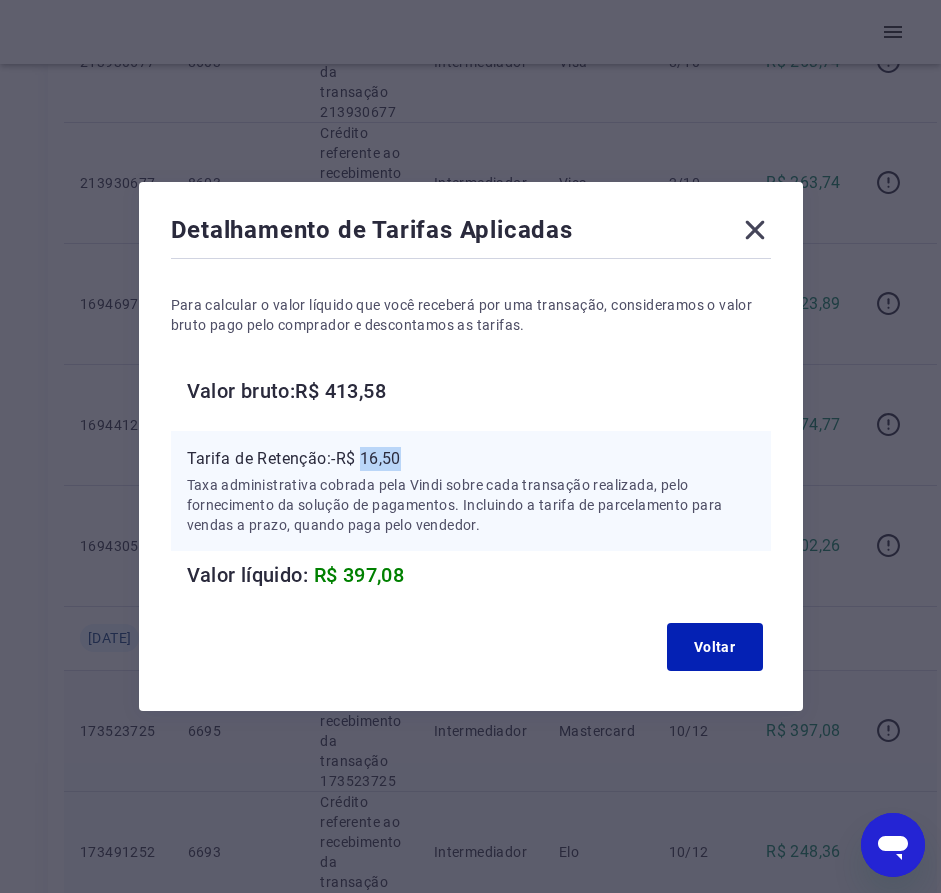 click on "Tarifa de Retenção:  -R$ 16,50" at bounding box center [471, 459] 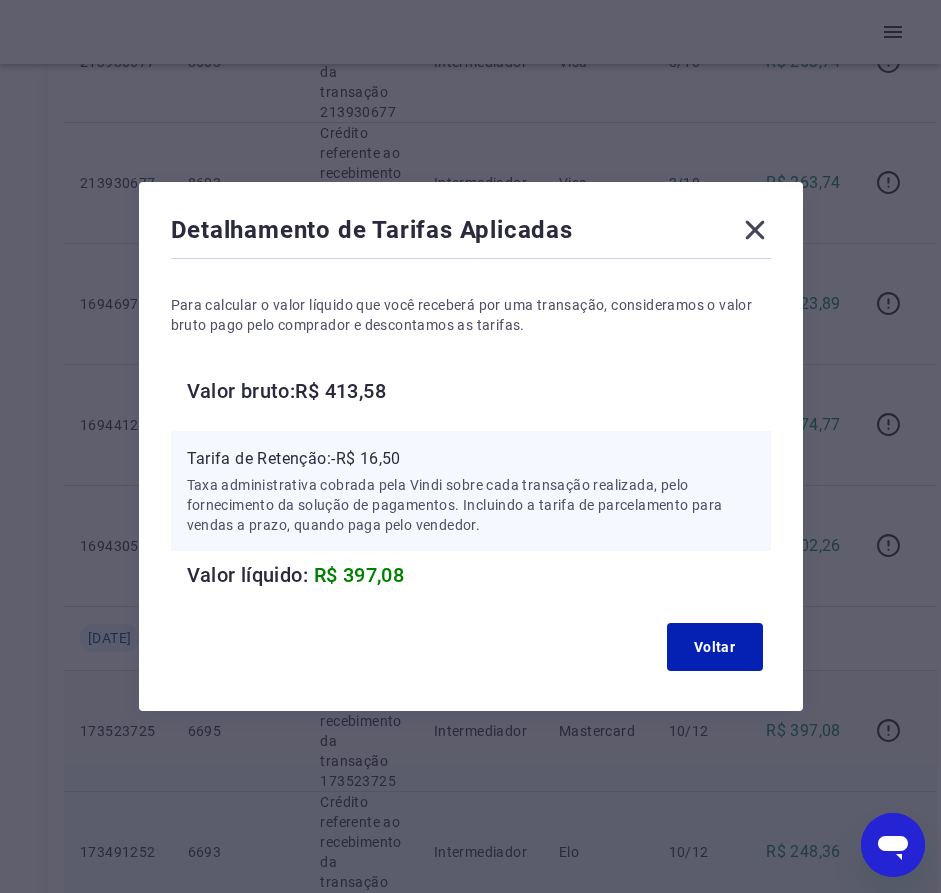 click on "Valor bruto:  R$ 413,58" at bounding box center [479, 391] 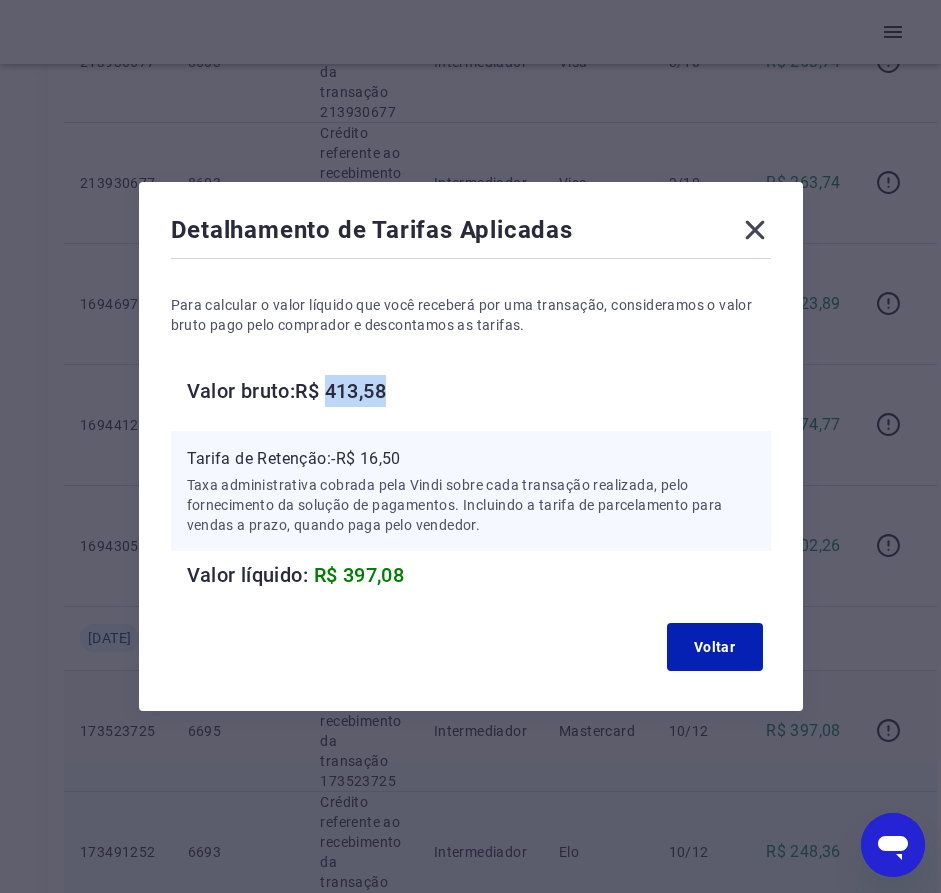 click on "Valor bruto:  R$ 413,58" at bounding box center [479, 391] 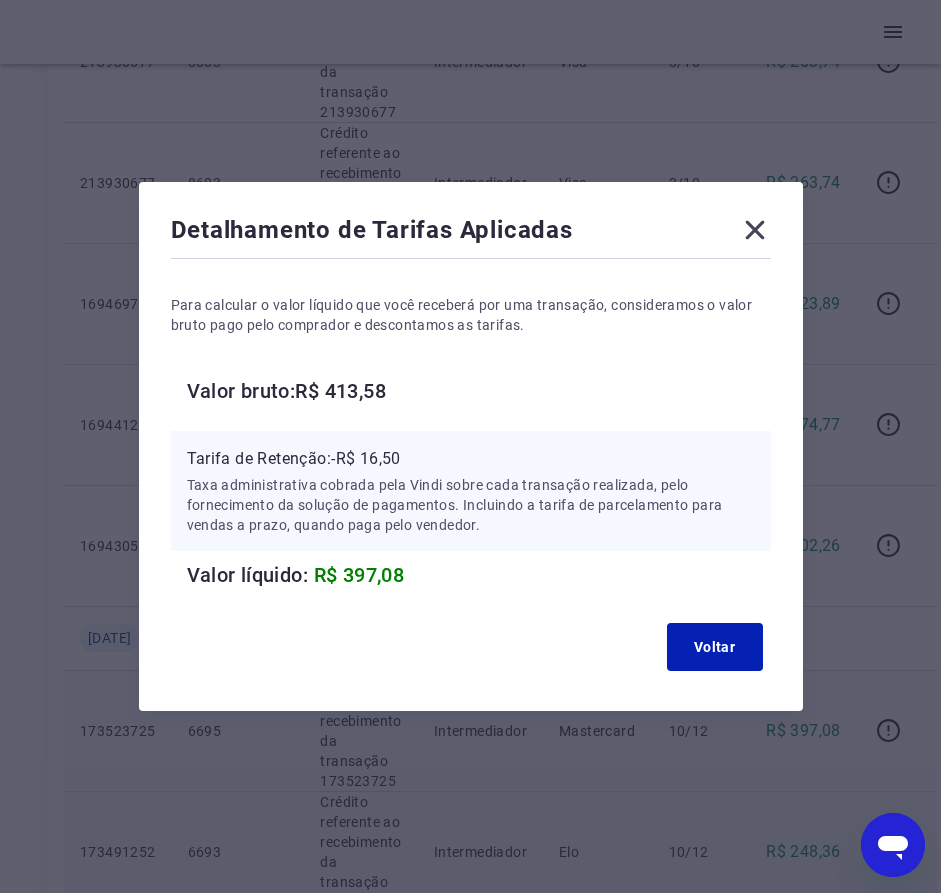 click 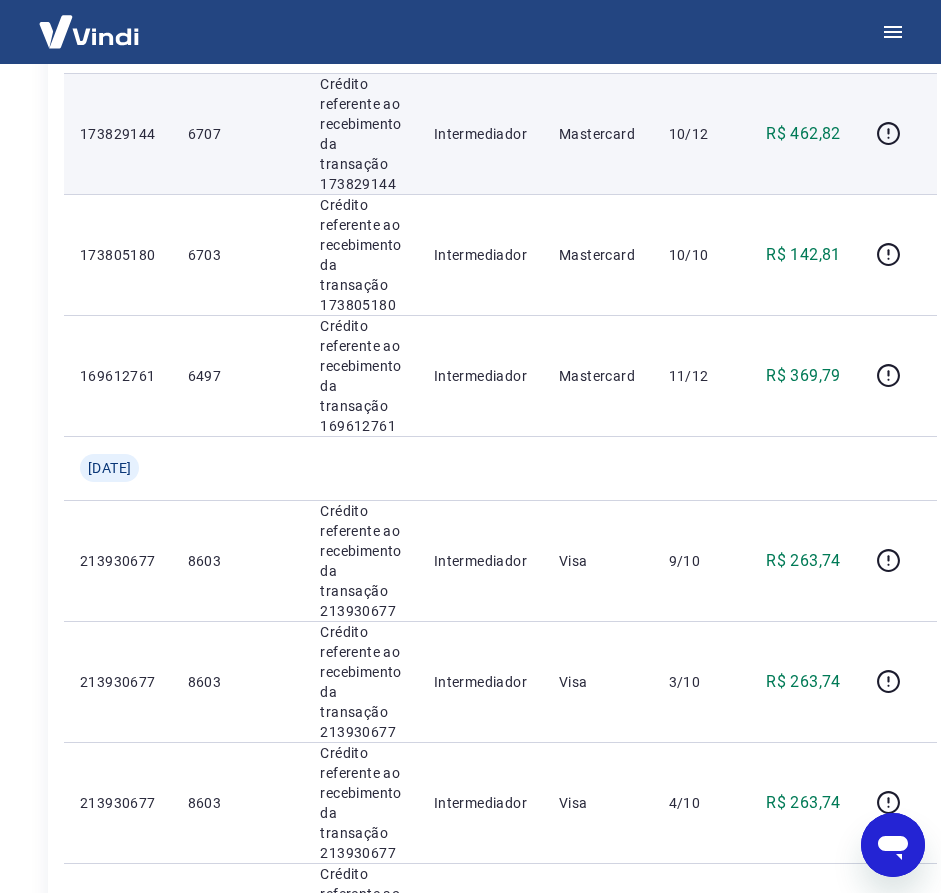 scroll, scrollTop: 0, scrollLeft: 0, axis: both 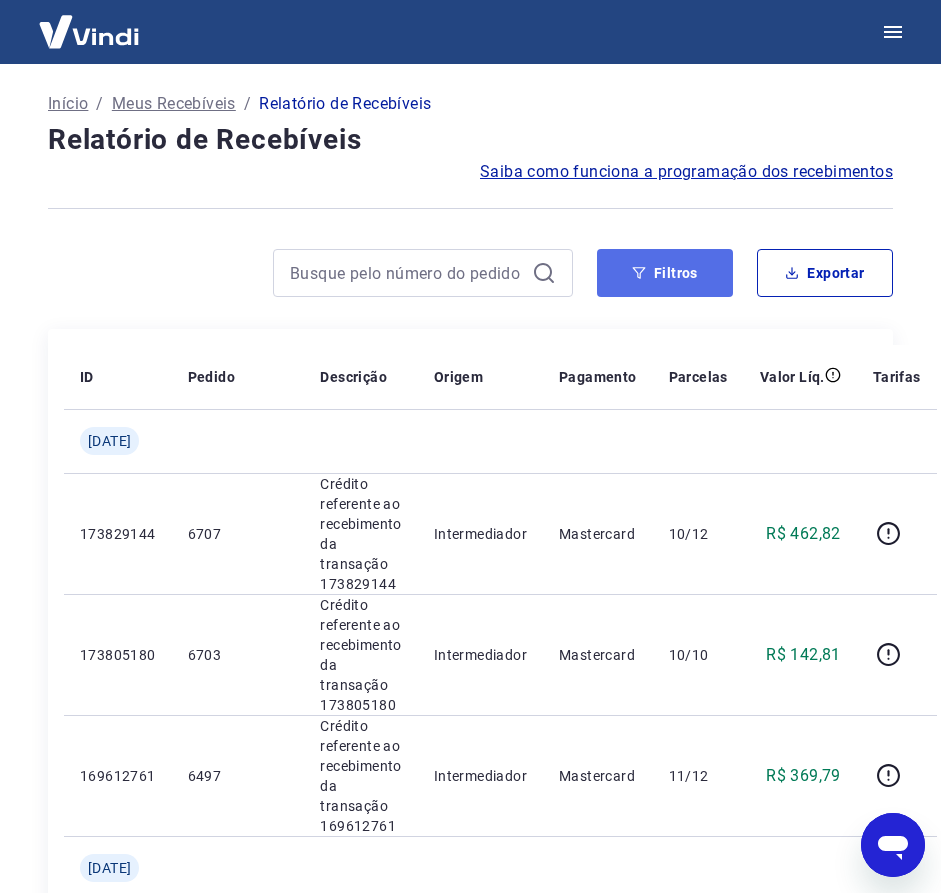 click on "Filtros" at bounding box center [665, 273] 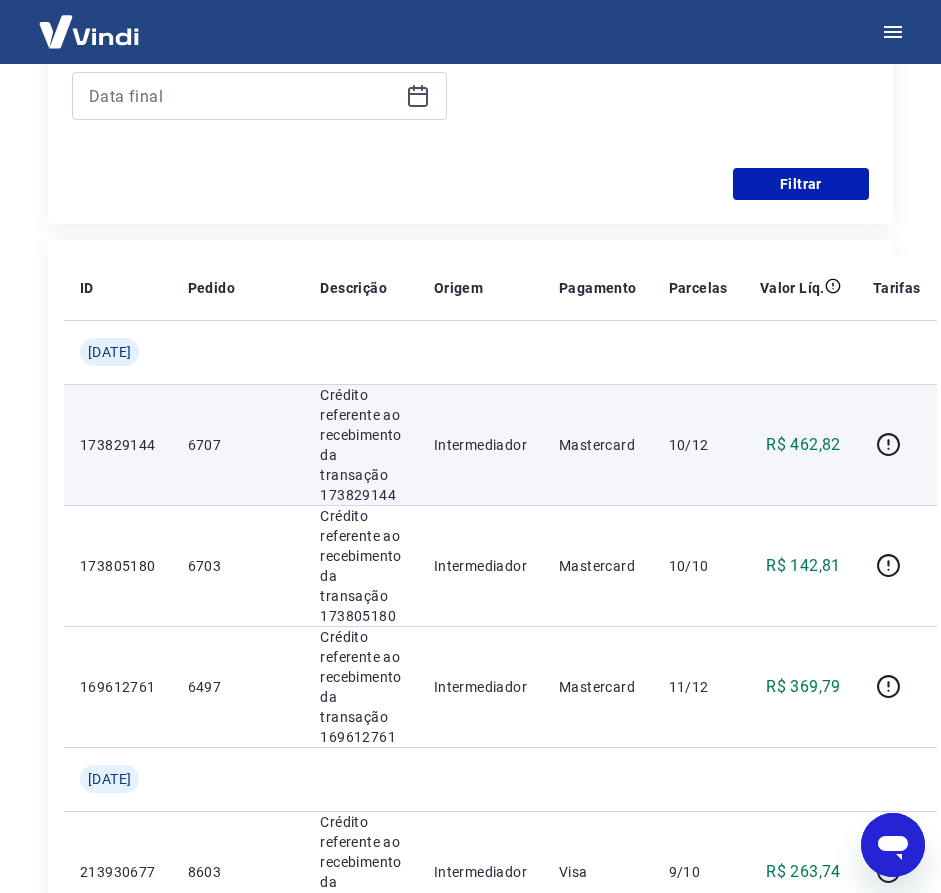 scroll, scrollTop: 200, scrollLeft: 0, axis: vertical 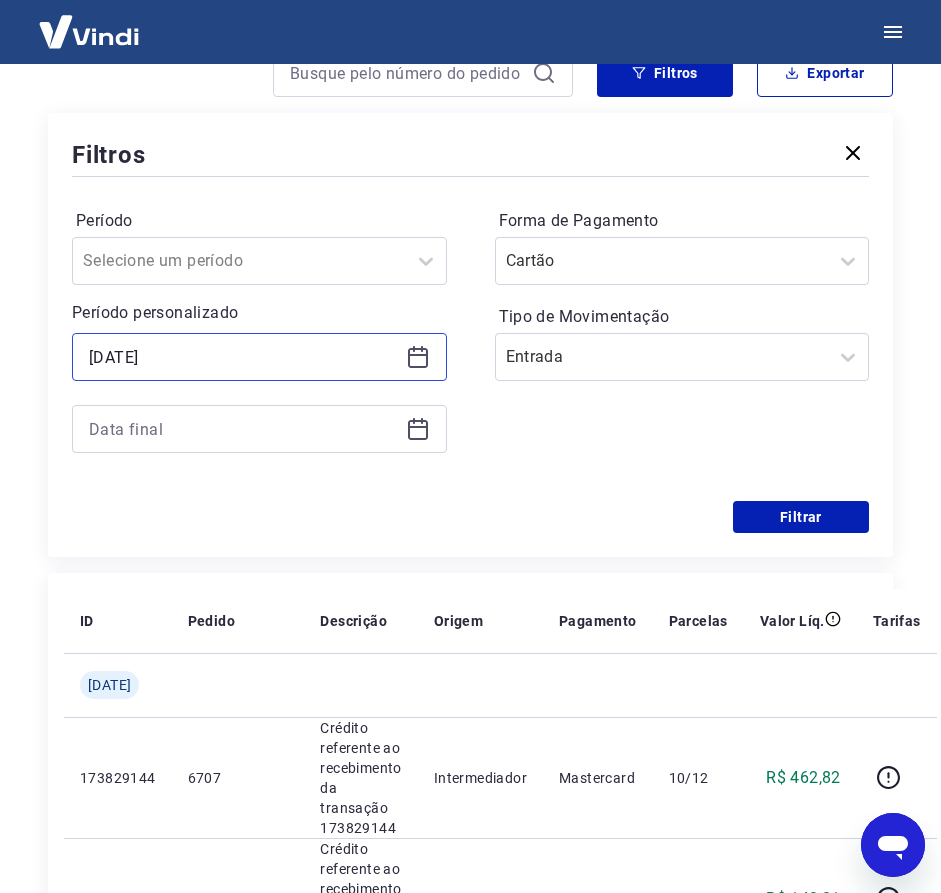 click on "[DATE]" at bounding box center [243, 357] 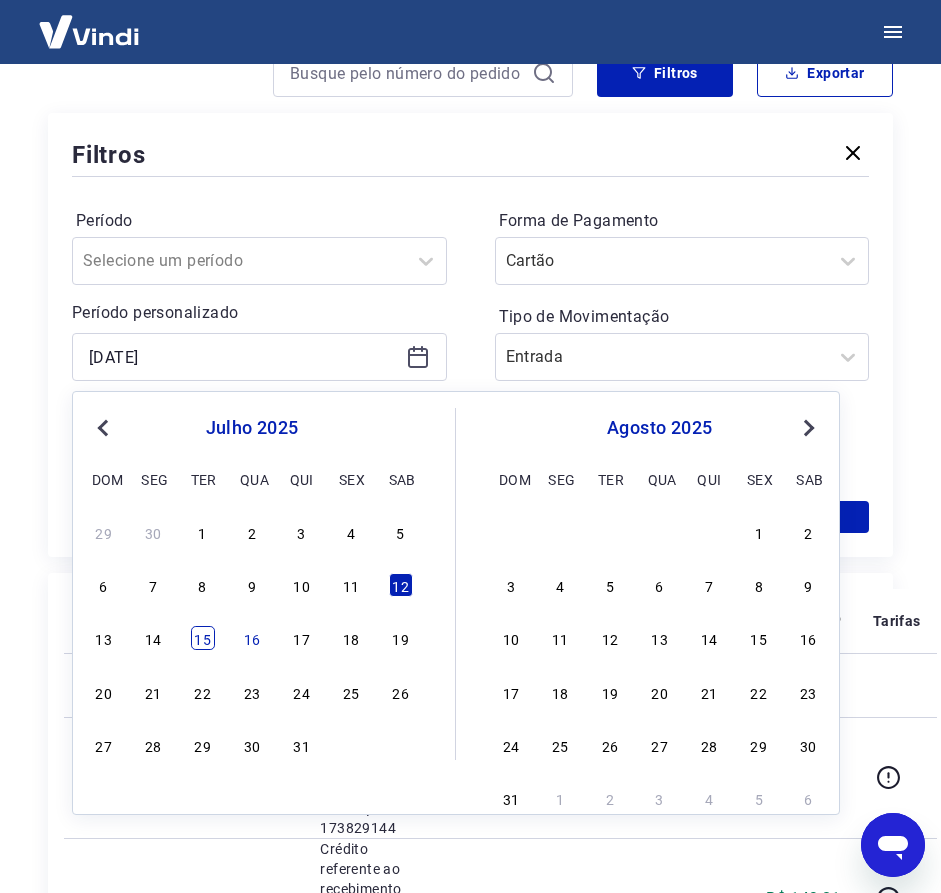 click on "15" at bounding box center (203, 638) 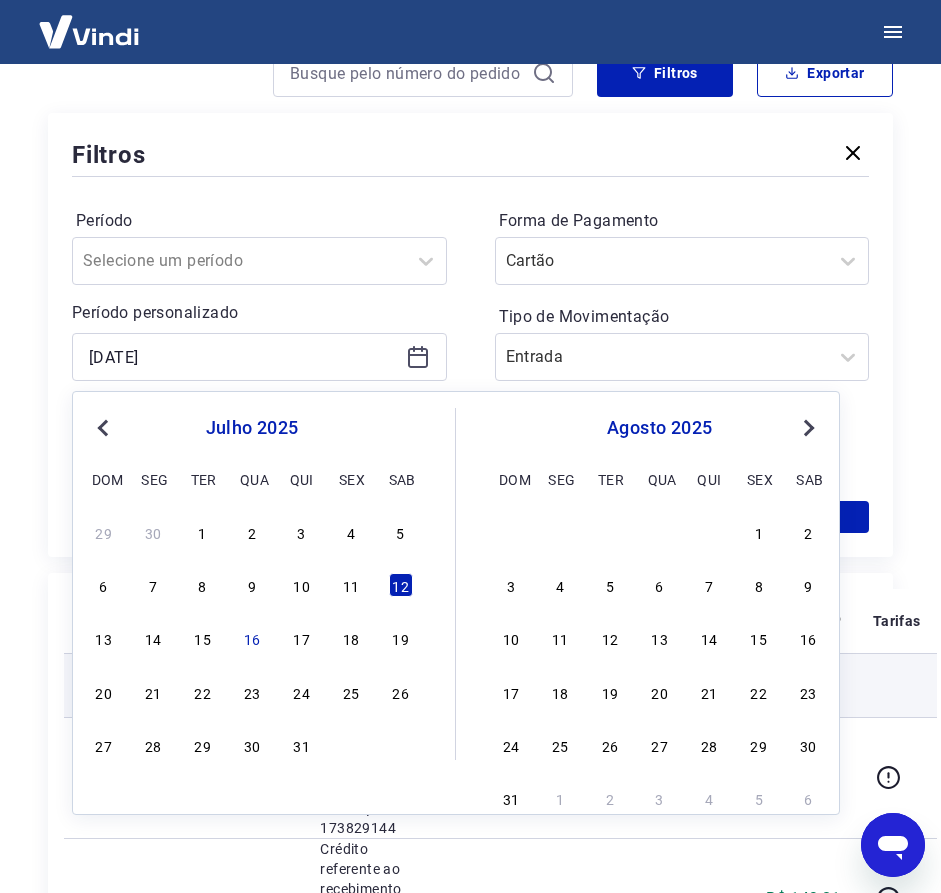 type on "[DATE]" 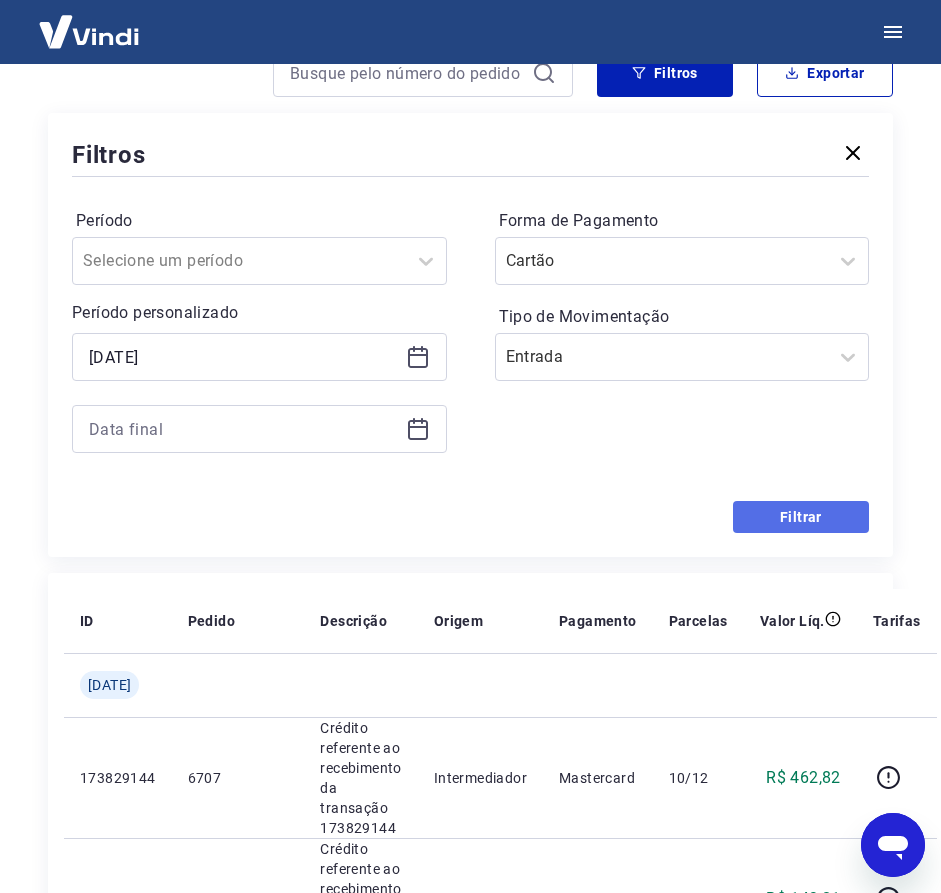 click on "Filtrar" at bounding box center (801, 517) 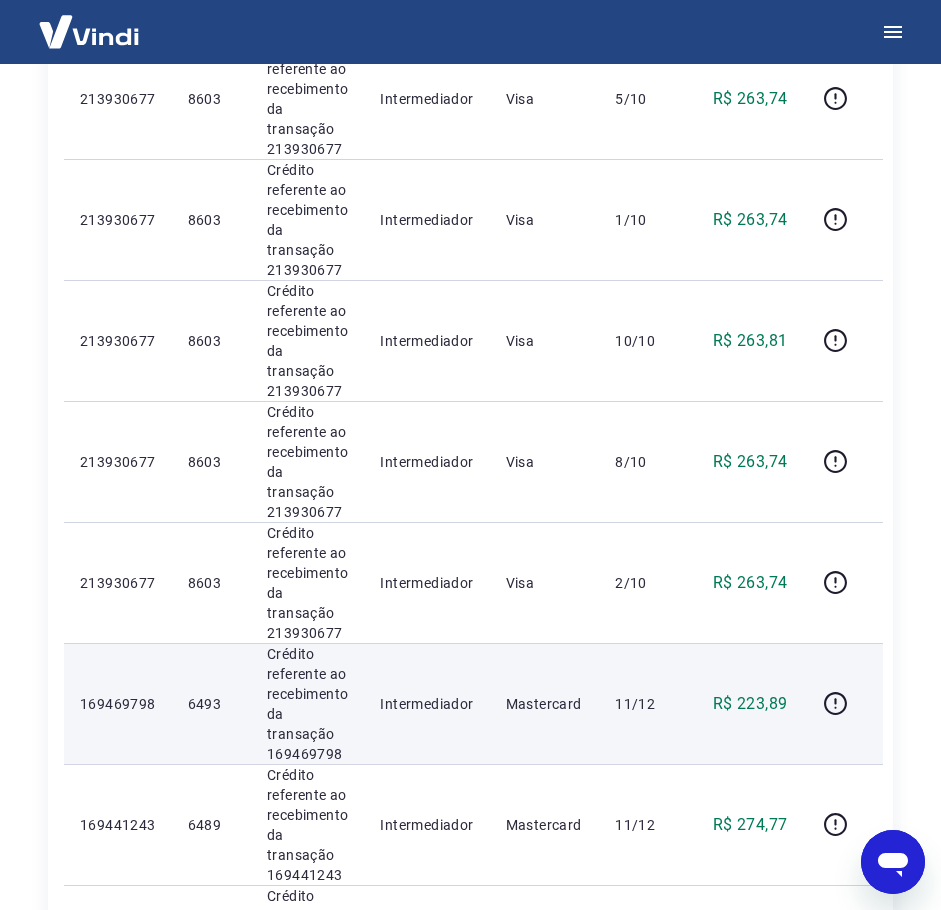 scroll, scrollTop: 1733, scrollLeft: 0, axis: vertical 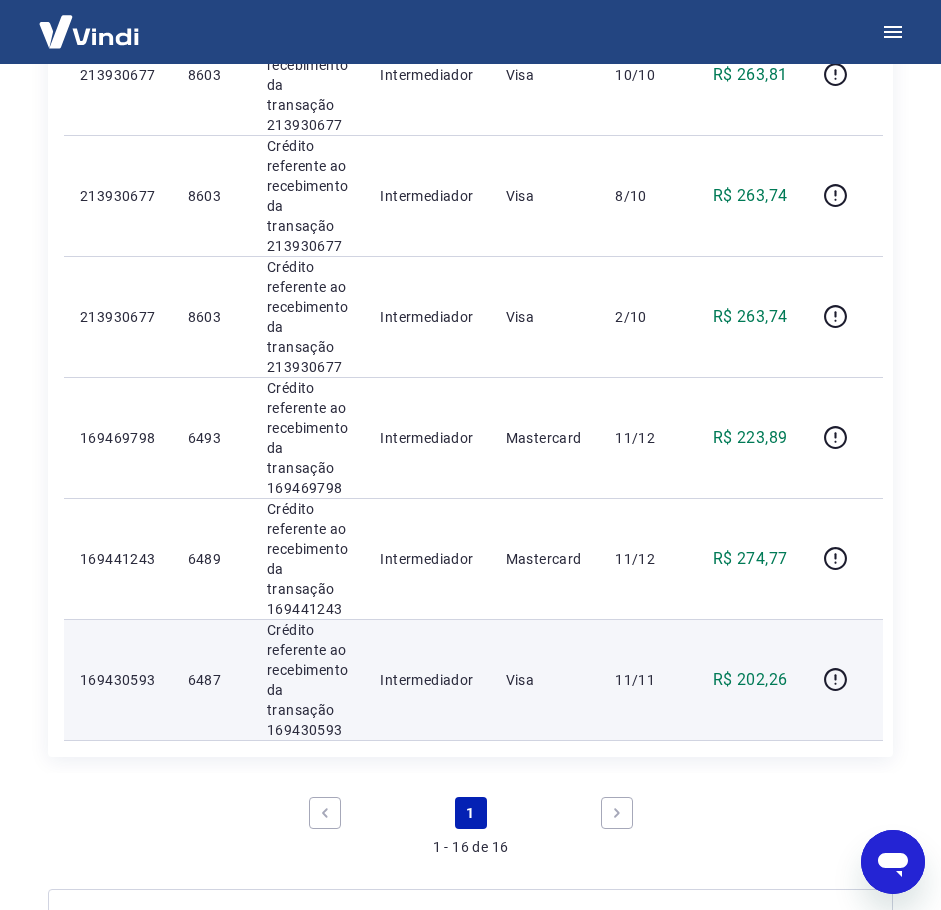 click on "Crédito referente ao recebimento da transação 169430593" at bounding box center (307, 680) 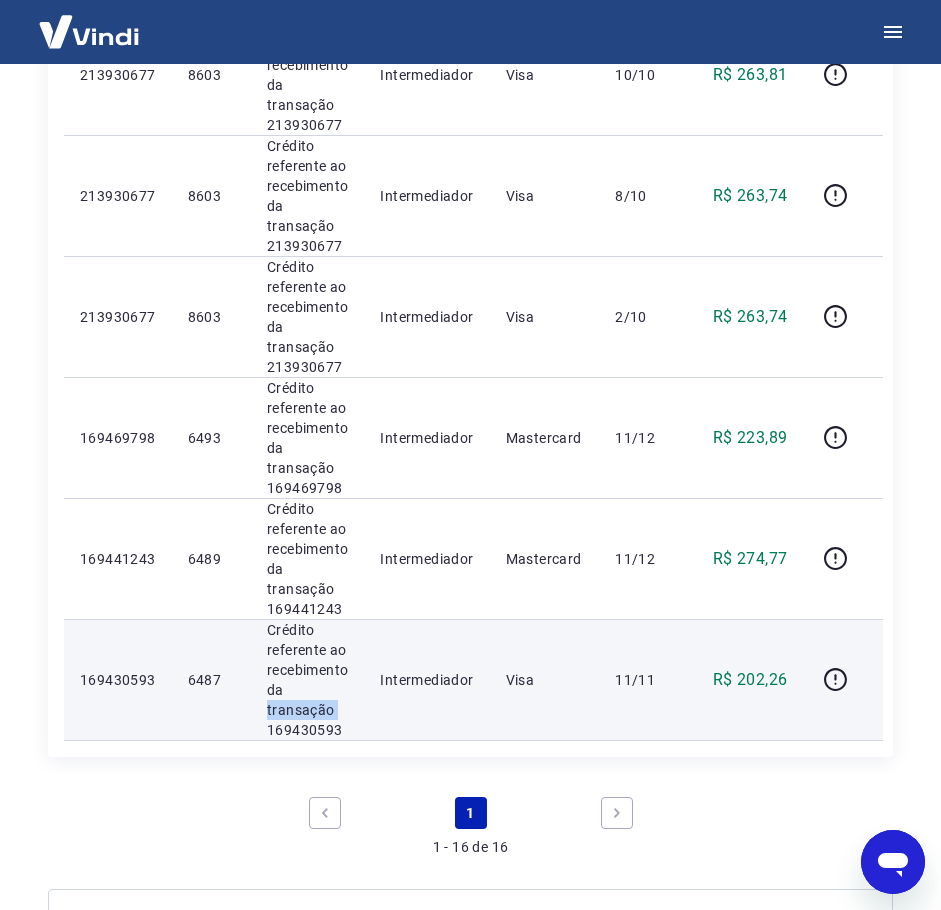 click on "Crédito referente ao recebimento da transação 169430593" at bounding box center [307, 680] 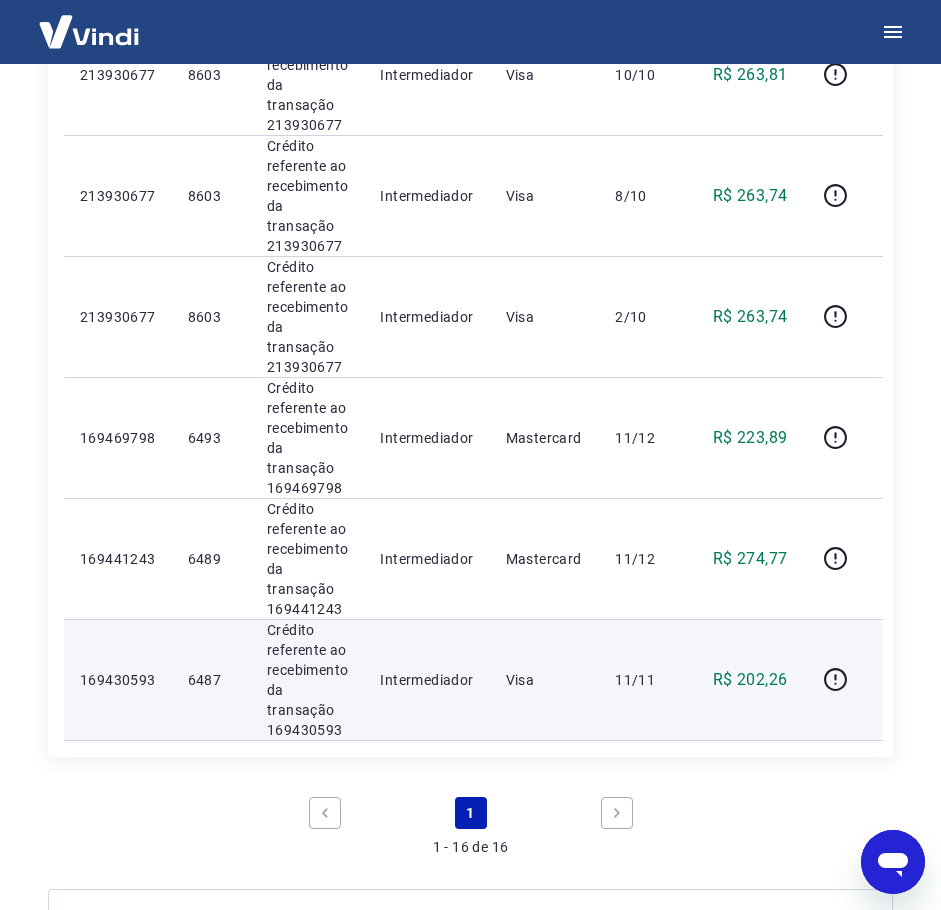 drag, startPoint x: 304, startPoint y: 715, endPoint x: 127, endPoint y: 681, distance: 180.23596 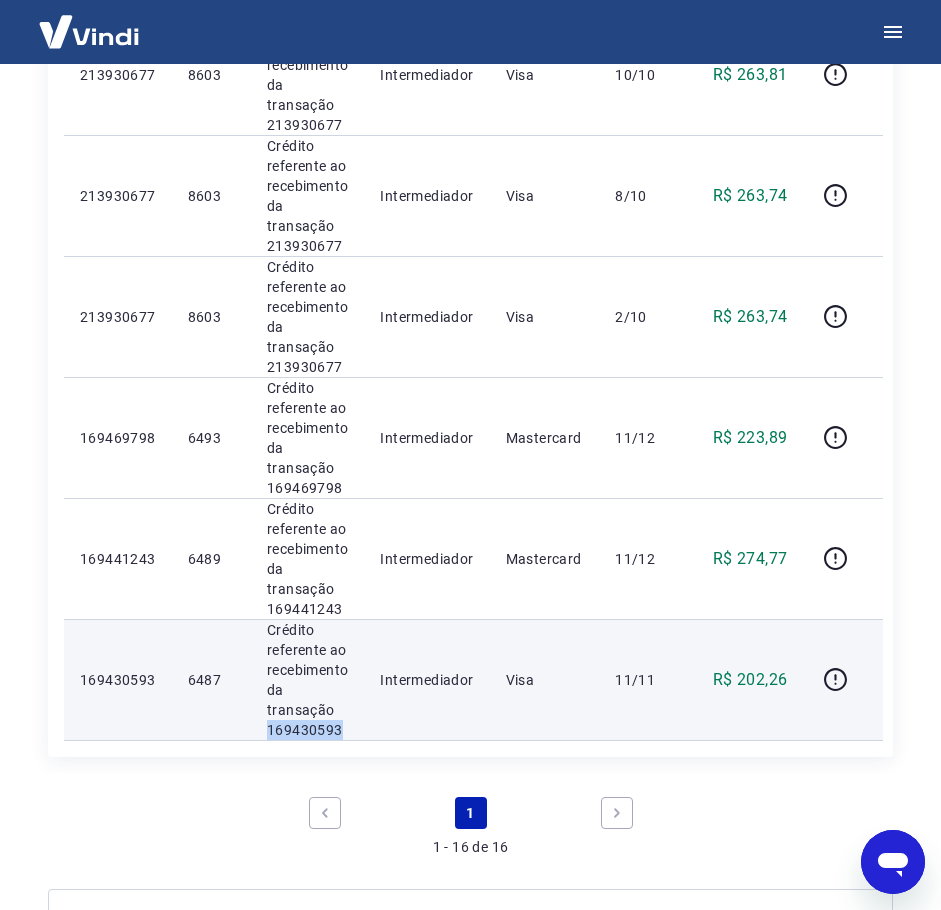 click on "Crédito referente ao recebimento da transação 169430593" at bounding box center (307, 680) 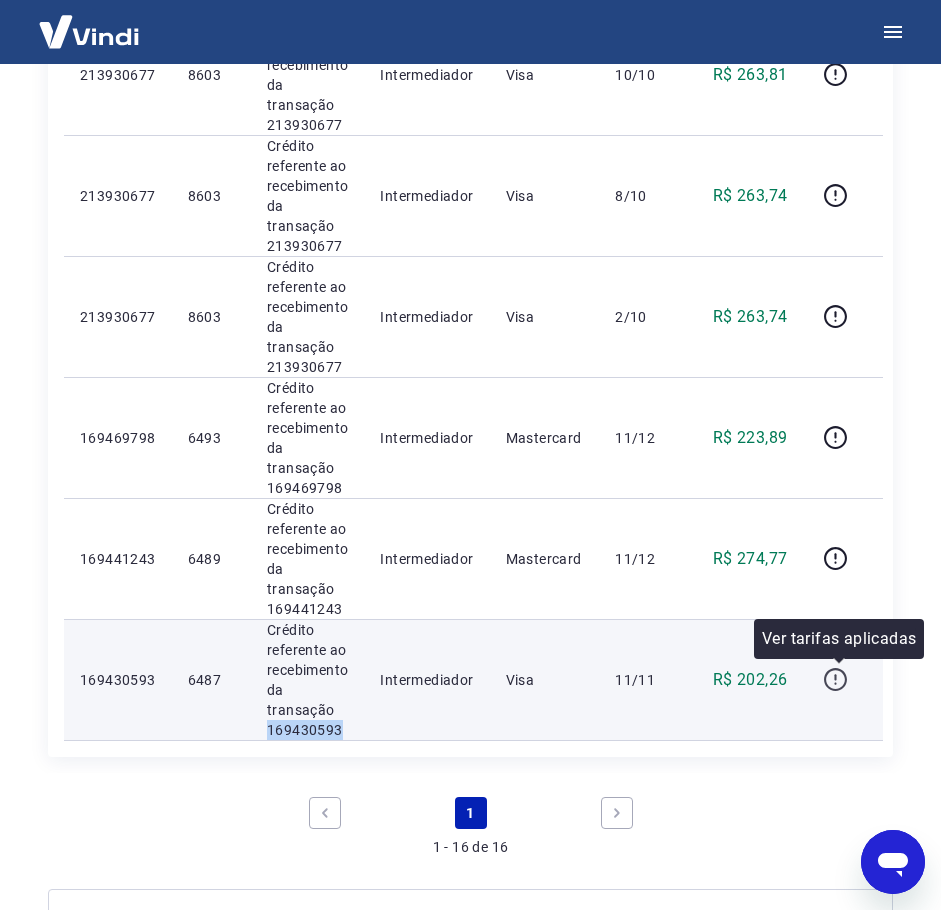 click 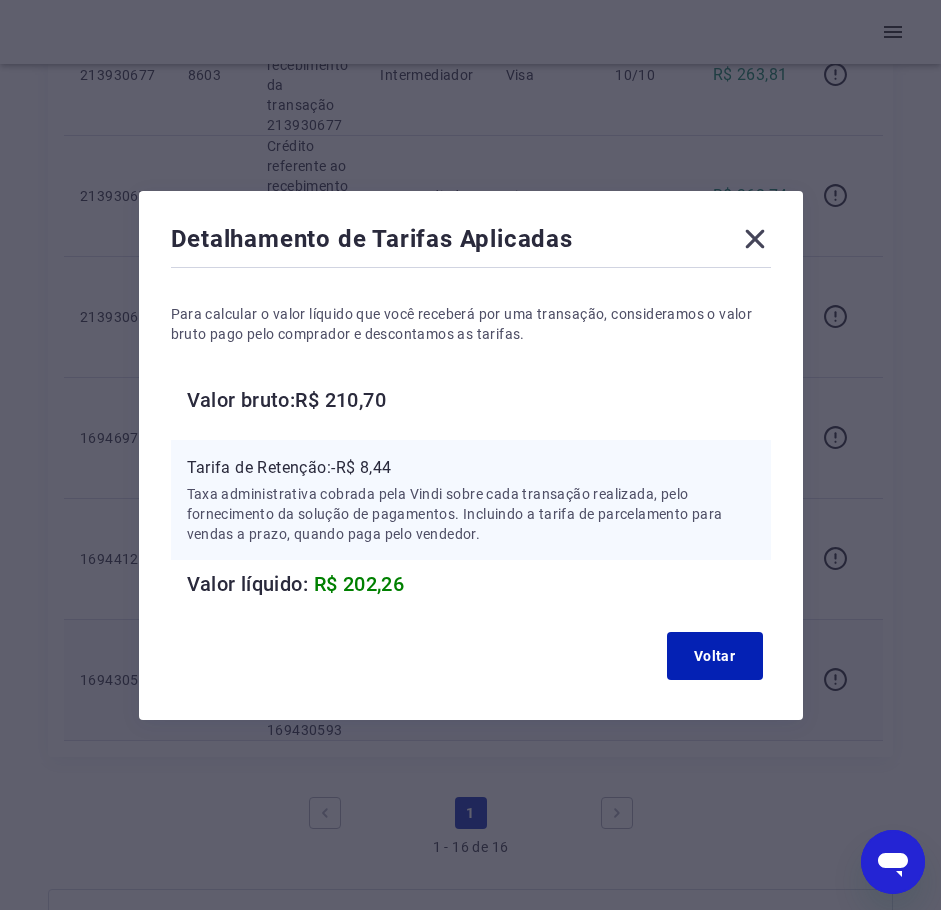 click on "Detalhamento de Tarifas Aplicadas" at bounding box center [471, 243] 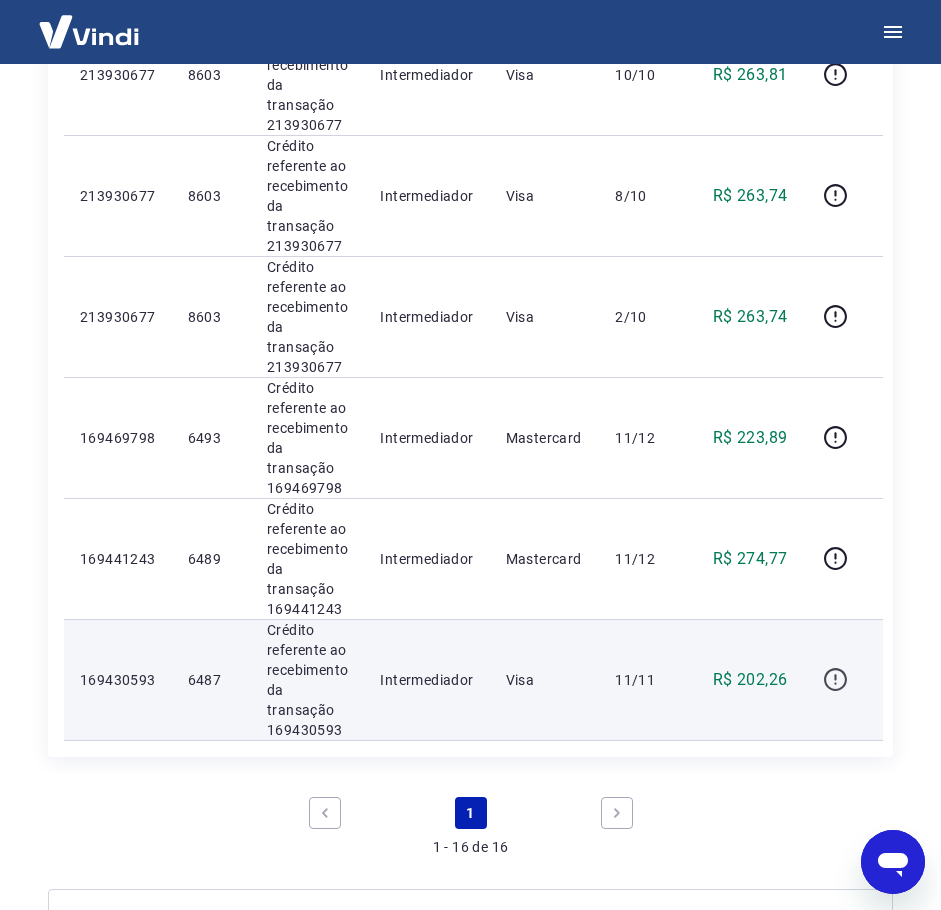drag, startPoint x: 857, startPoint y: 677, endPoint x: 845, endPoint y: 678, distance: 12.0415945 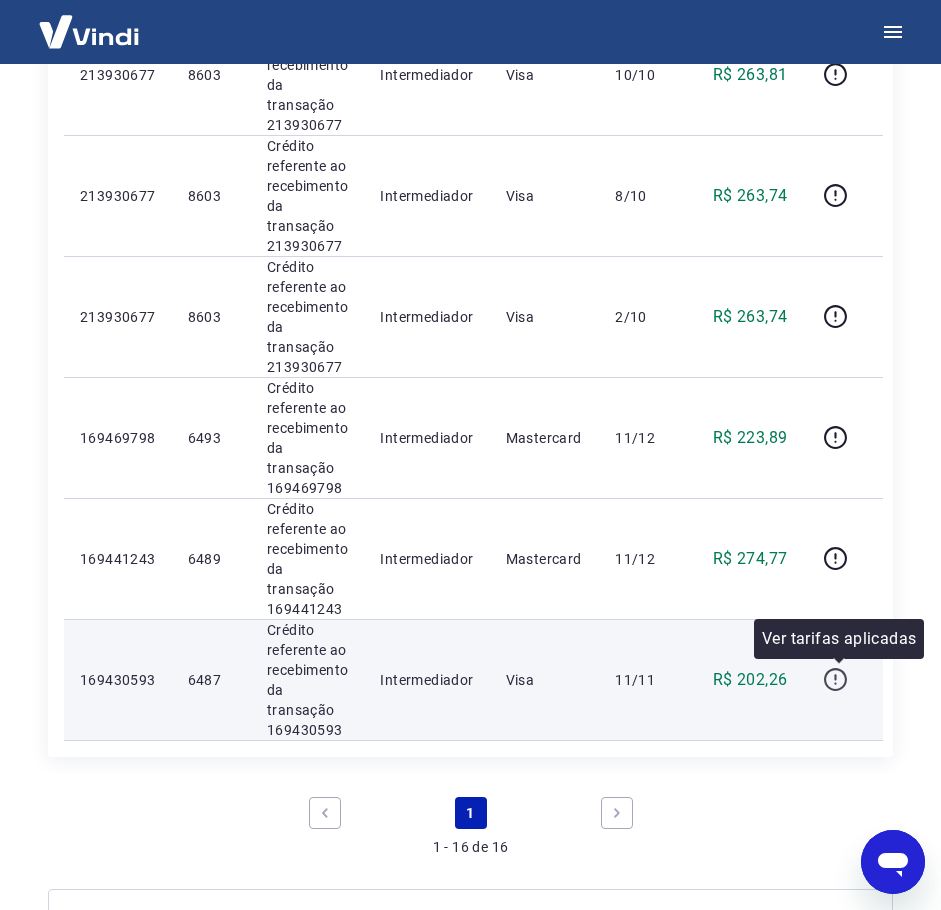 click at bounding box center (835, 680) 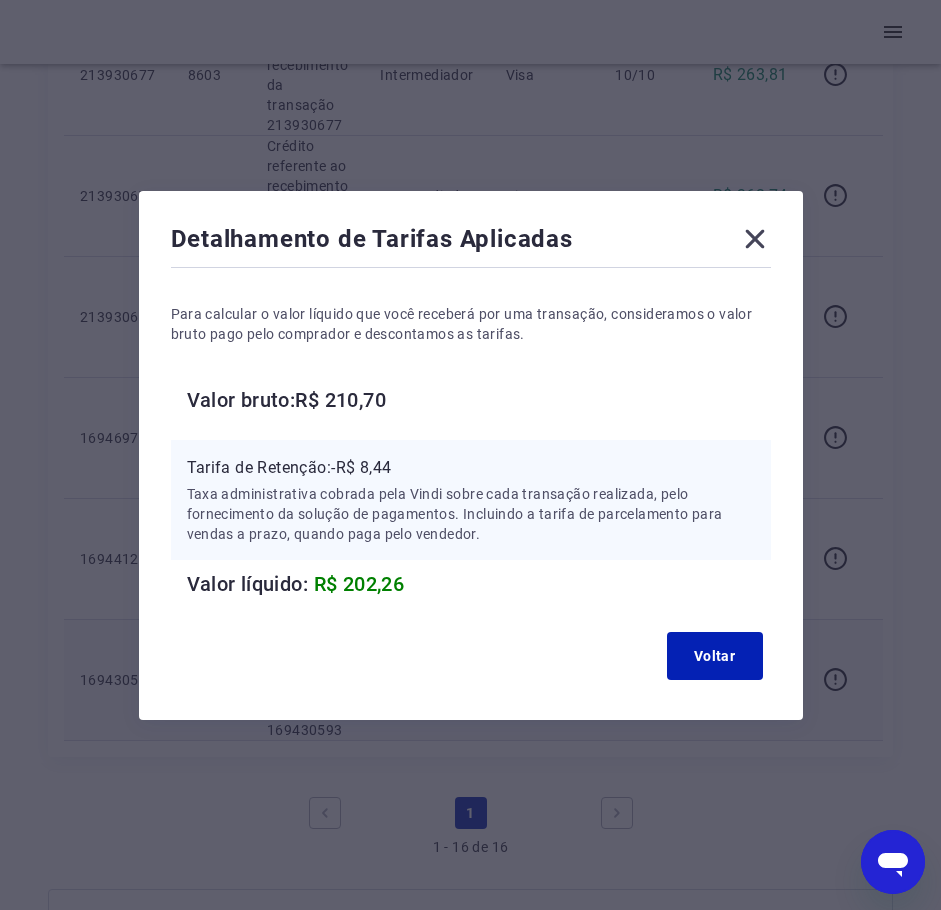click on "Para calcular o valor líquido que você receberá por uma transação, consideramos o valor bruto pago pelo comprador e descontamos as tarifas. Valor bruto:  R$ 210,70 Tarifa de Retenção:  -R$ 8,44 Taxa administrativa cobrada pela Vindi sobre cada transação realizada, pelo fornecimento da solução de pagamentos. Incluindo a tarifa de parcelamento para vendas a prazo, quando paga pelo vendedor. Valor líquido:   R$ 202,26" at bounding box center (471, 436) 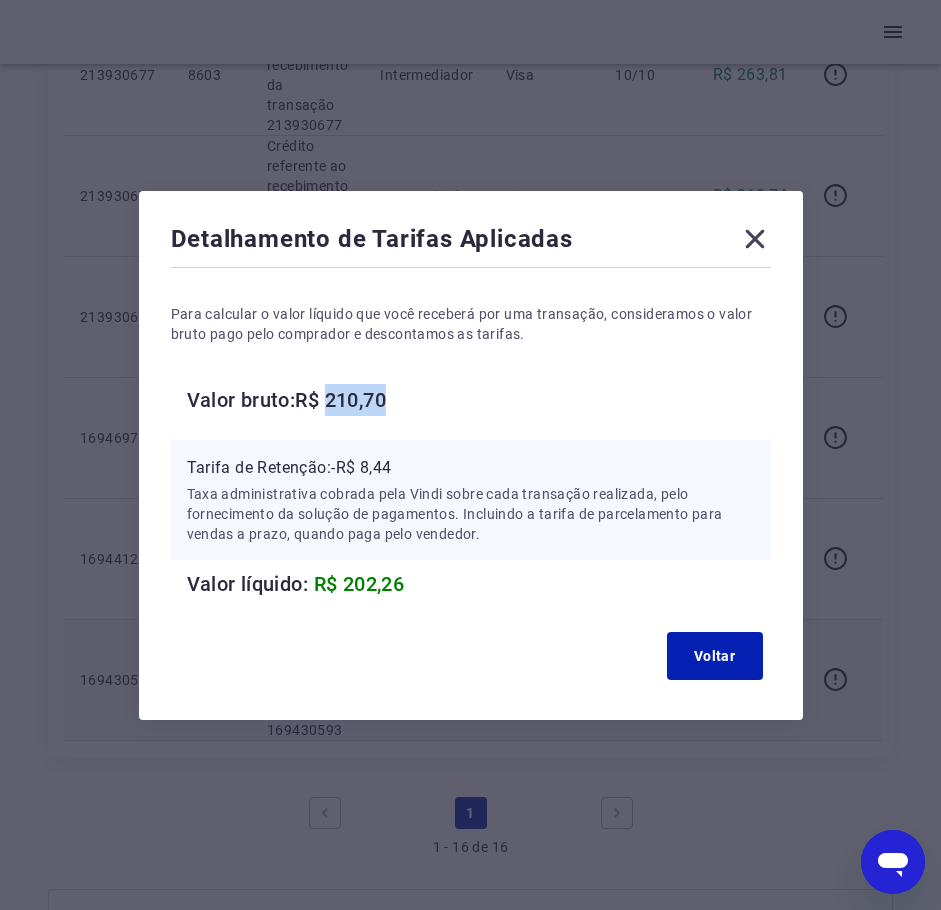 click on "Valor bruto:  R$ 210,70" at bounding box center (479, 400) 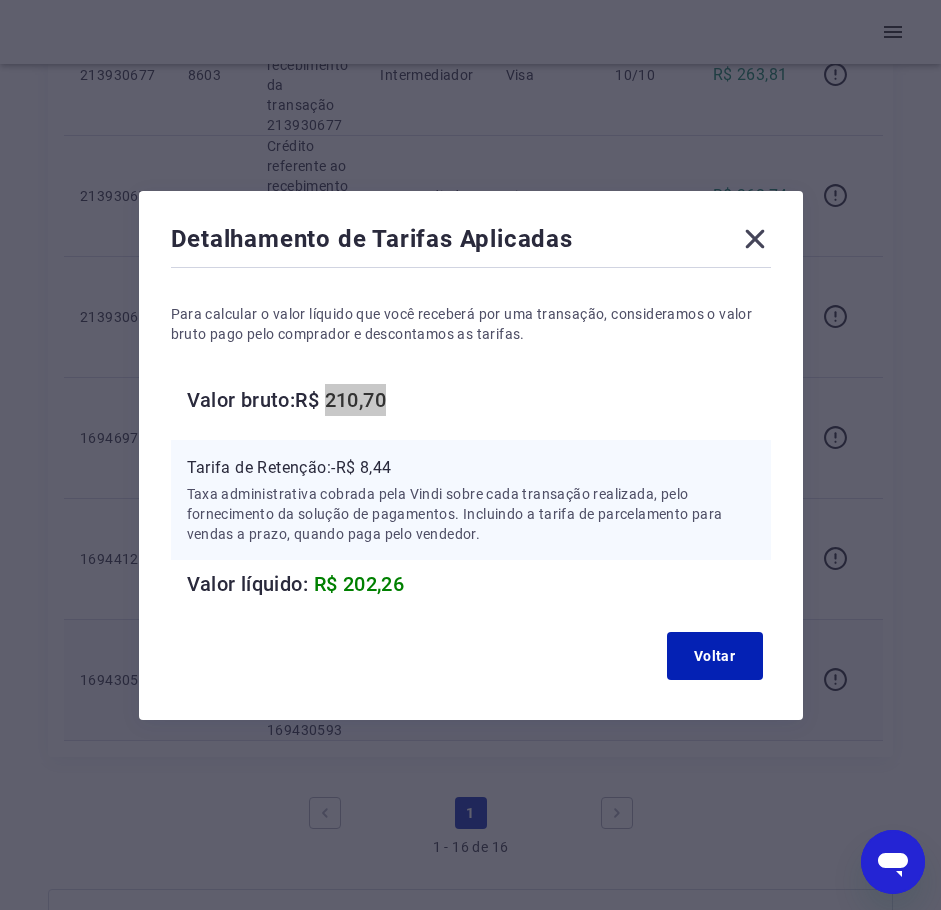 scroll, scrollTop: 1467, scrollLeft: 0, axis: vertical 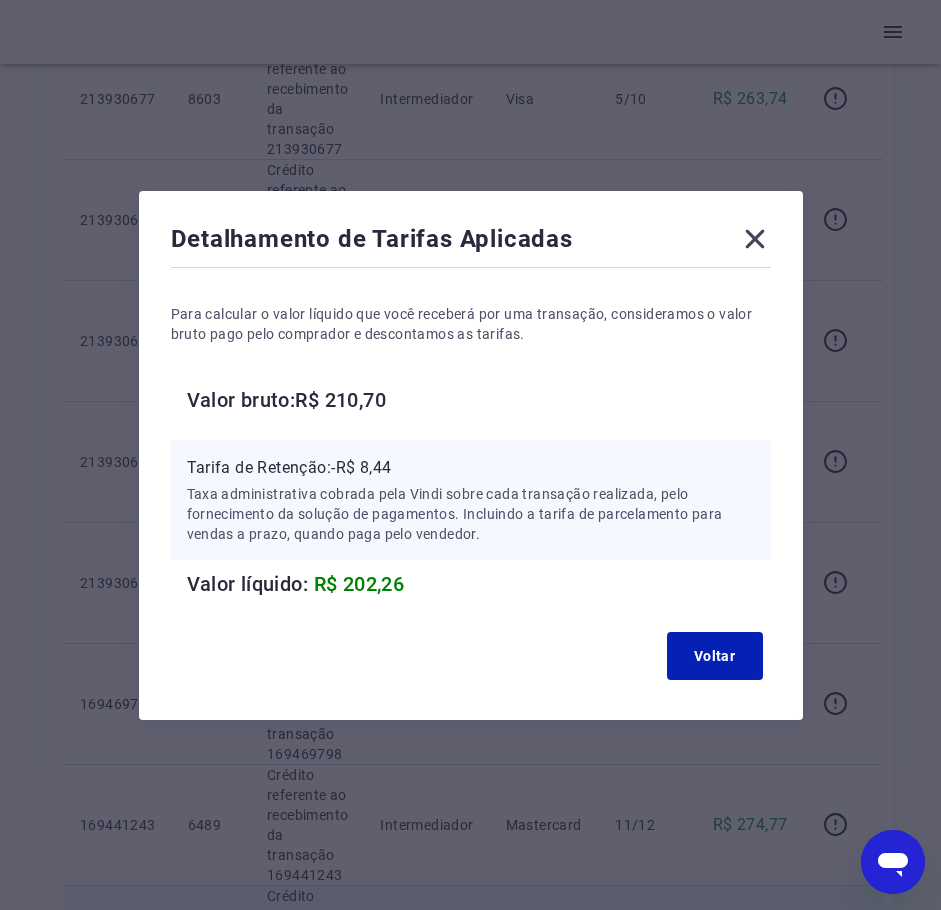 click 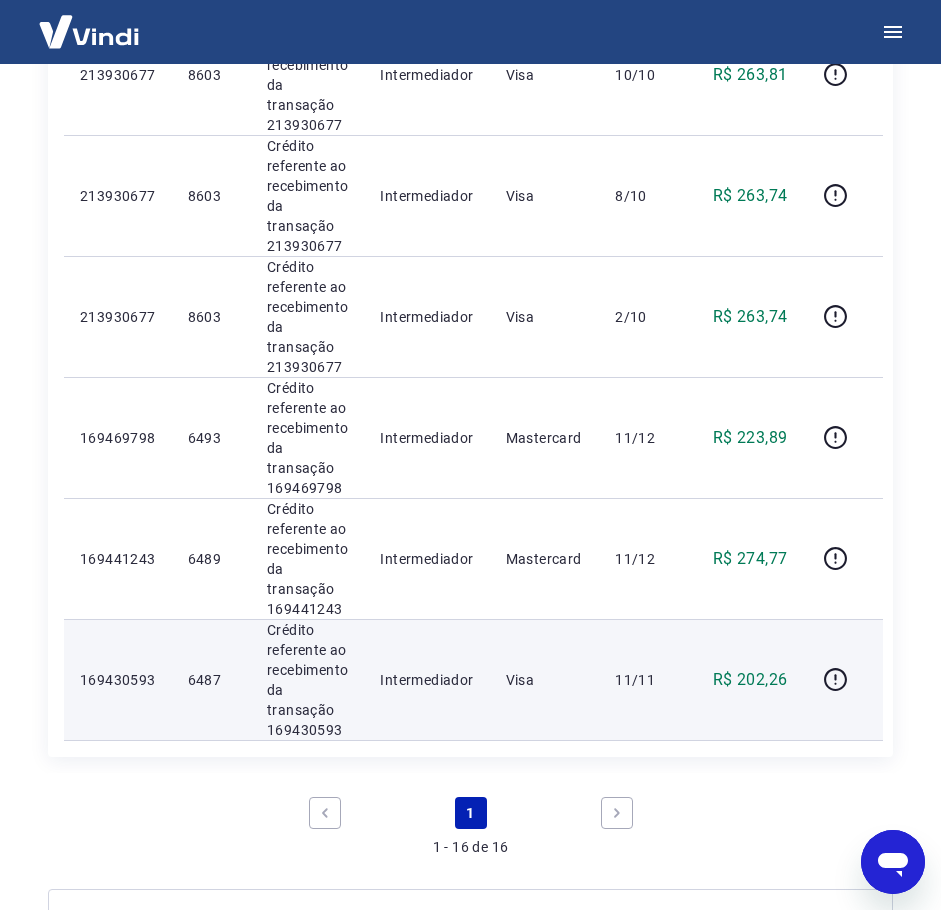 scroll, scrollTop: 2000, scrollLeft: 0, axis: vertical 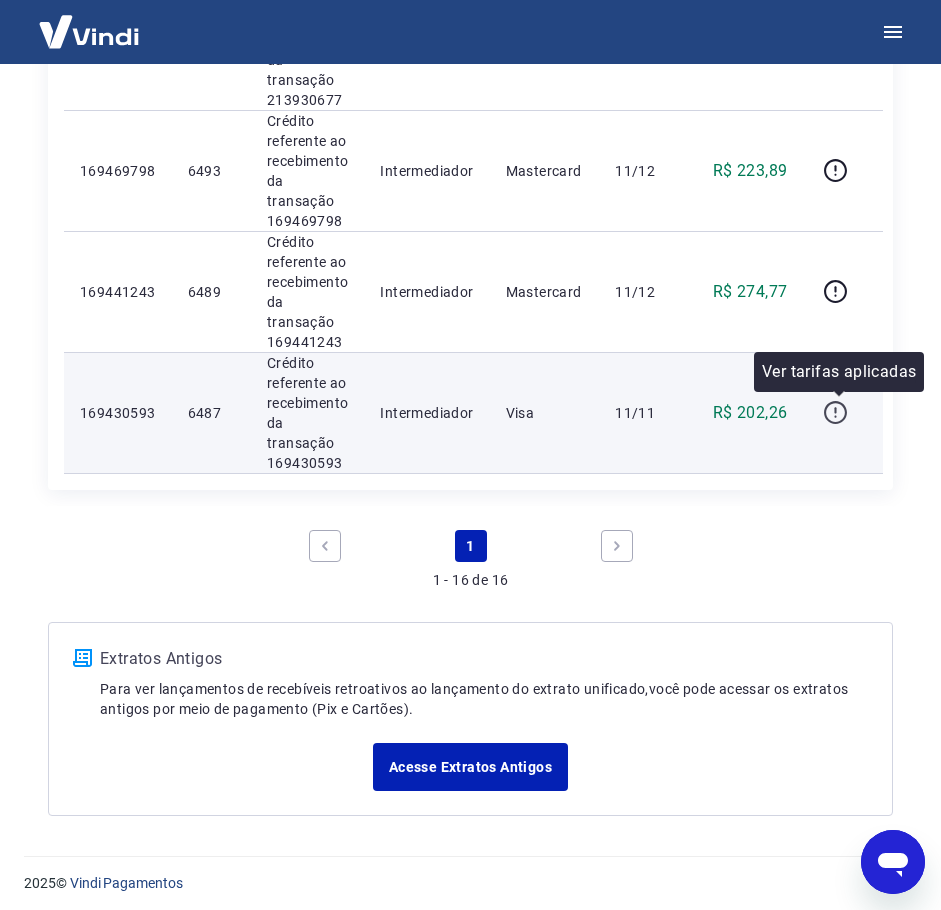 click 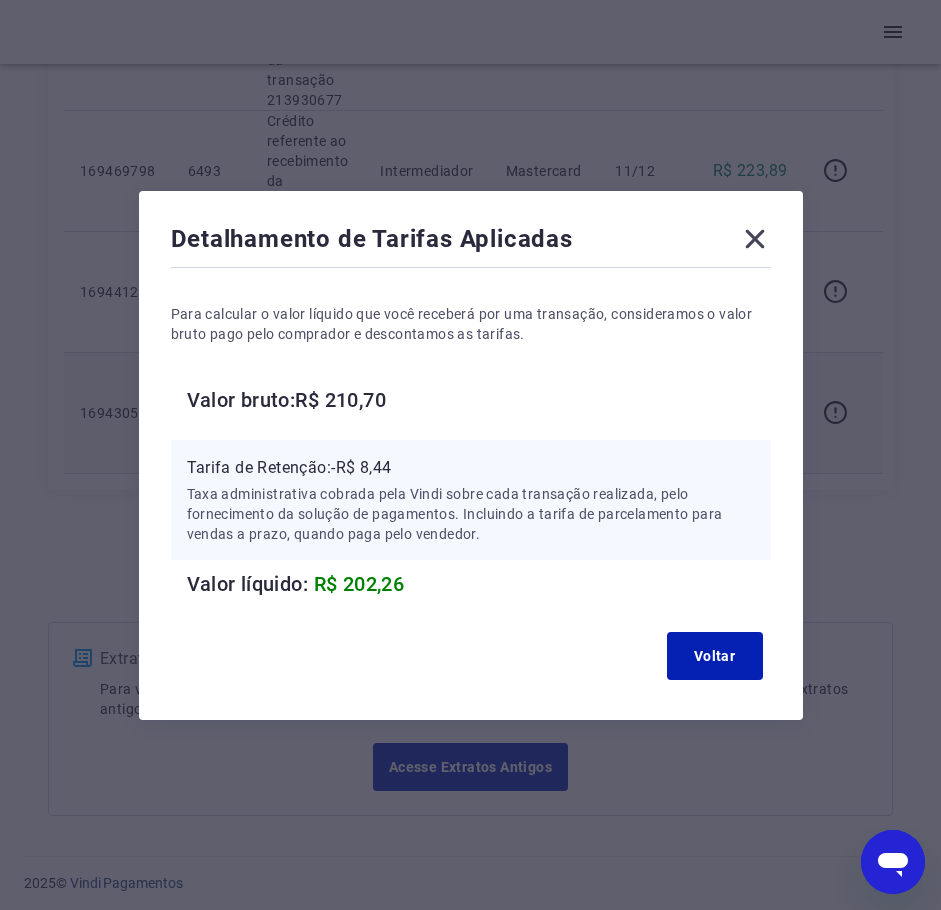 type 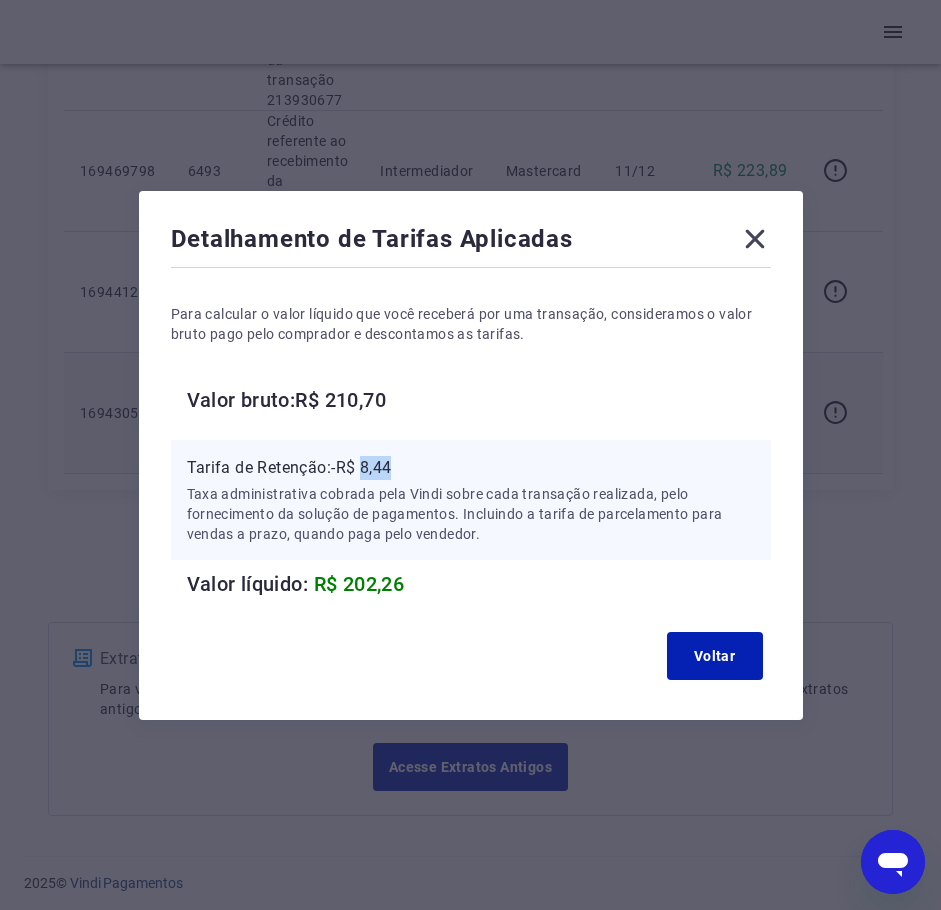 click on "Tarifa de Retenção:  -R$ 8,44" at bounding box center [471, 468] 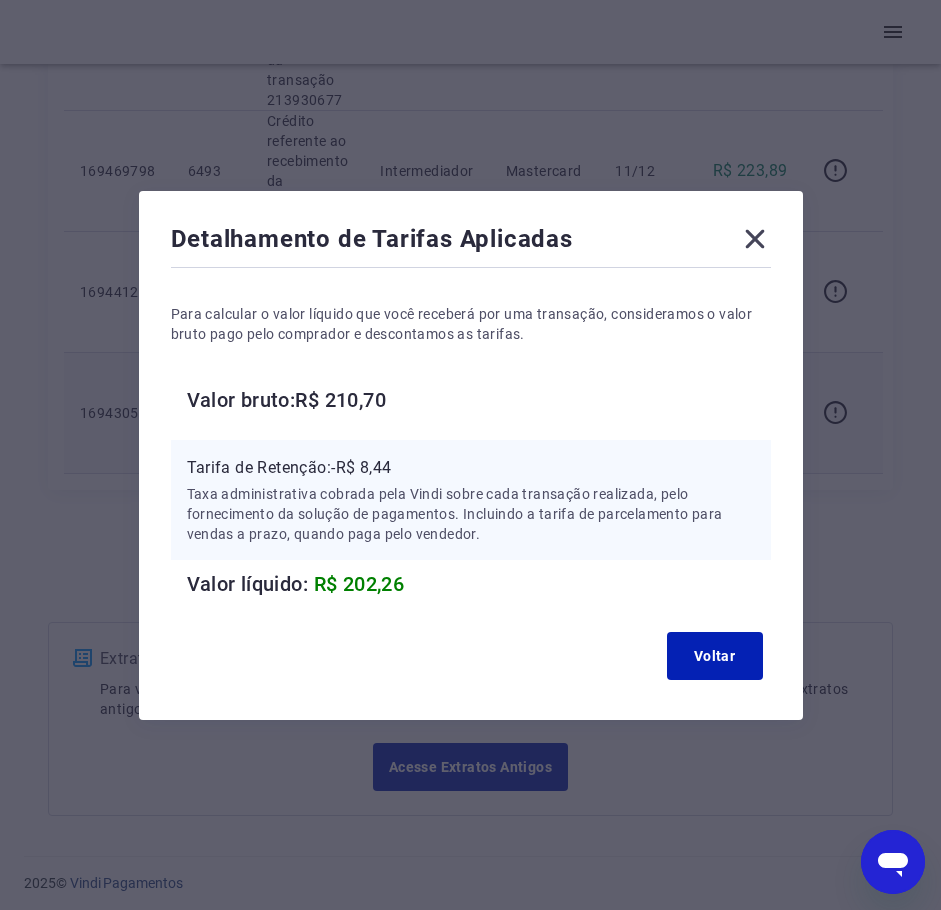 click on "Detalhamento de Tarifas Aplicadas" at bounding box center (471, 243) 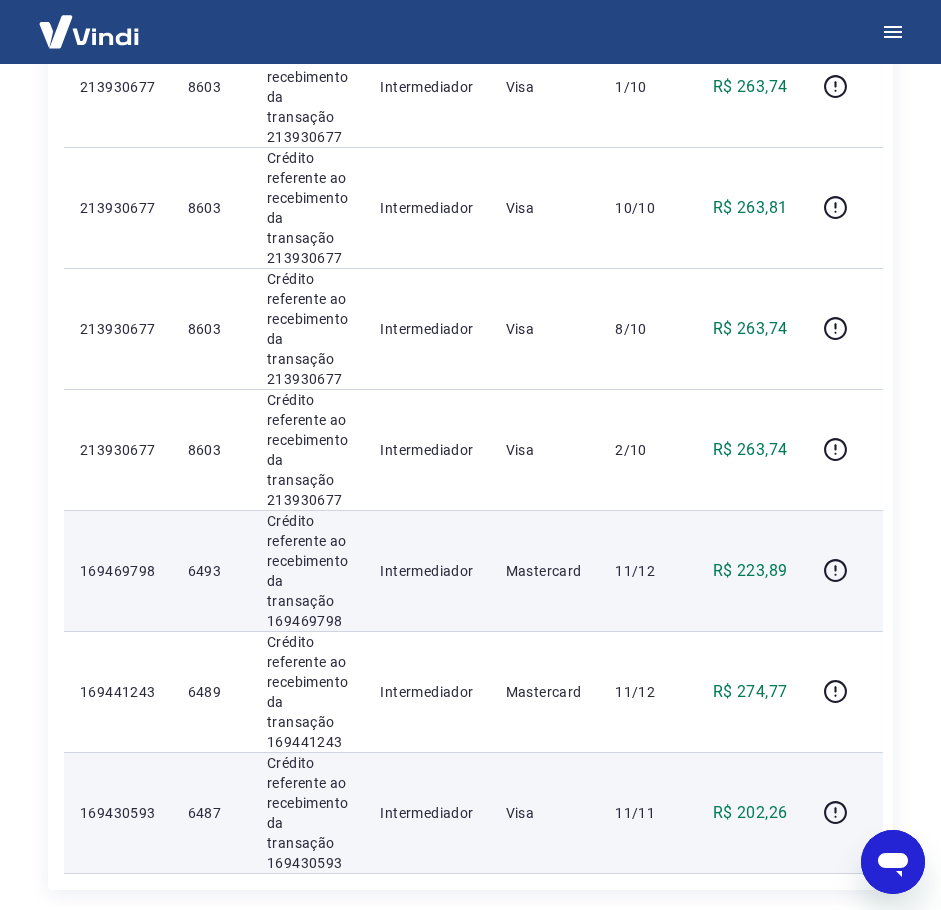 scroll, scrollTop: 1800, scrollLeft: 0, axis: vertical 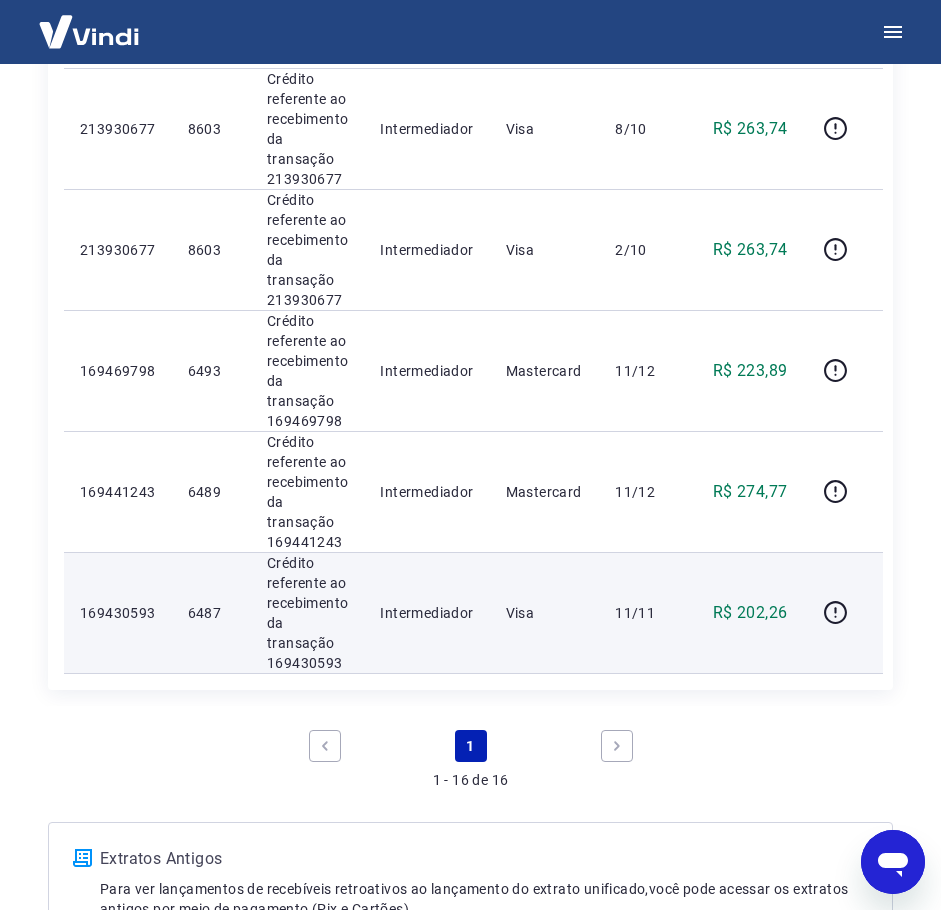 click on "Crédito referente ao recebimento da transação 169430593" at bounding box center (307, 613) 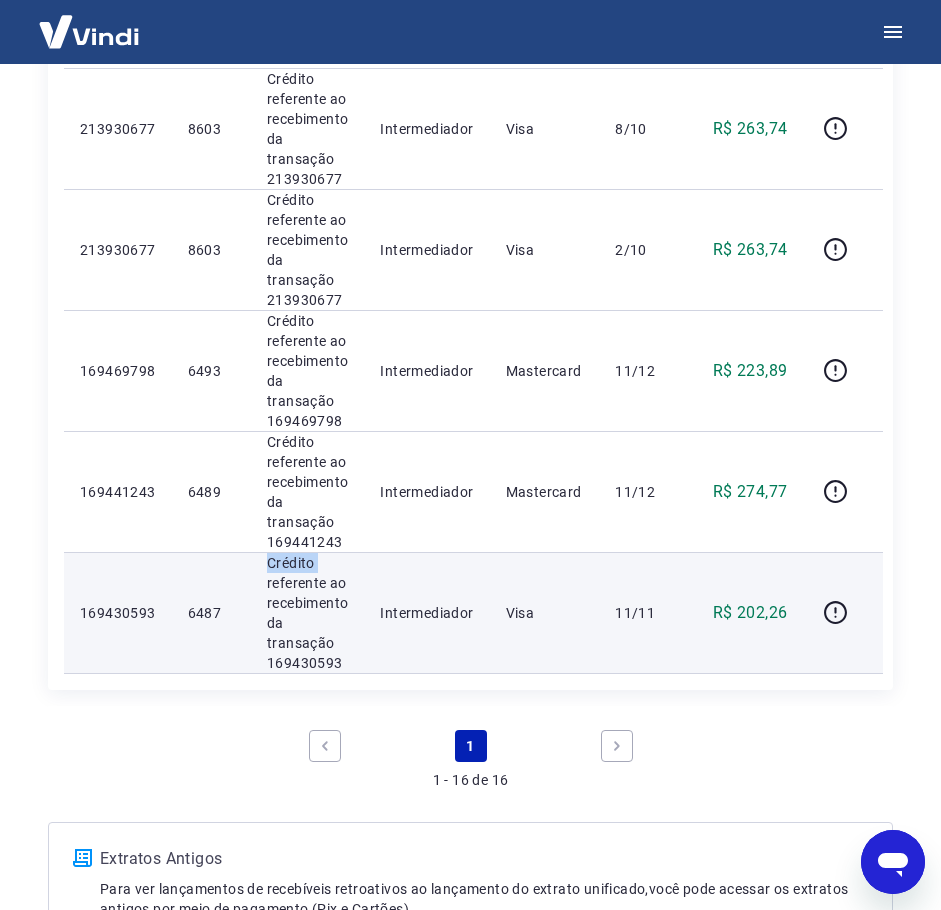 click on "Crédito referente ao recebimento da transação 169430593" at bounding box center (307, 613) 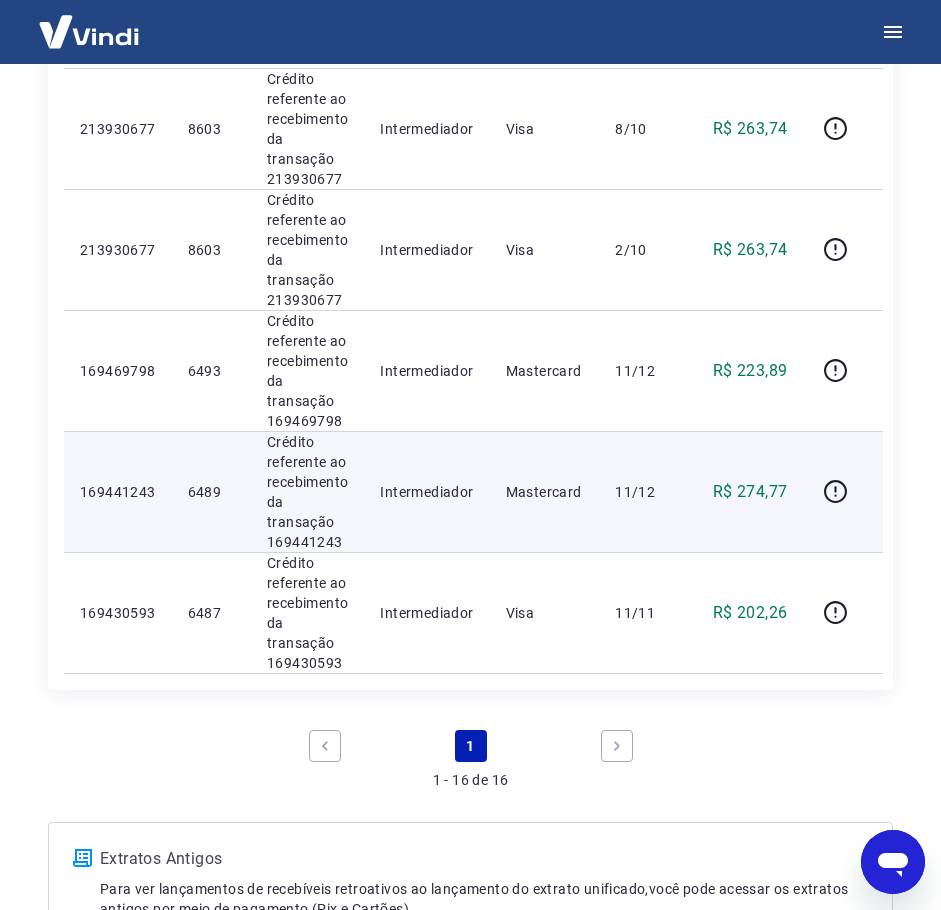 click on "Crédito referente ao recebimento da transação 169441243" at bounding box center (307, 492) 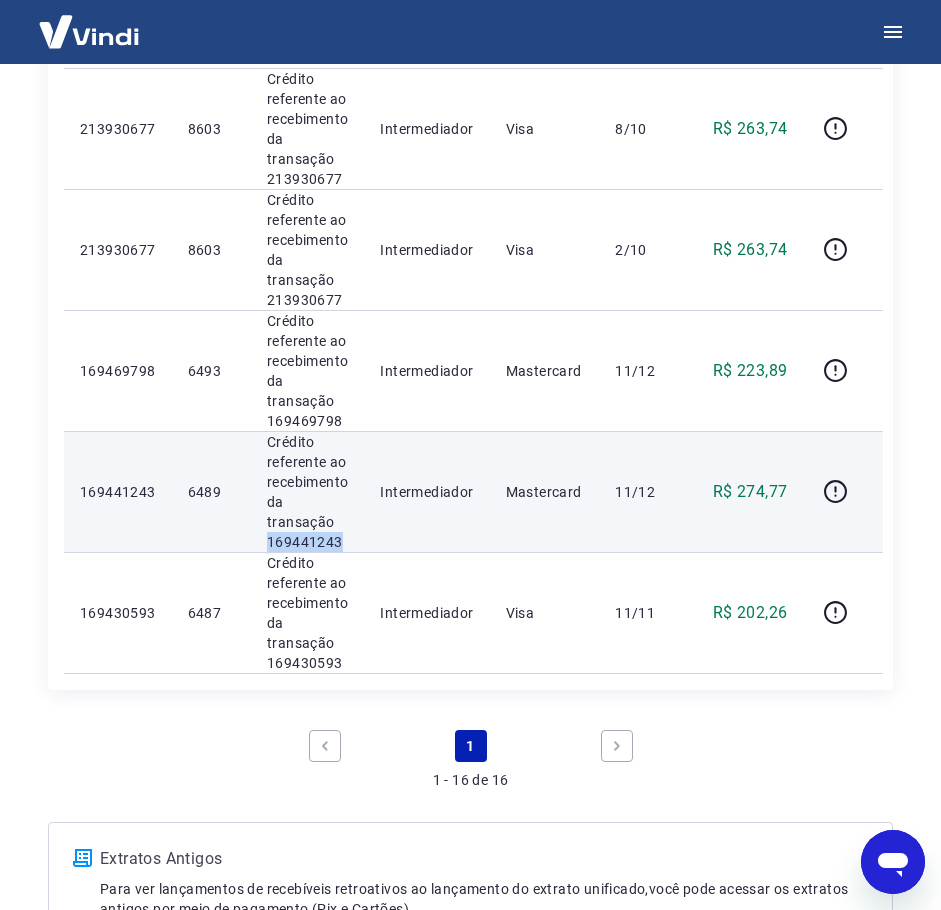 click on "Crédito referente ao recebimento da transação 169441243" at bounding box center [307, 492] 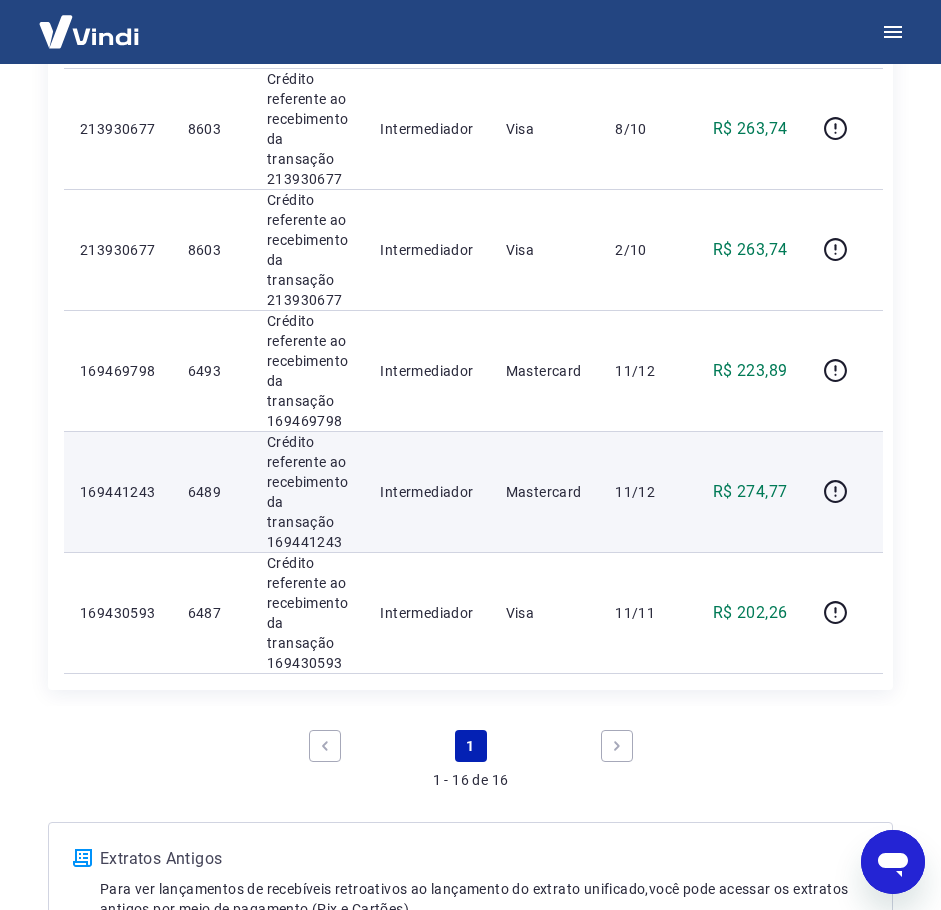click at bounding box center [843, 491] 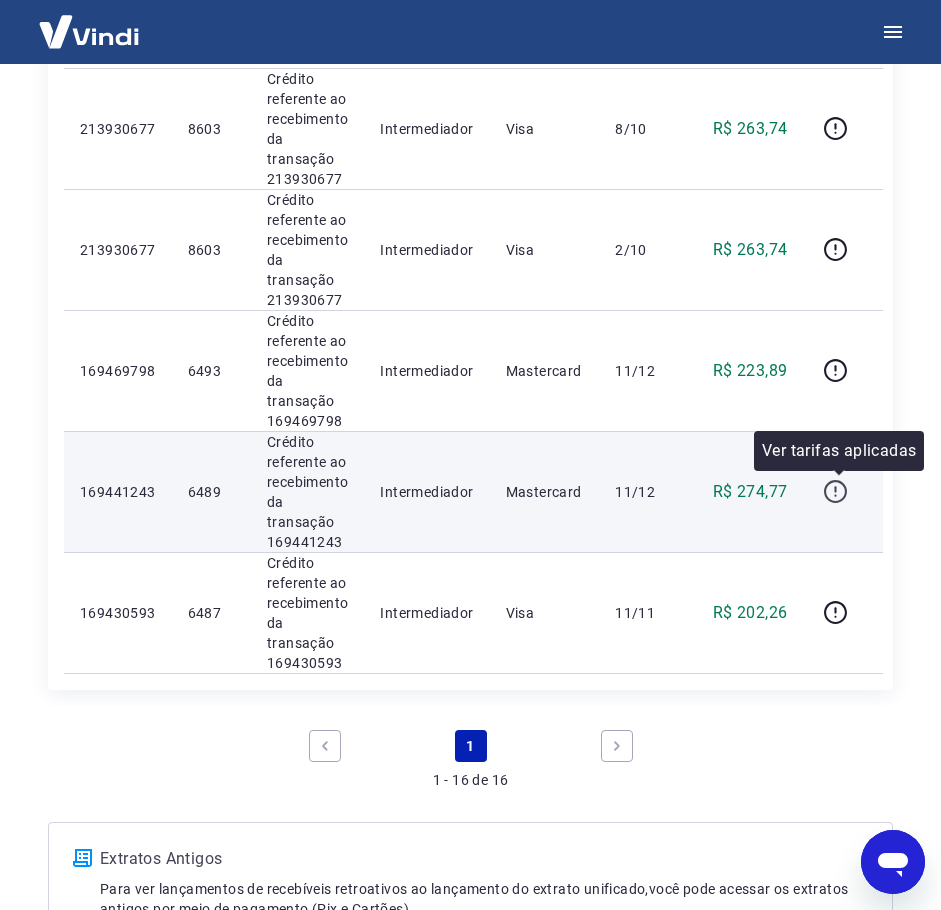 click 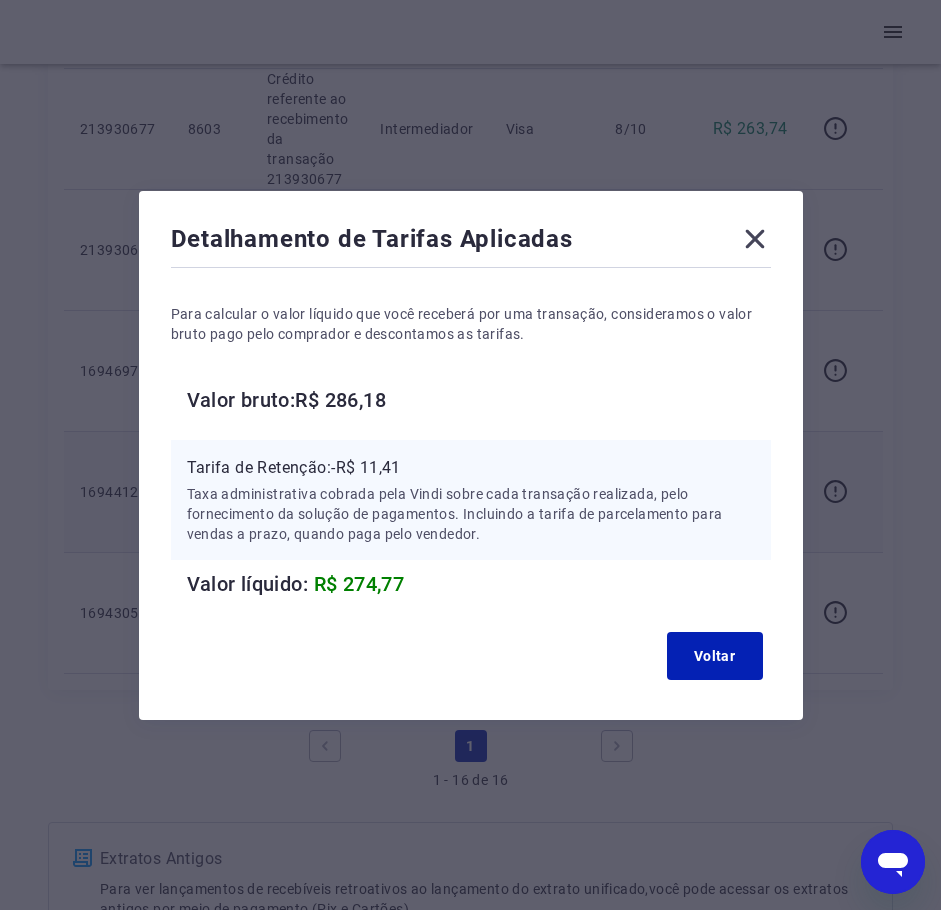 click on "Valor bruto:  R$ 286,18" at bounding box center [479, 400] 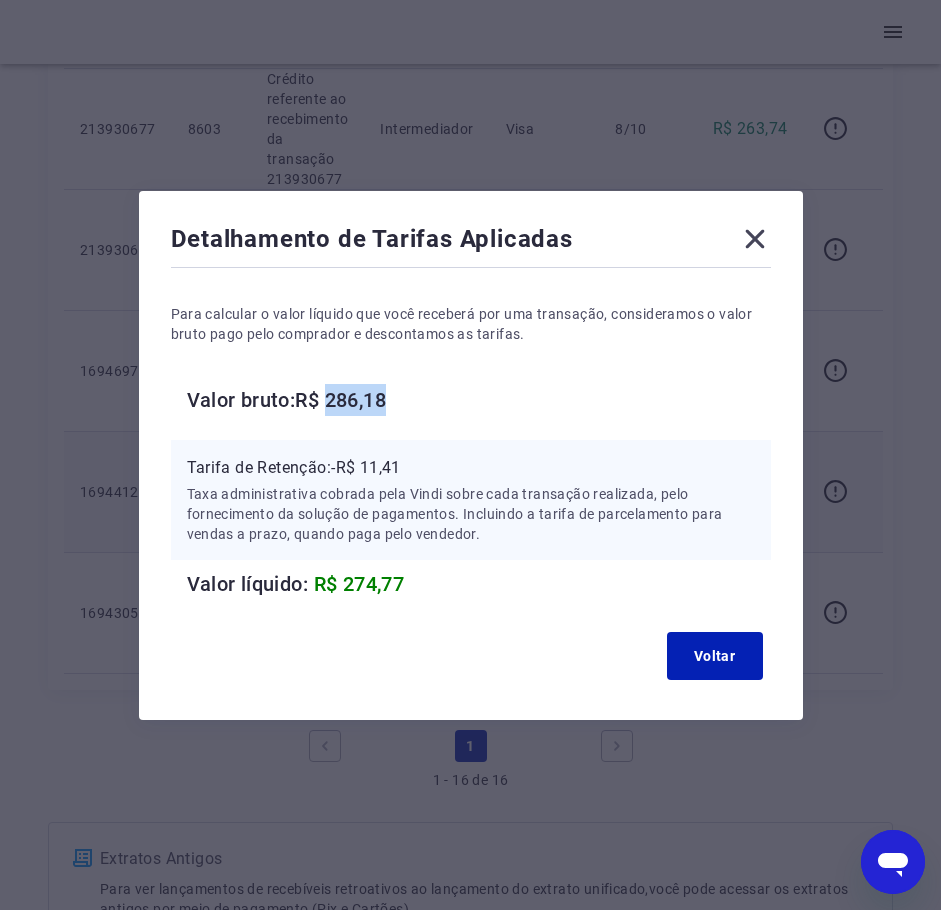 click on "Valor bruto:  R$ 286,18" at bounding box center [479, 400] 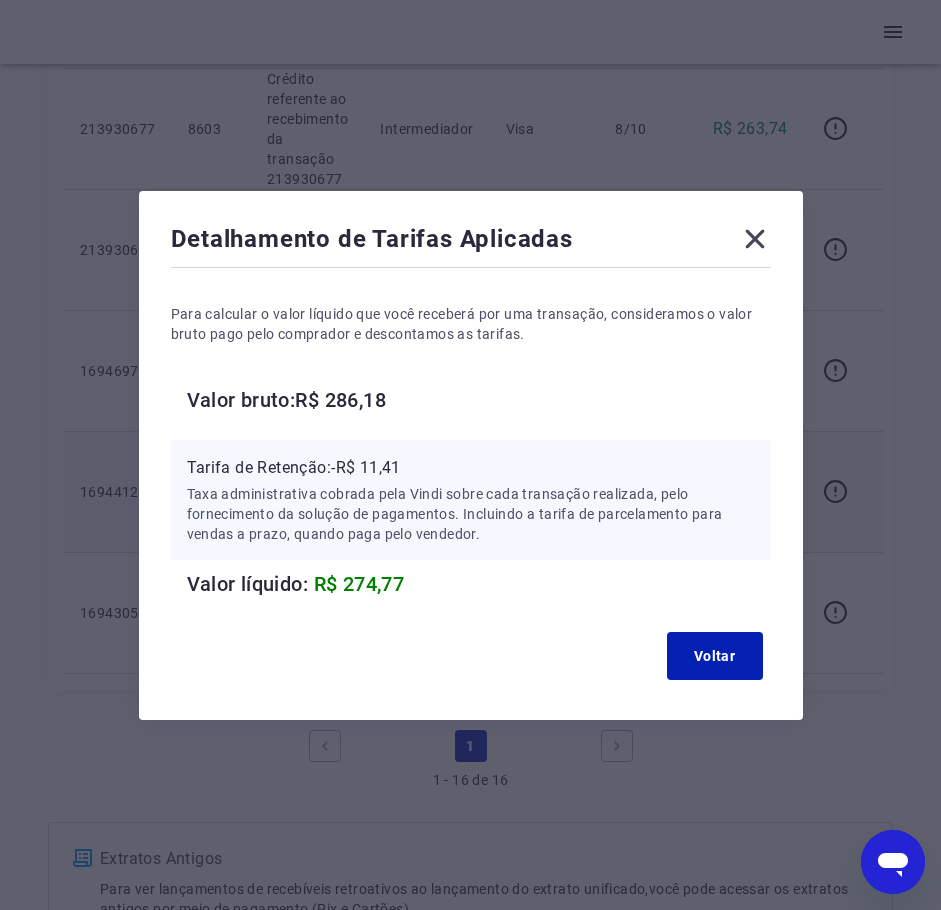 click on "Tarifa de Retenção:  -R$ 11,41" at bounding box center [471, 468] 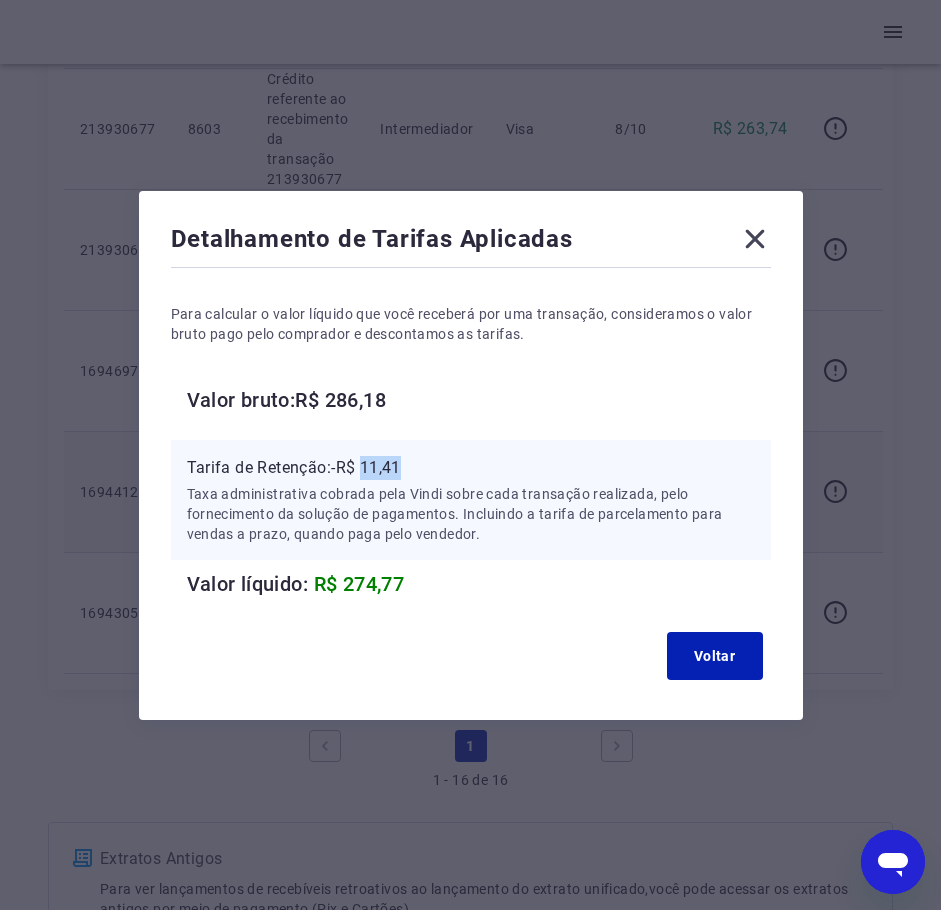 click on "Tarifa de Retenção:  -R$ 11,41" at bounding box center [471, 468] 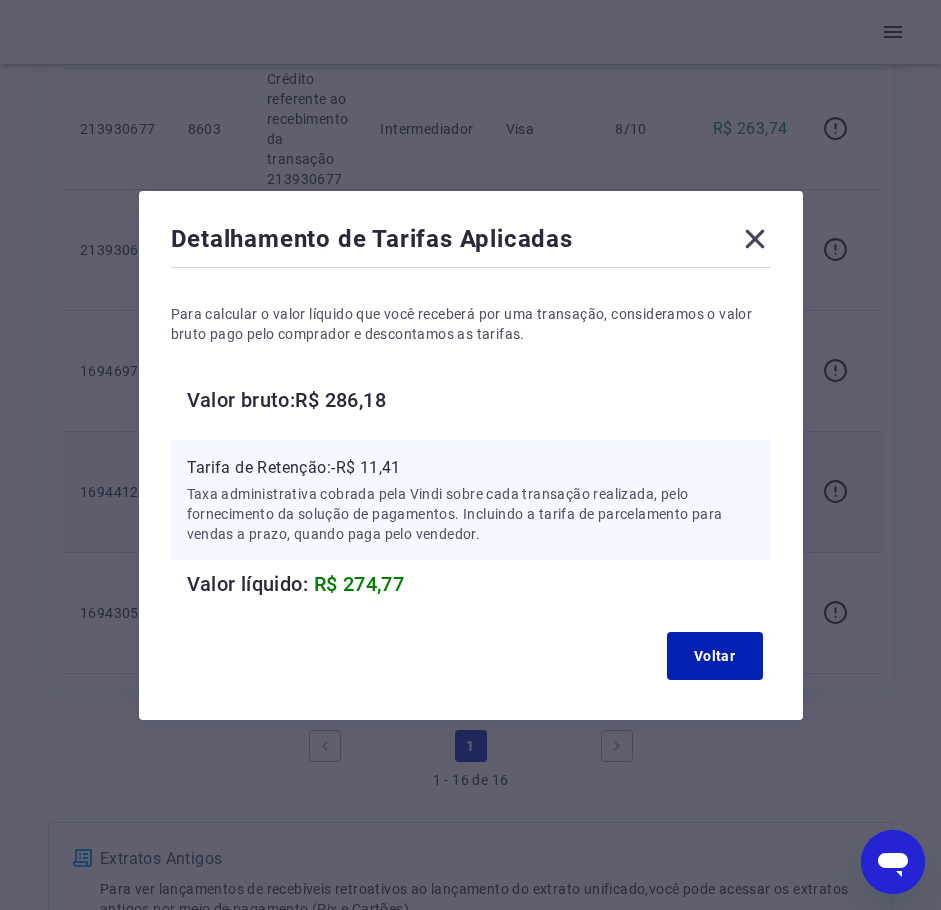 click 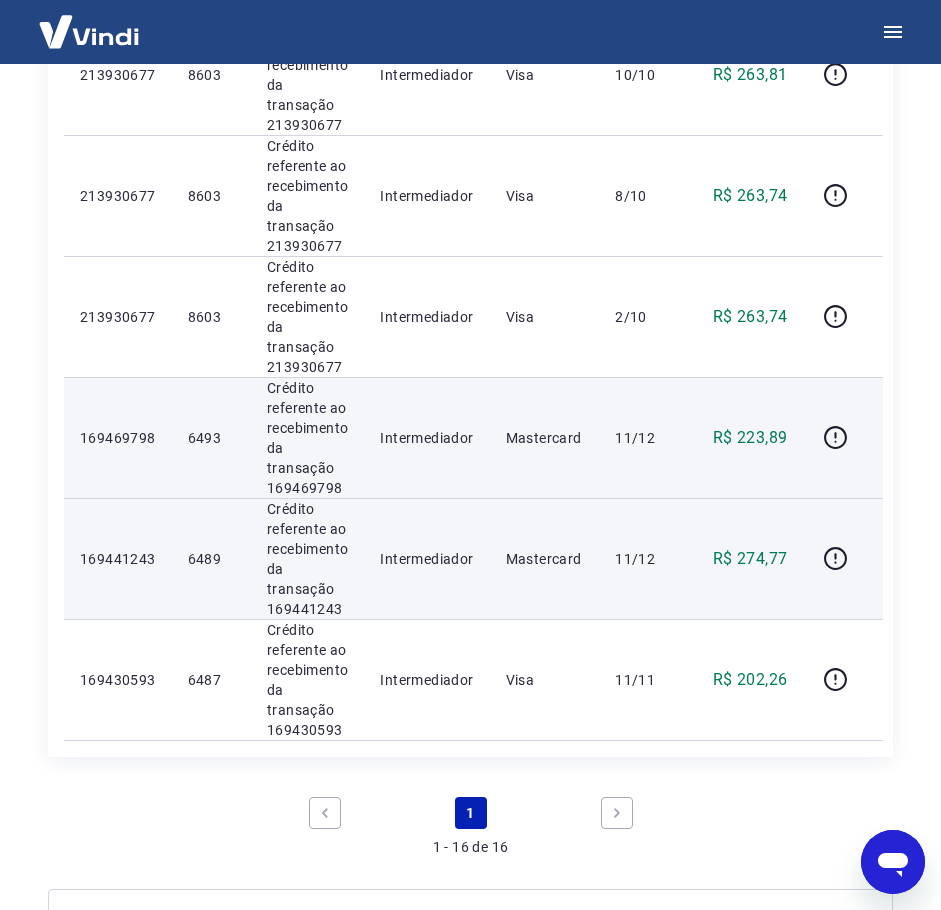 scroll, scrollTop: 1800, scrollLeft: 0, axis: vertical 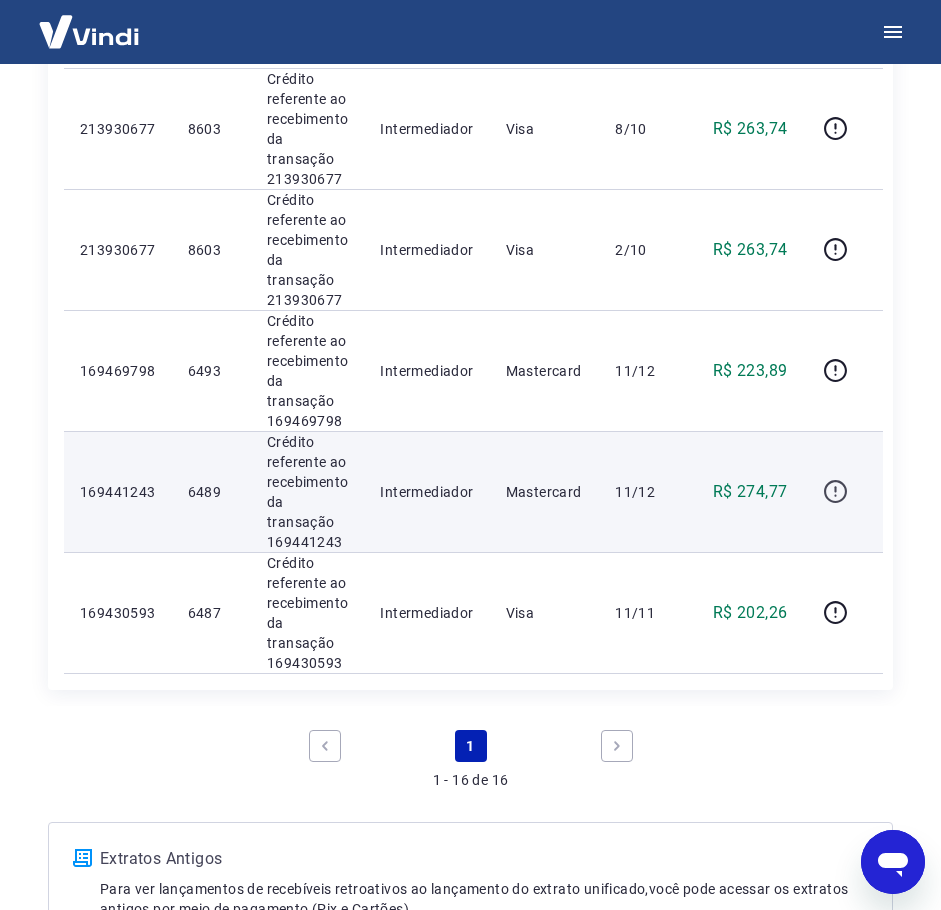 click at bounding box center [835, 492] 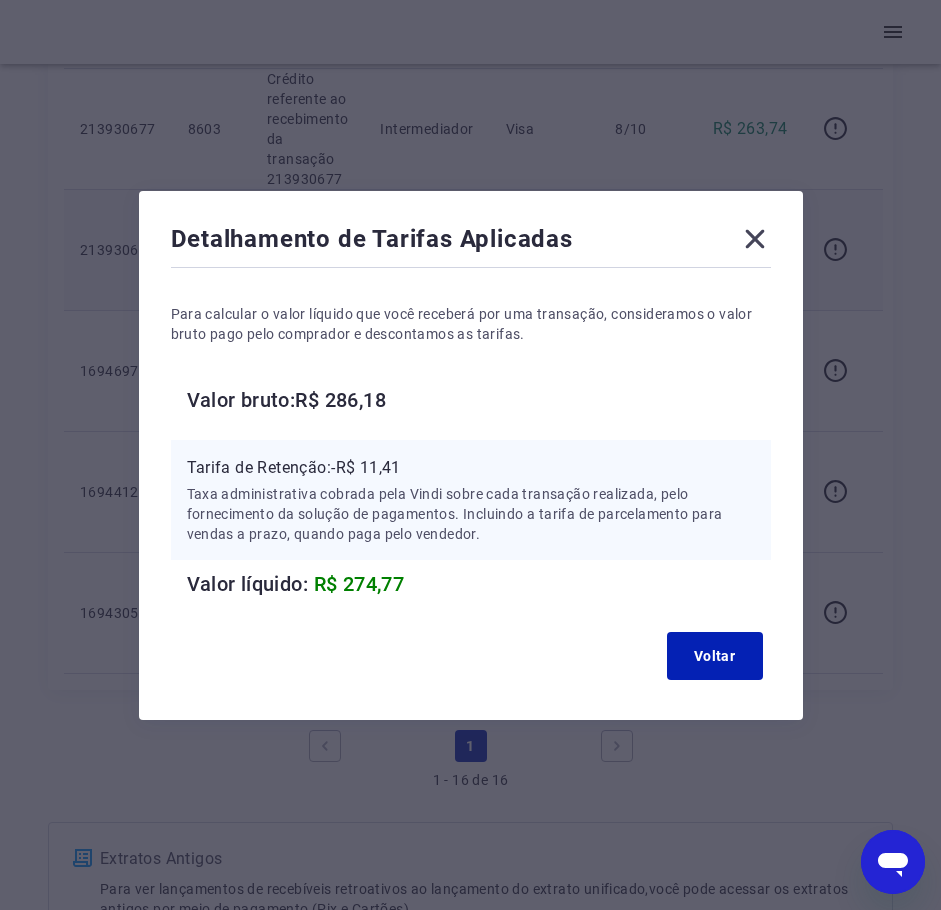 click 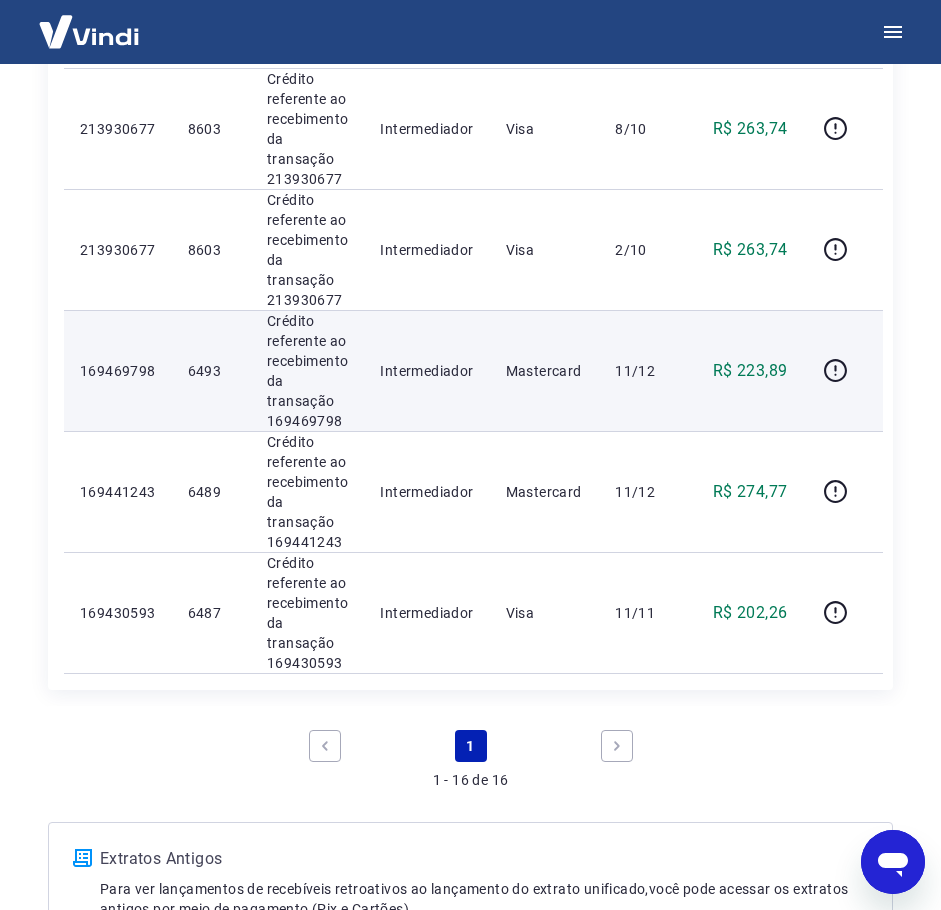 click on "Crédito referente ao recebimento da transação 169469798" at bounding box center (307, 371) 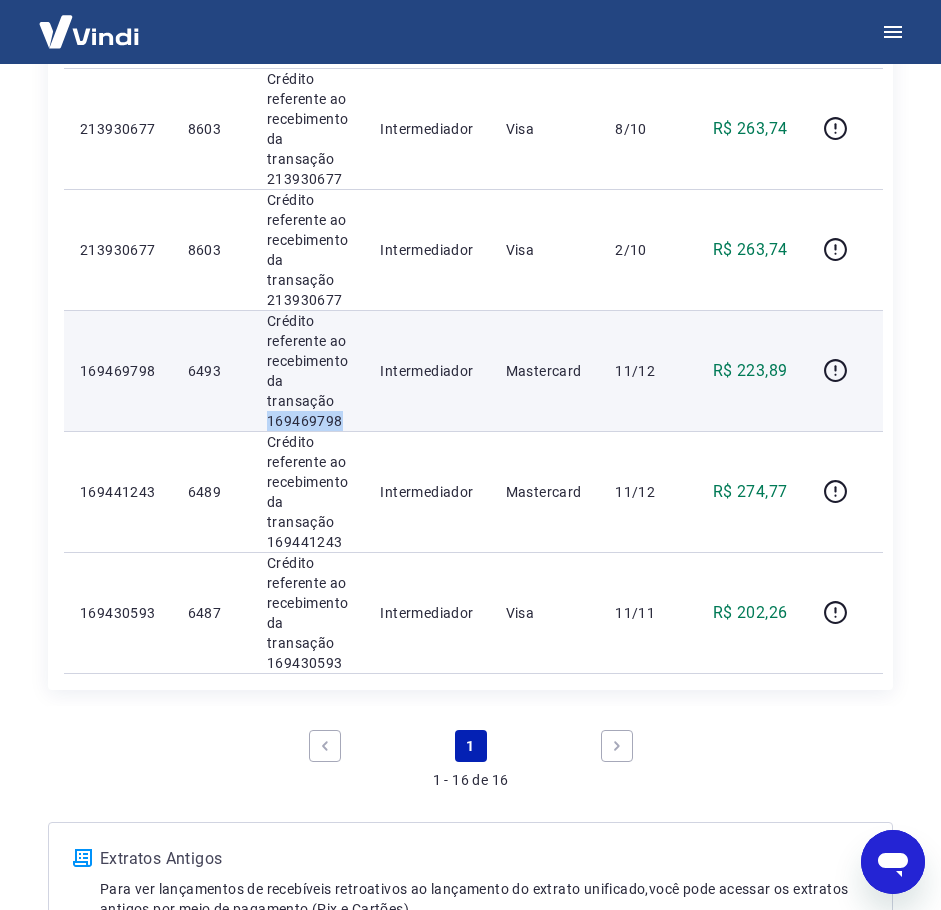 click on "Crédito referente ao recebimento da transação 169469798" at bounding box center (307, 371) 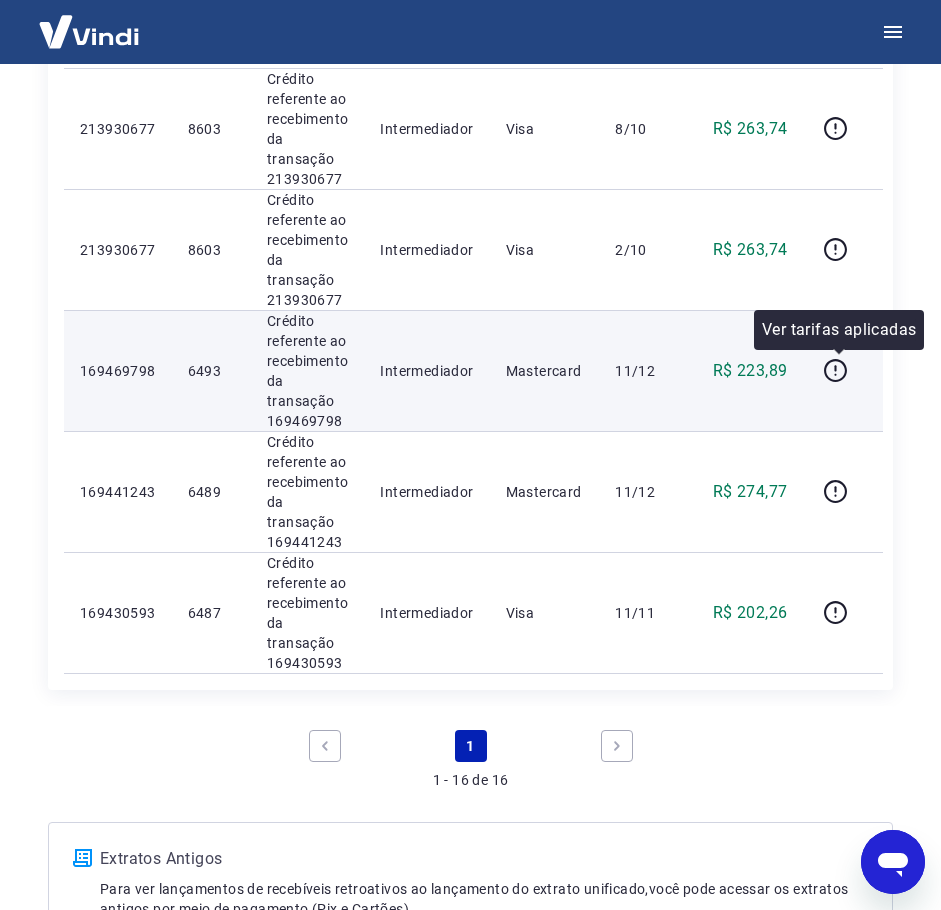 click at bounding box center [843, 371] 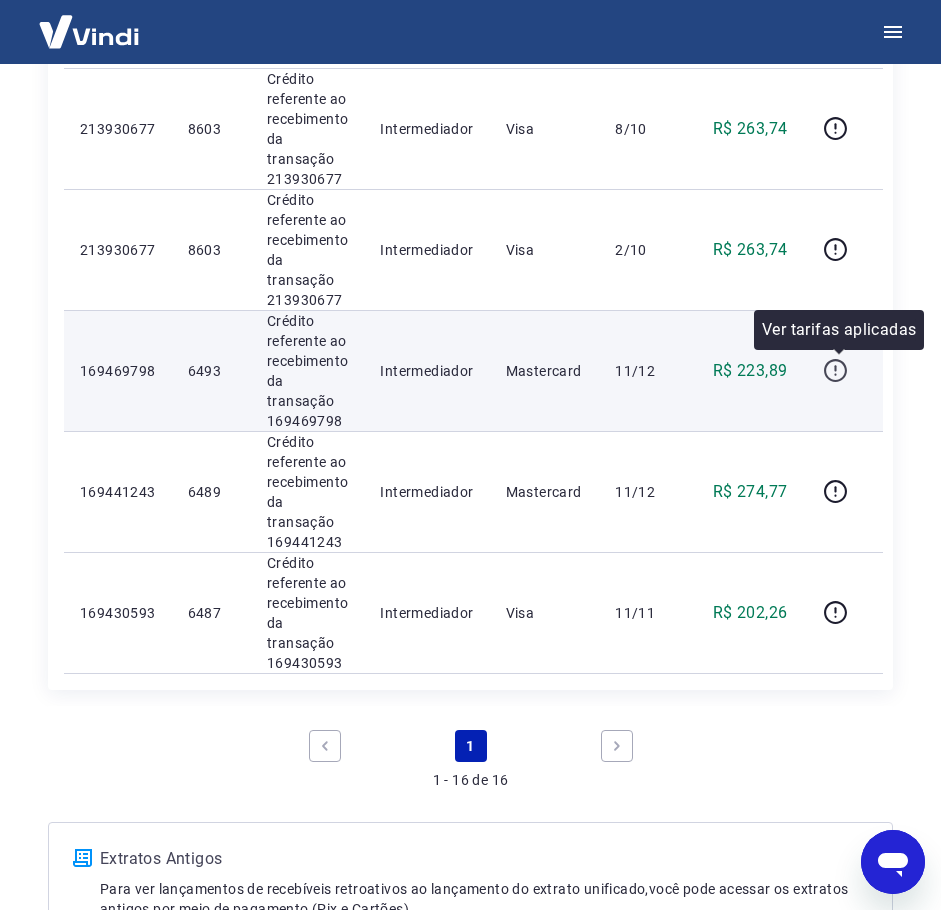 click 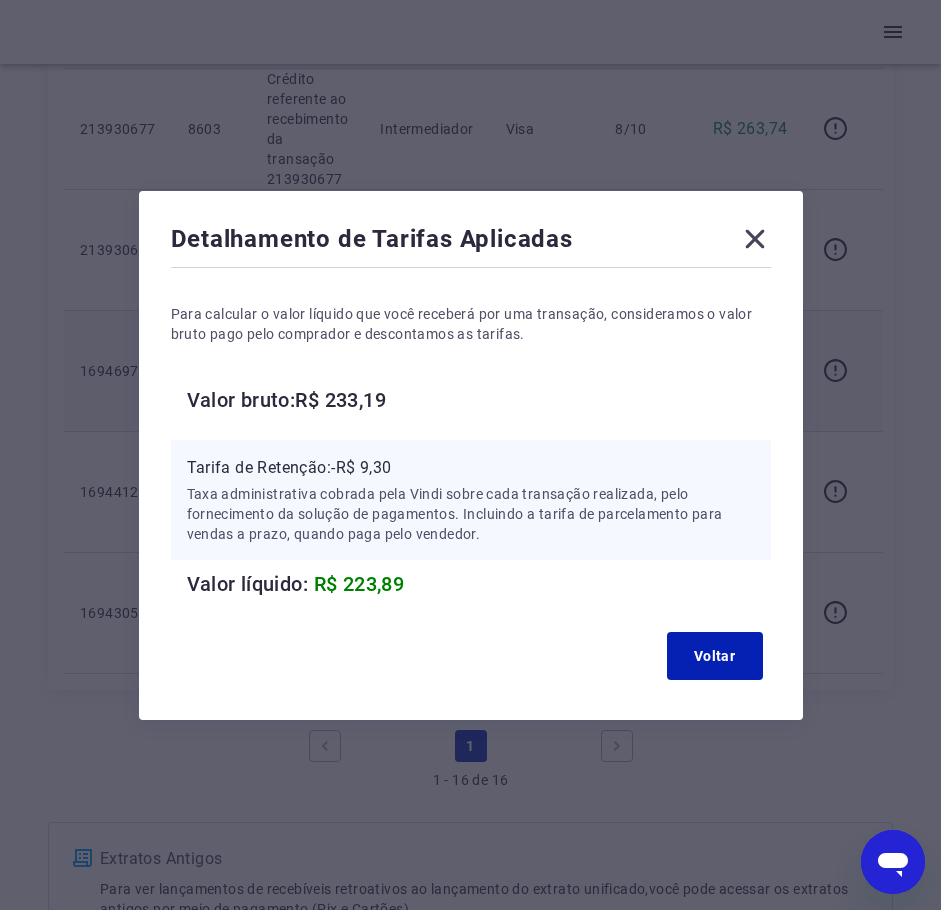 type 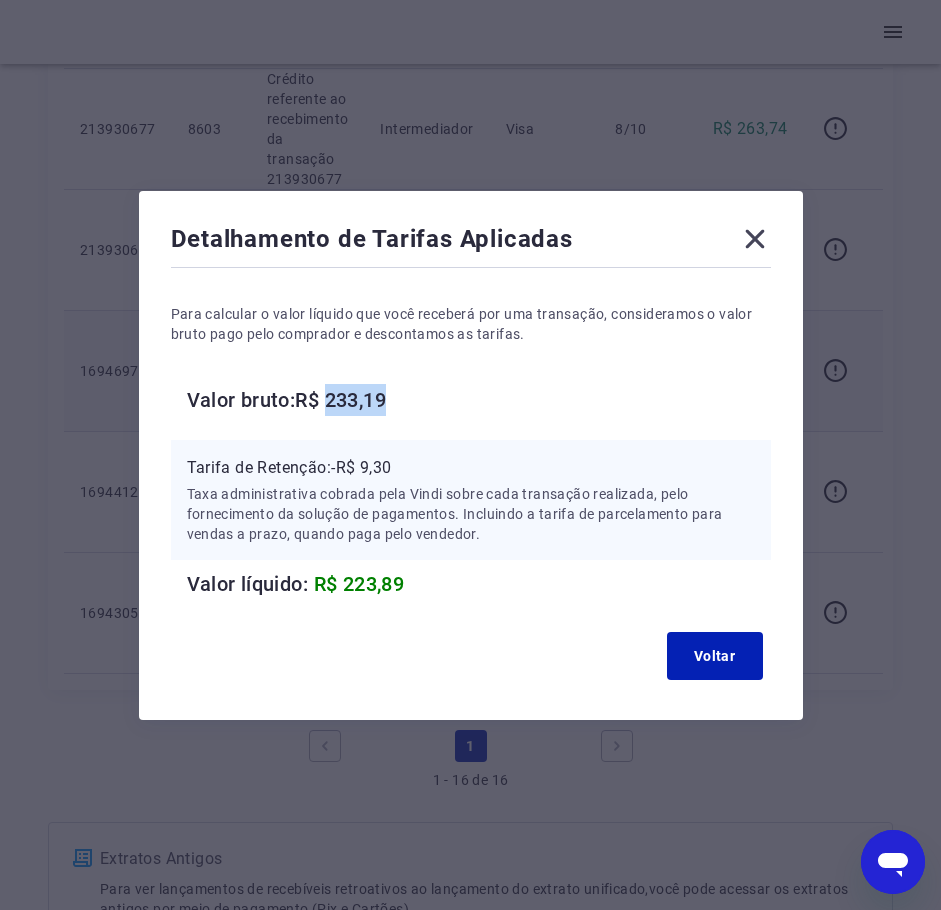 click on "Valor bruto:  R$ 233,19" at bounding box center (479, 400) 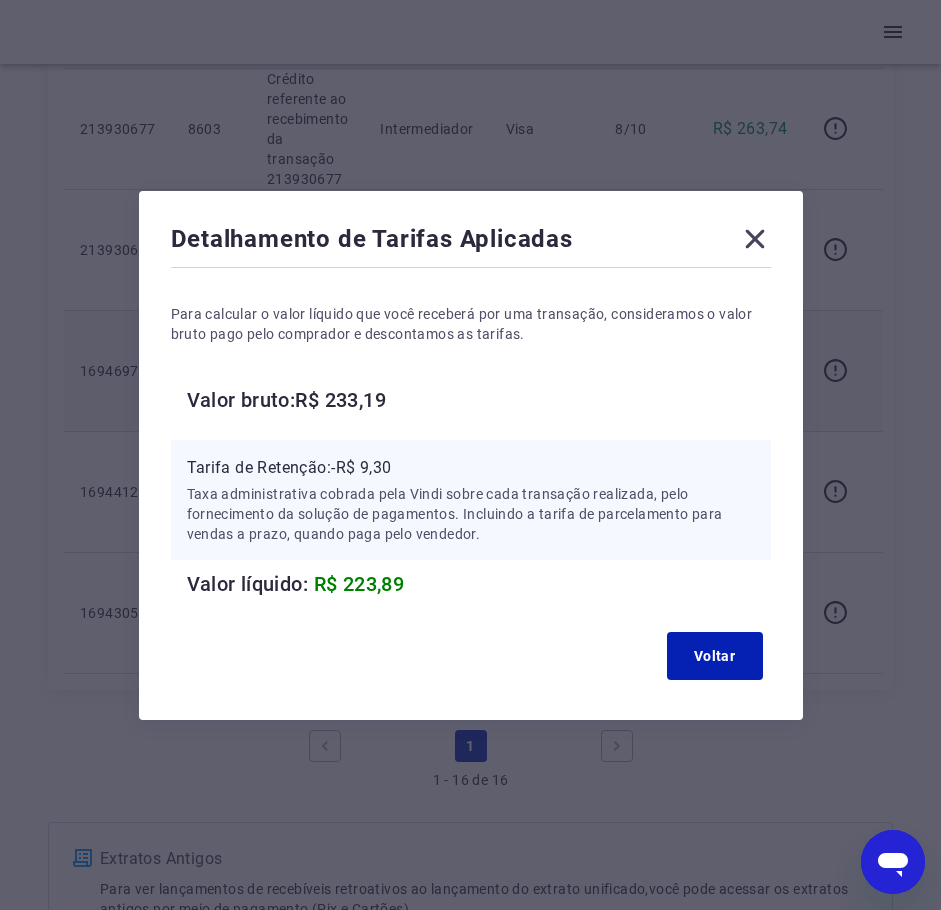 click on "Tarifa de Retenção:  -R$ 9,30" at bounding box center [471, 468] 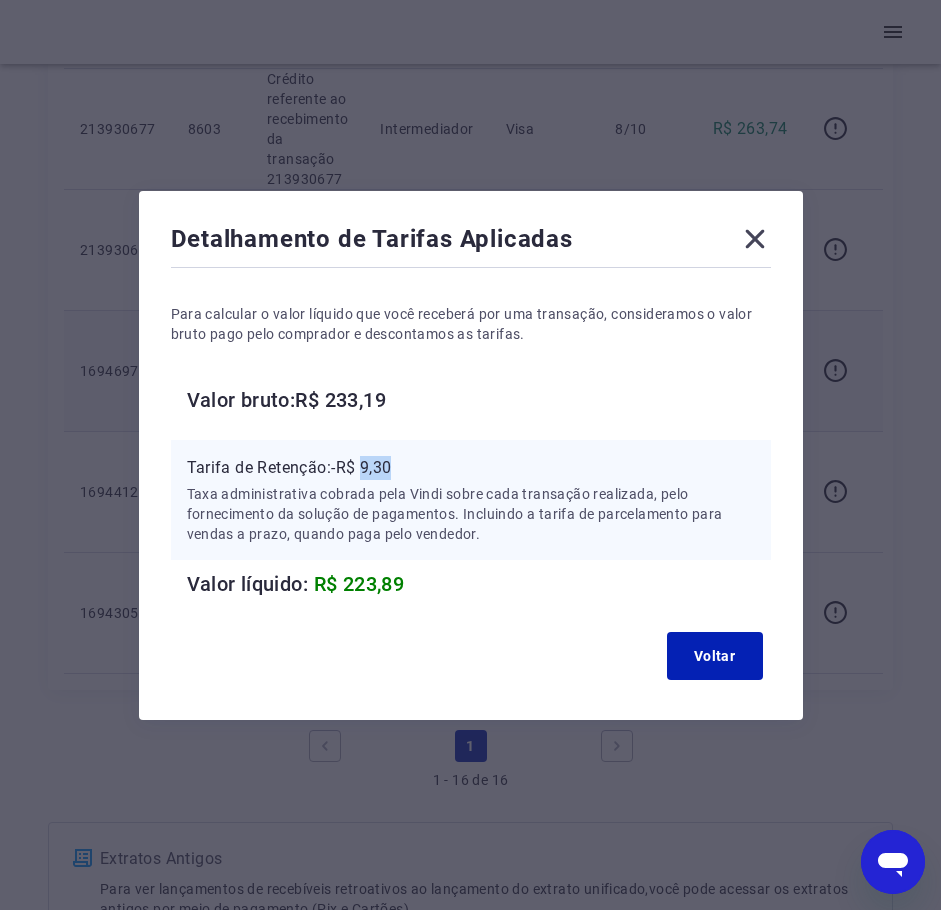 drag, startPoint x: 389, startPoint y: 466, endPoint x: 887, endPoint y: 436, distance: 498.9028 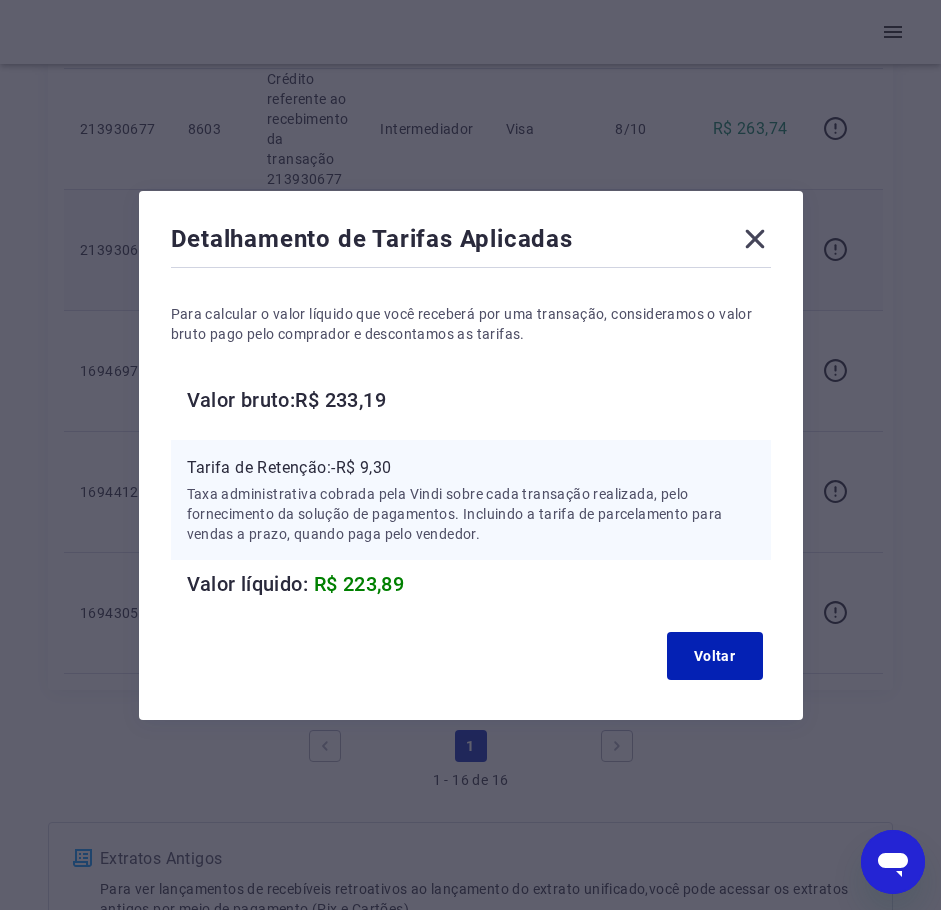 click 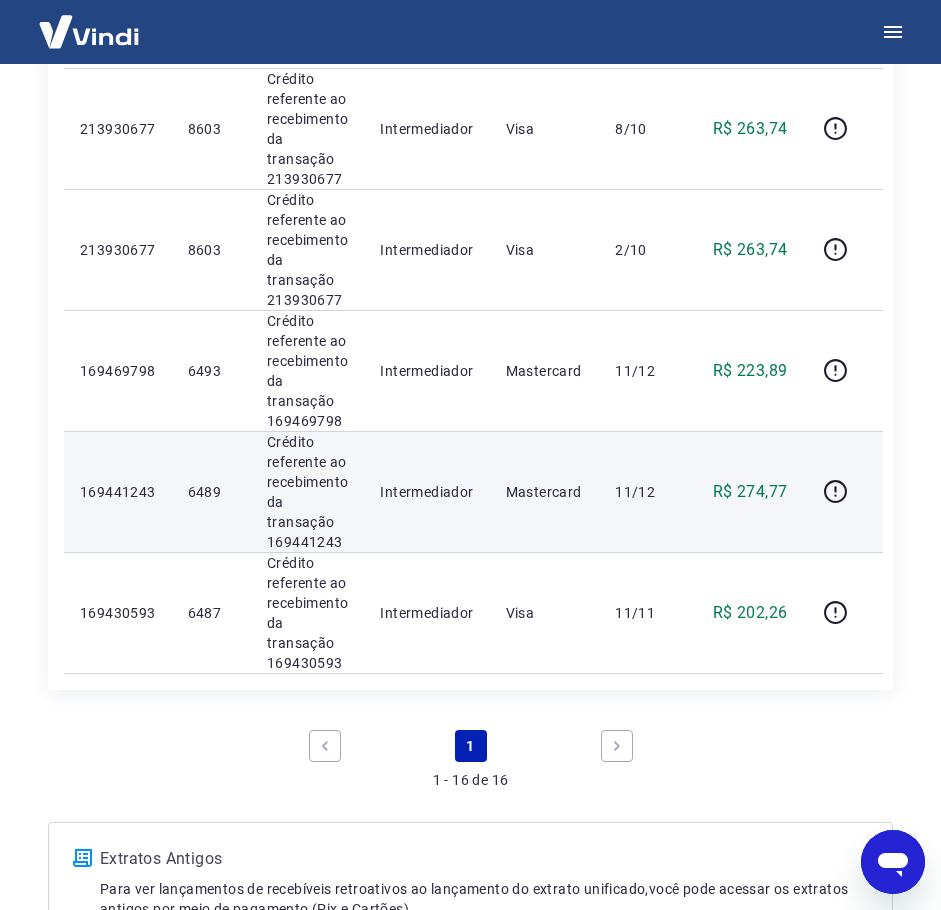 scroll, scrollTop: 1733, scrollLeft: 0, axis: vertical 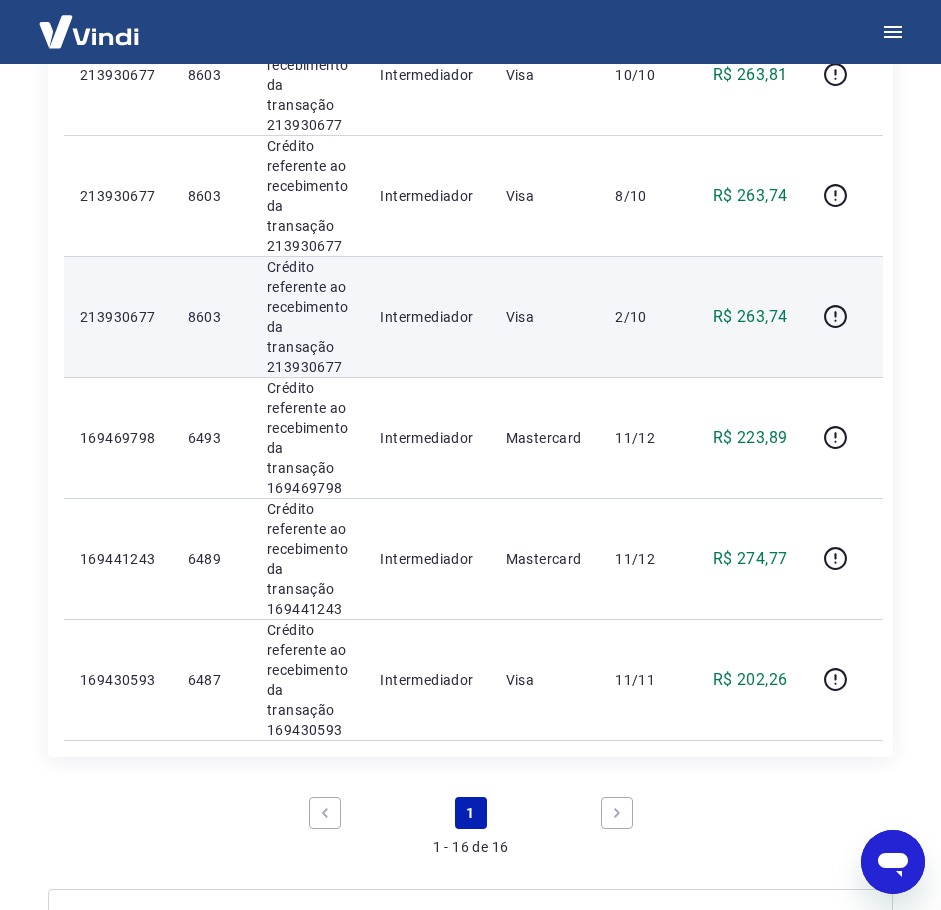 click on "Crédito referente ao recebimento da transação 213930677" at bounding box center [307, 317] 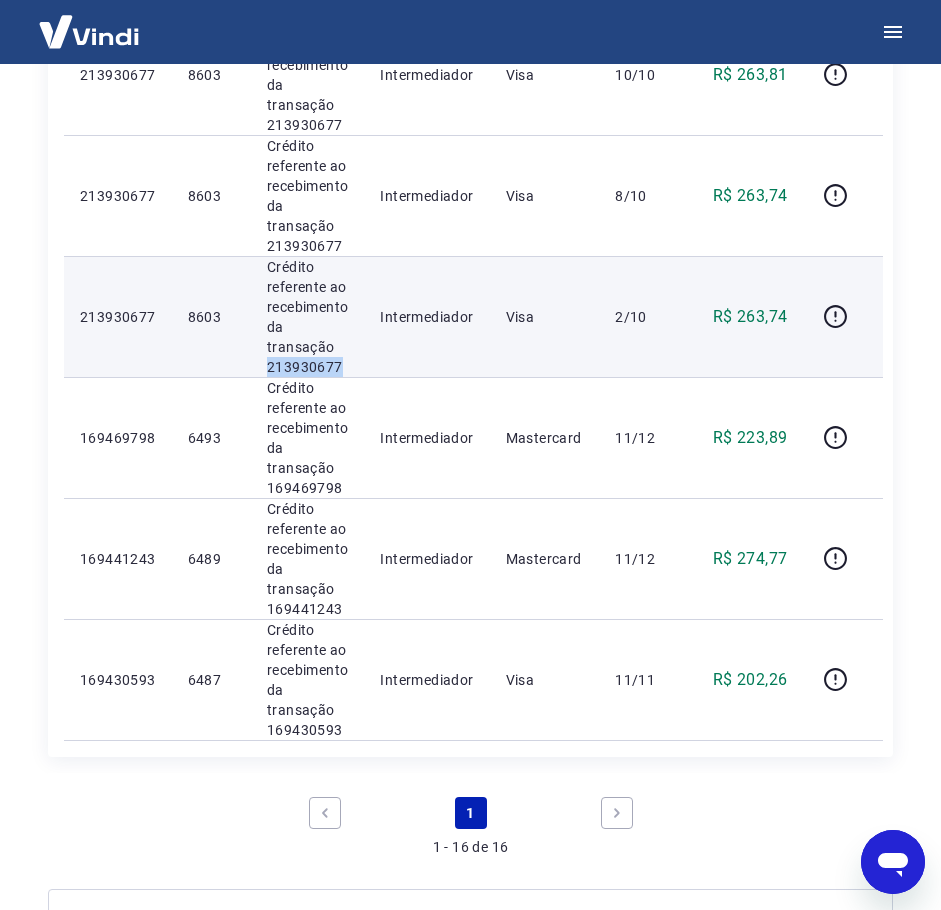 click on "Crédito referente ao recebimento da transação 213930677" at bounding box center [307, 317] 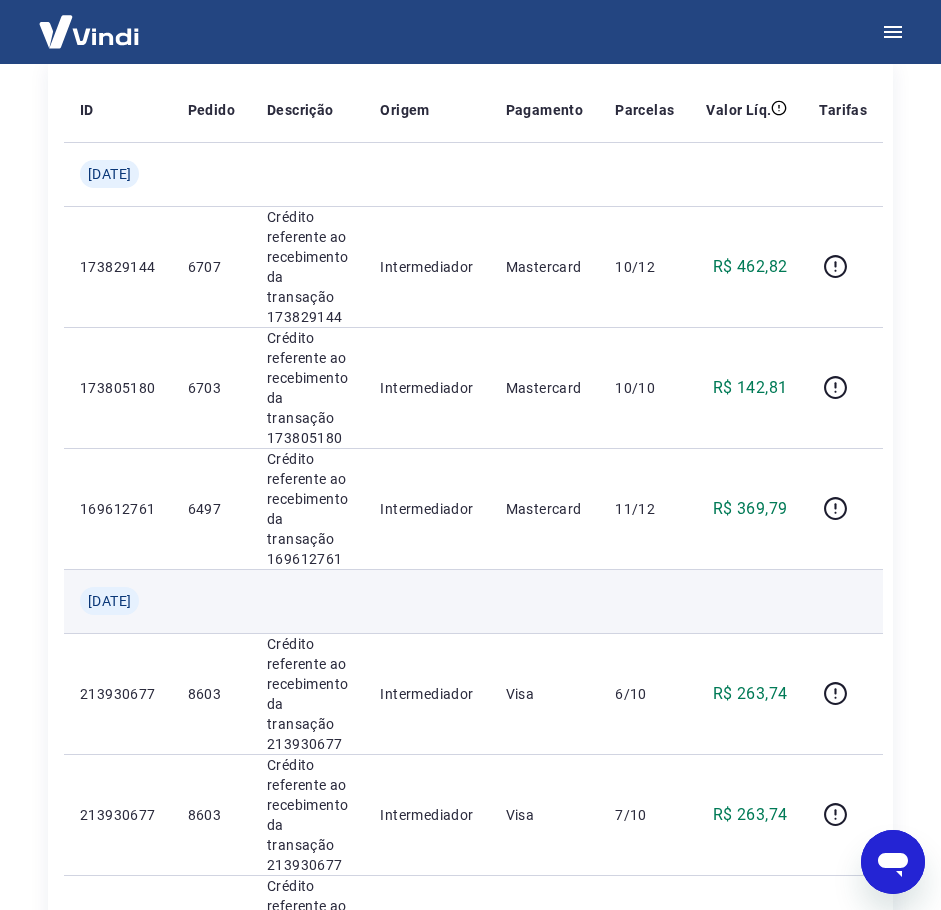 scroll, scrollTop: 533, scrollLeft: 0, axis: vertical 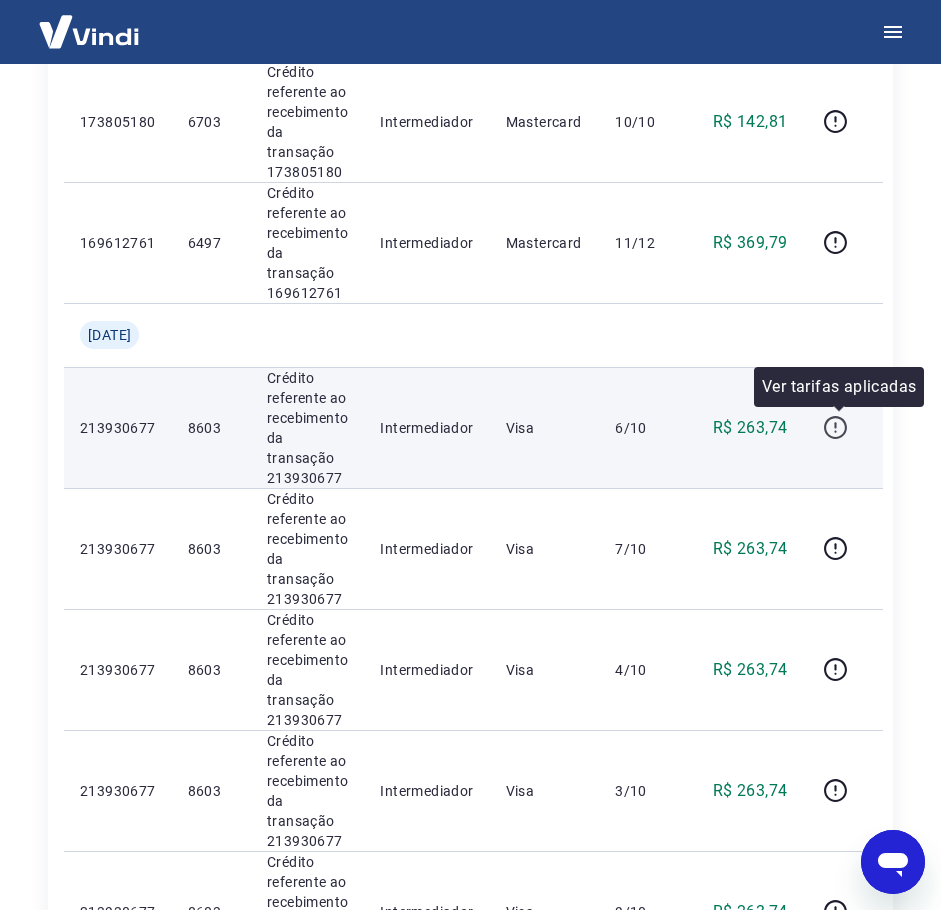 click 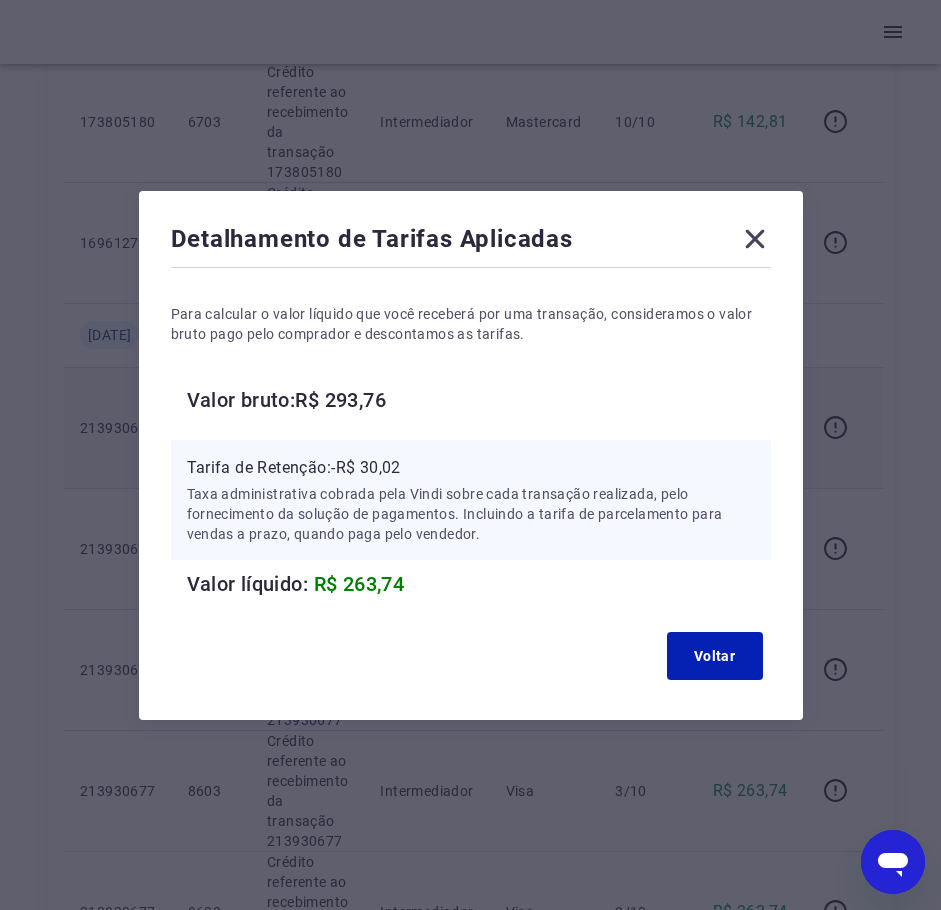 click 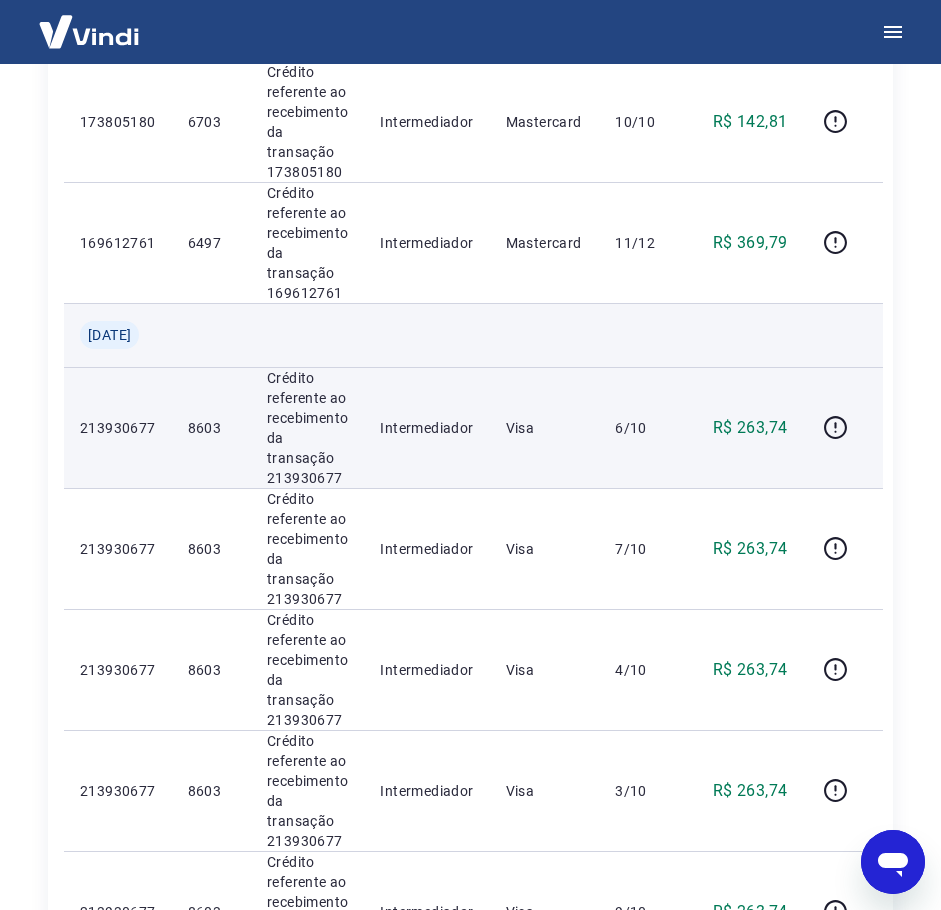 scroll, scrollTop: 267, scrollLeft: 0, axis: vertical 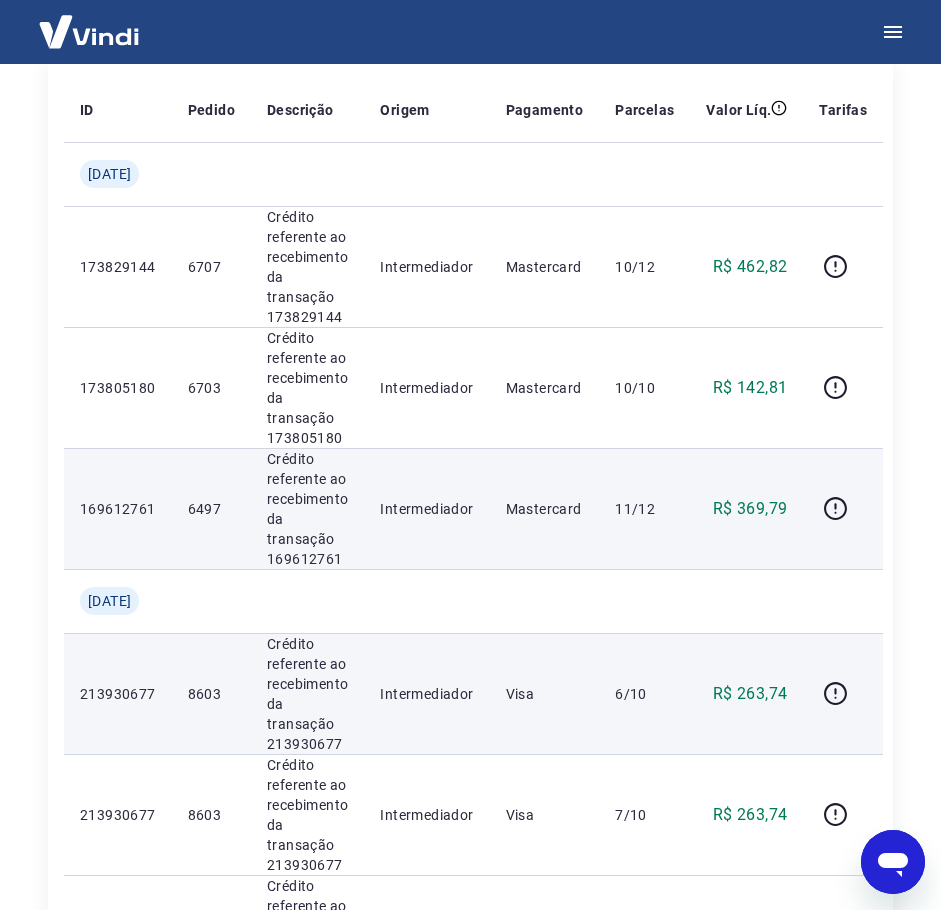 click on "Crédito referente ao recebimento da transação 169612761" at bounding box center [307, 509] 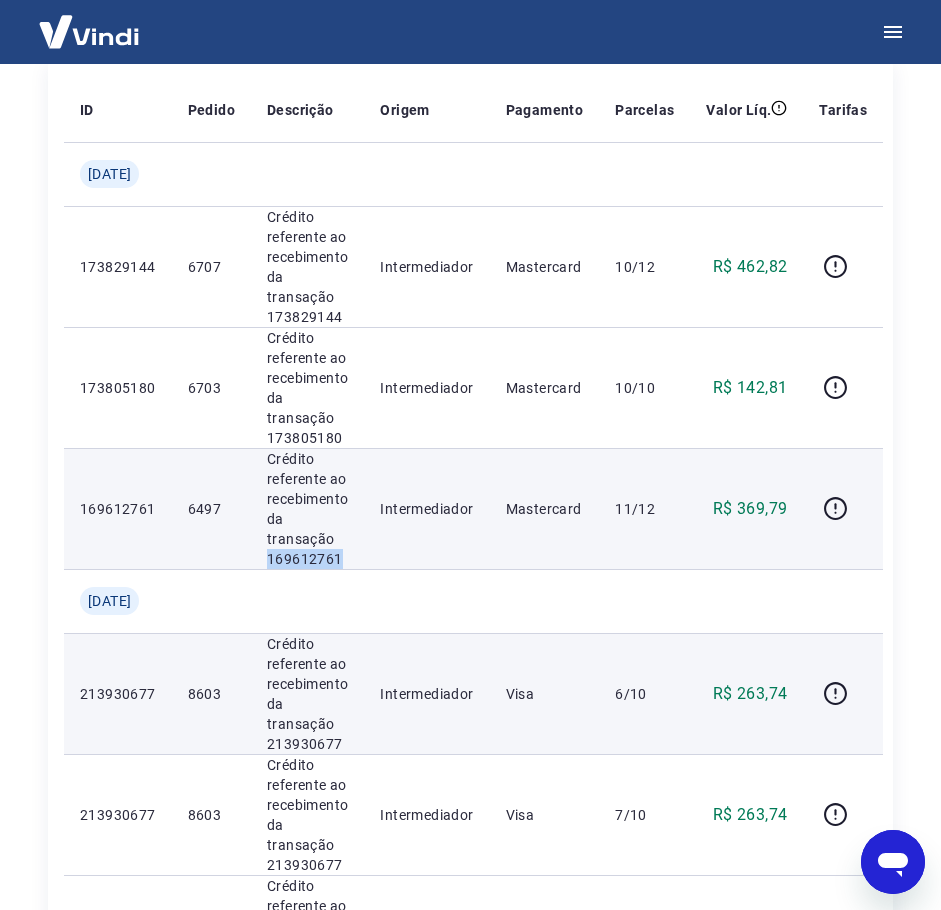 click on "Crédito referente ao recebimento da transação 169612761" at bounding box center [307, 509] 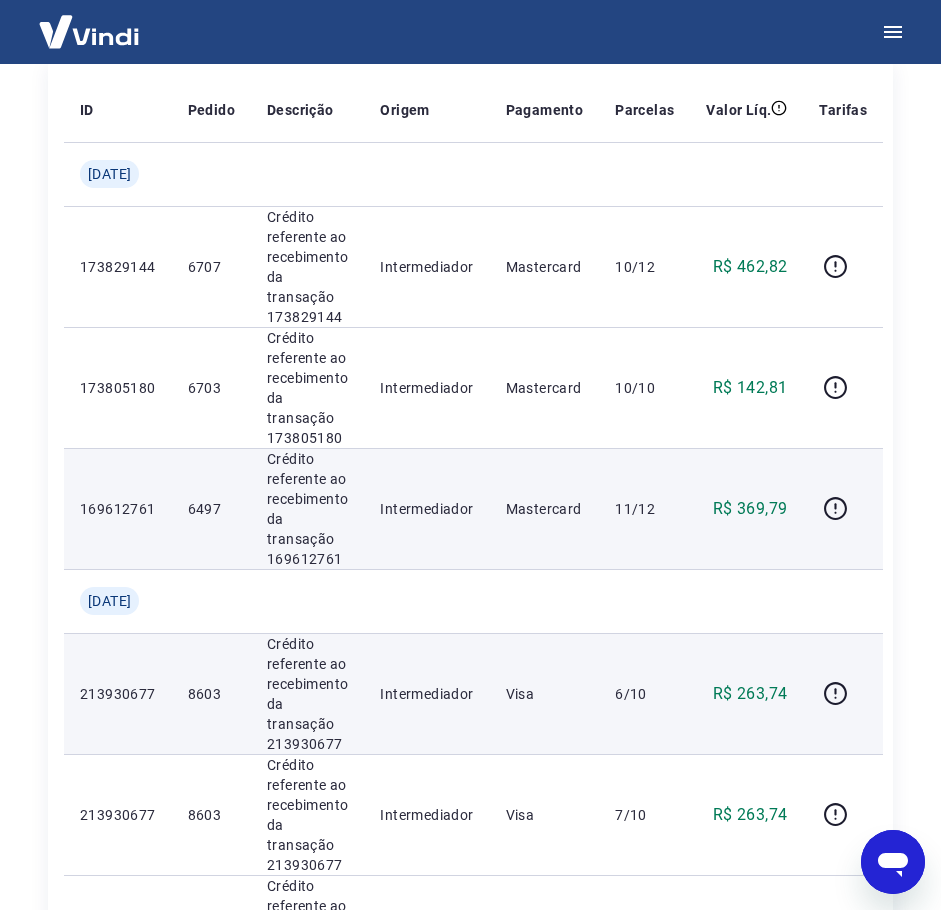 drag, startPoint x: 422, startPoint y: 518, endPoint x: 344, endPoint y: 523, distance: 78.160095 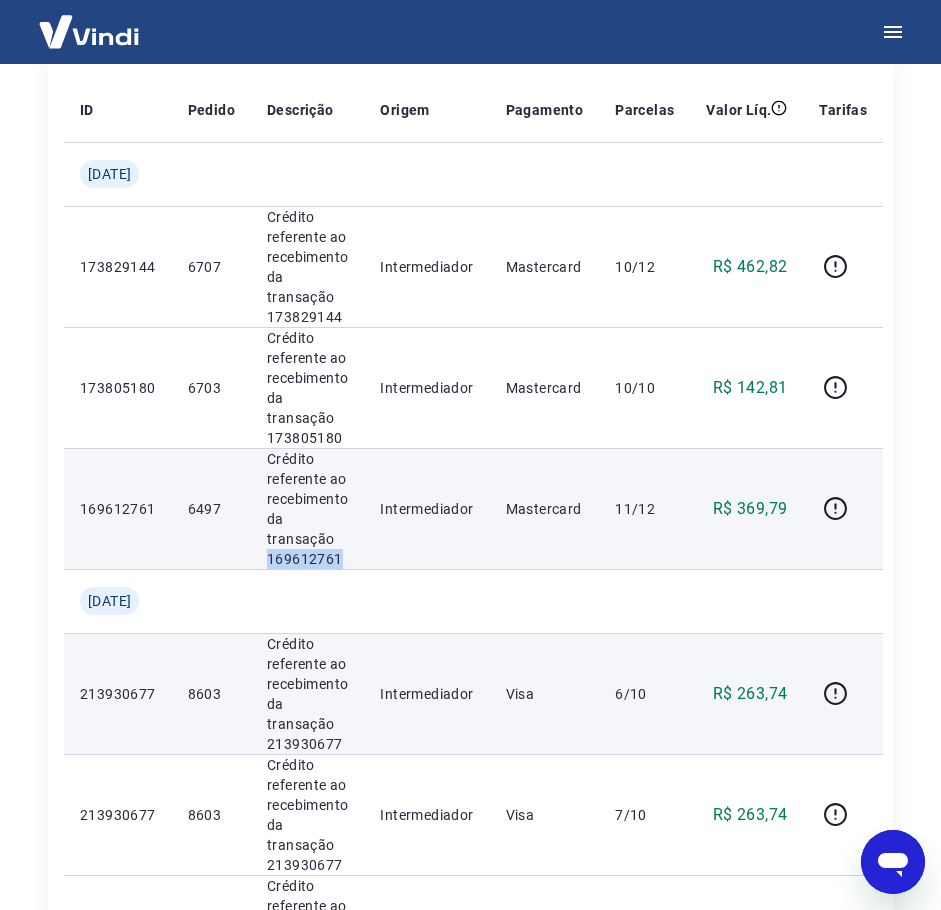 click on "Crédito referente ao recebimento da transação 169612761" at bounding box center [307, 509] 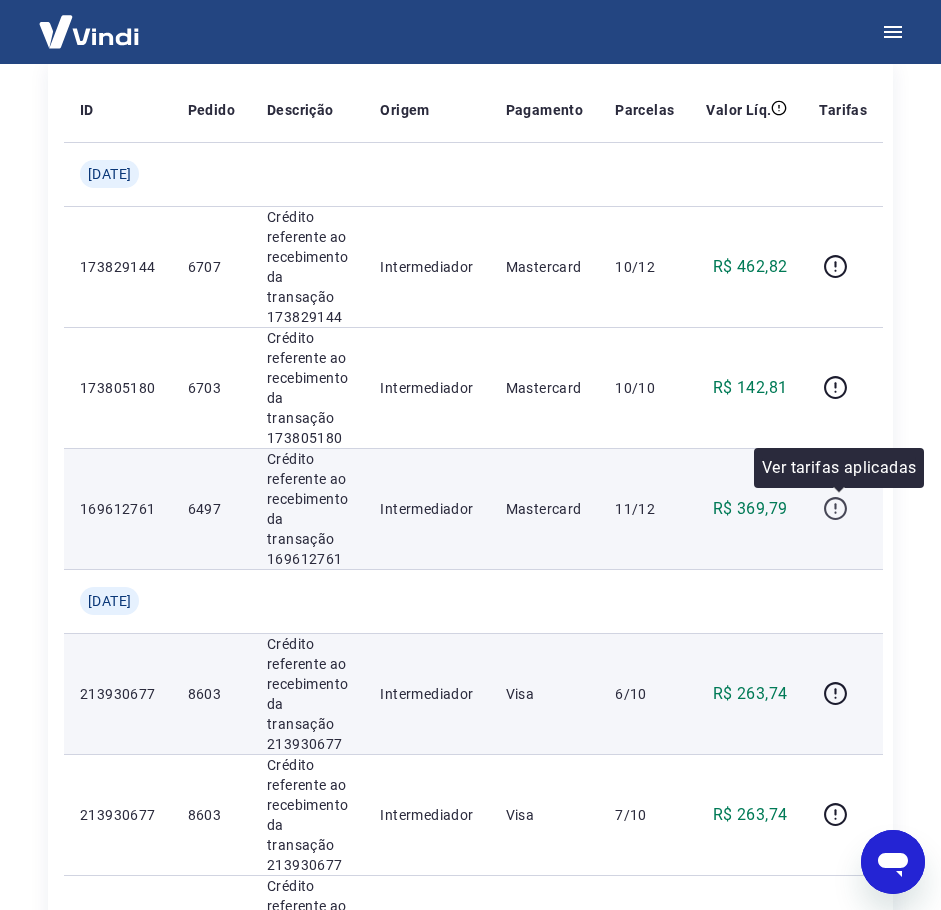click 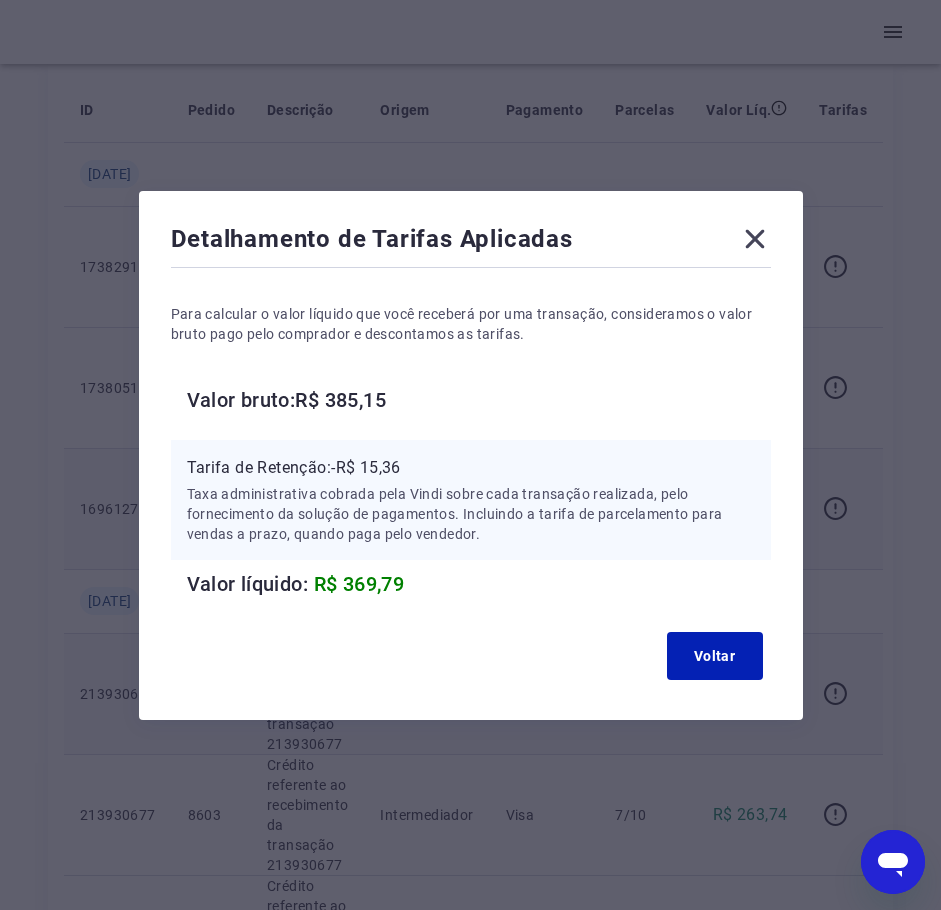 click on "Tarifa de Retenção:  -R$ 15,36 Taxa administrativa cobrada pela Vindi sobre cada transação realizada, pelo fornecimento da solução de pagamentos. Incluindo a tarifa de parcelamento para vendas a prazo, quando paga pelo vendedor." at bounding box center [471, 500] 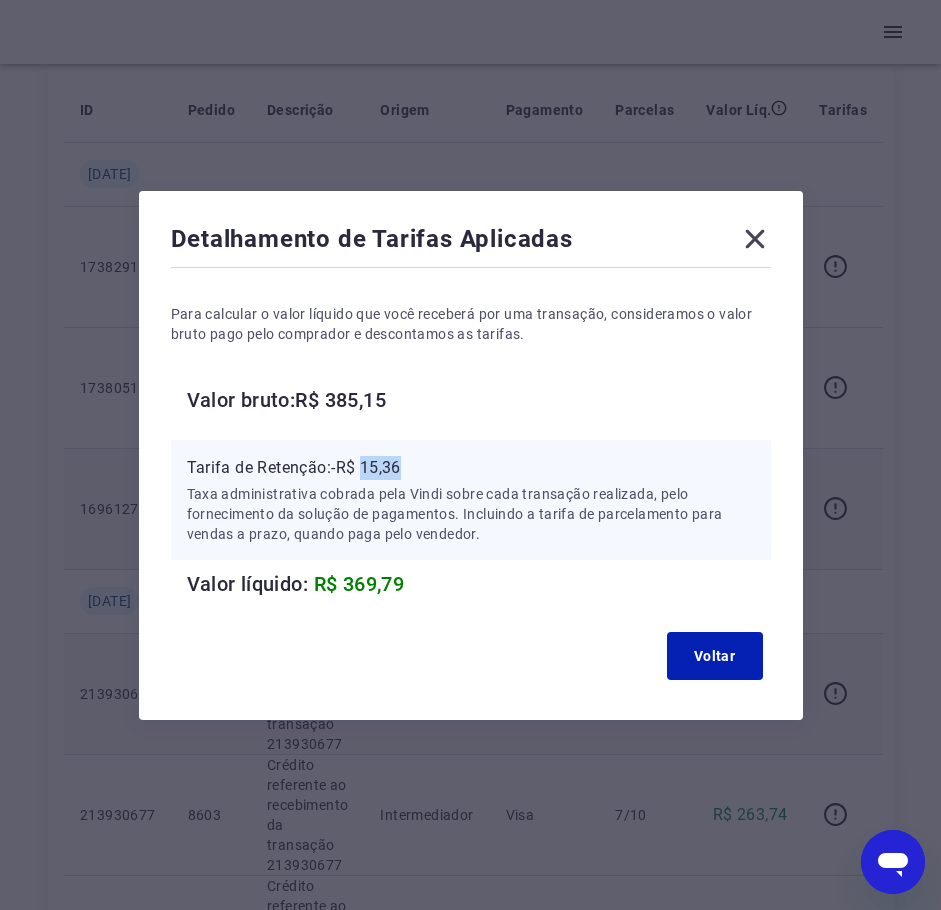 drag, startPoint x: 403, startPoint y: 461, endPoint x: 532, endPoint y: 483, distance: 130.86252 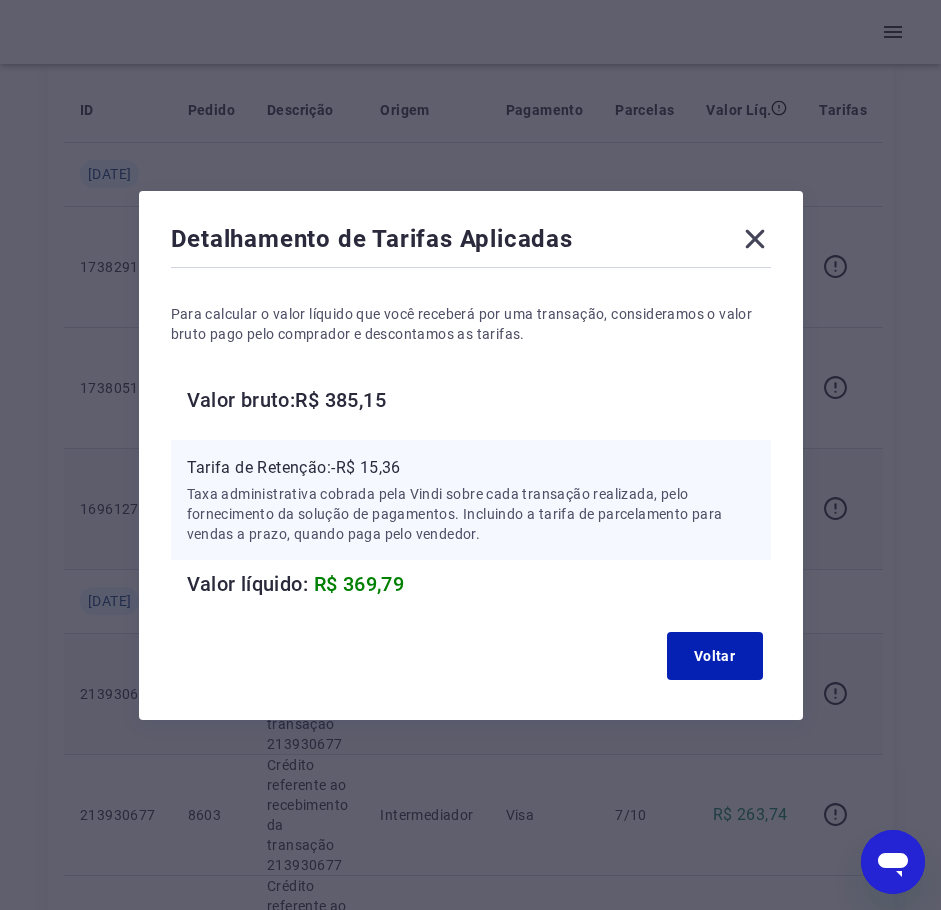 click on "Valor bruto:  R$ 385,15" at bounding box center [479, 400] 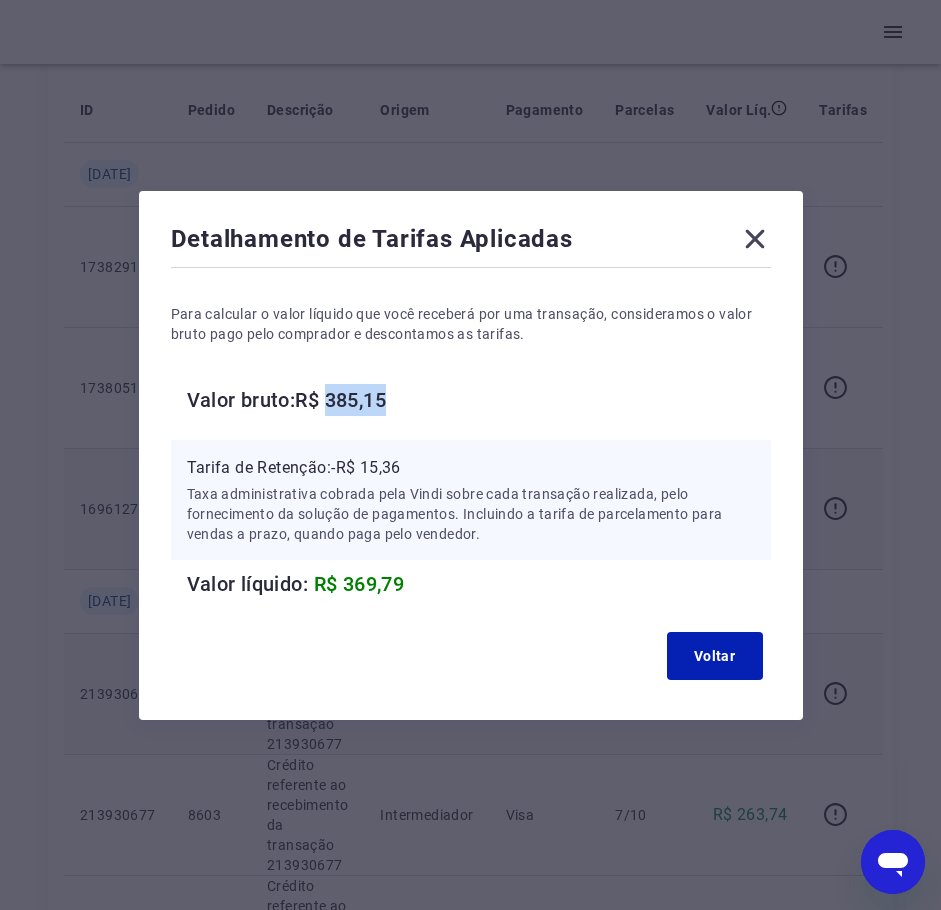 click on "Valor bruto:  R$ 385,15" at bounding box center [479, 400] 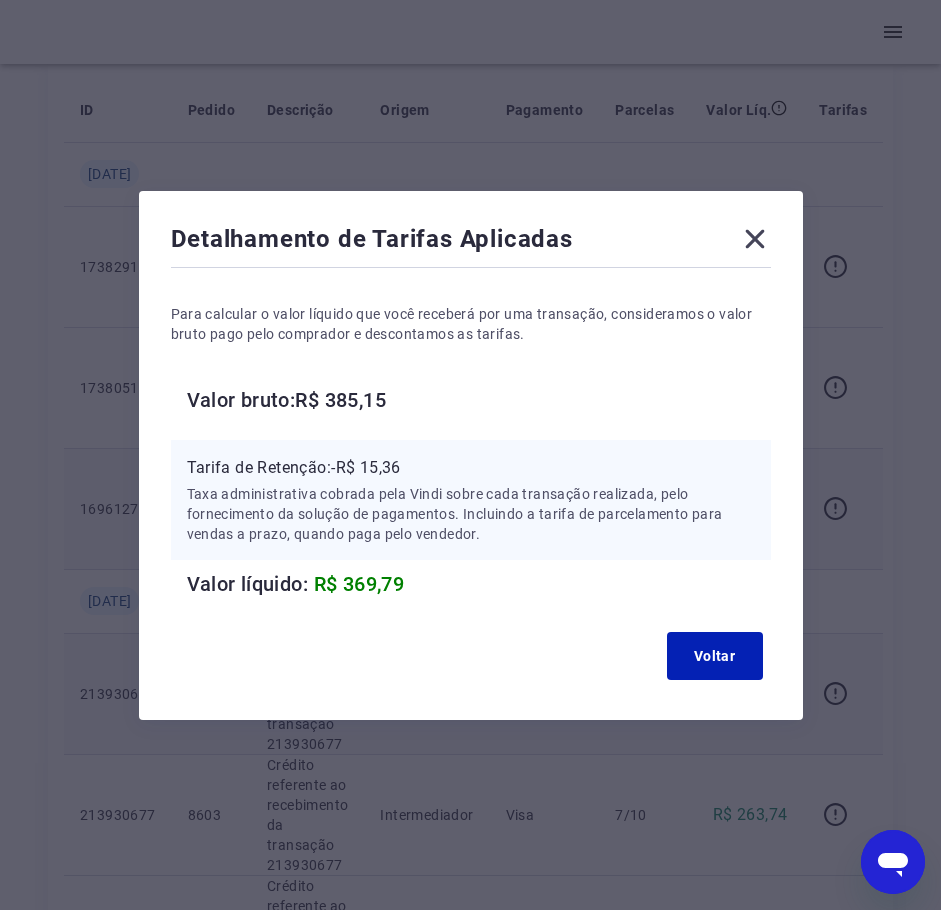click 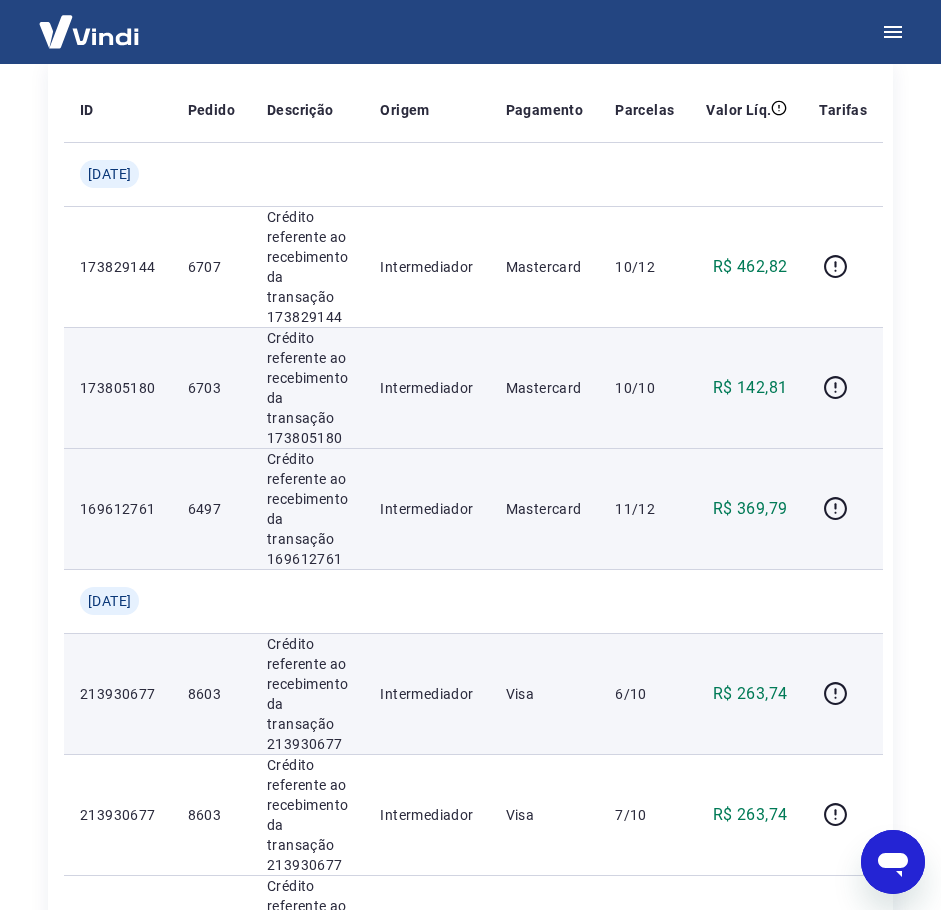 click on "Crédito referente ao recebimento da transação 173805180" at bounding box center [307, 388] 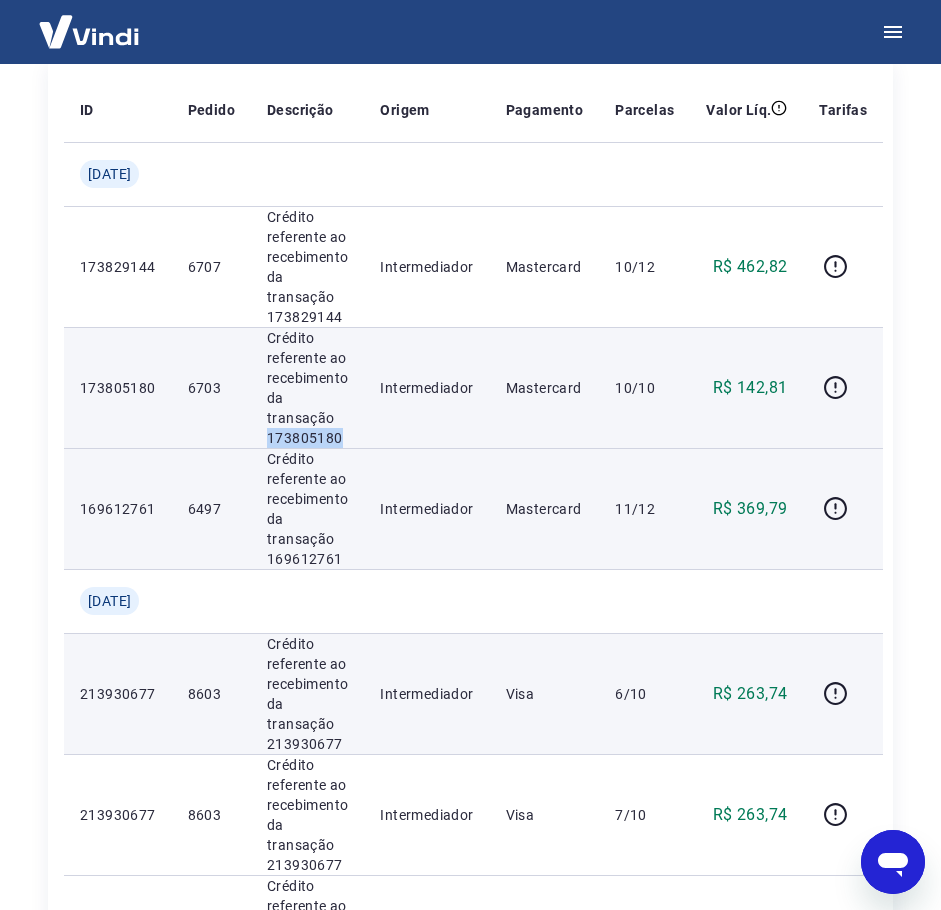 click on "Crédito referente ao recebimento da transação 173805180" at bounding box center (307, 388) 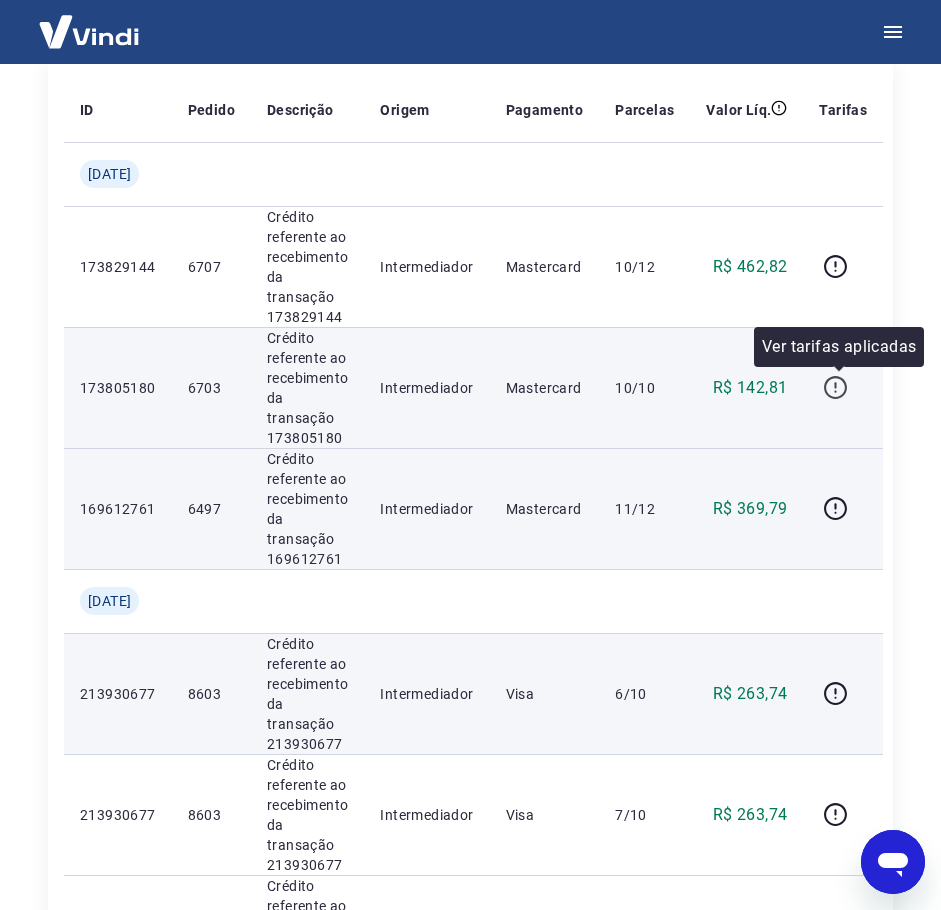 click 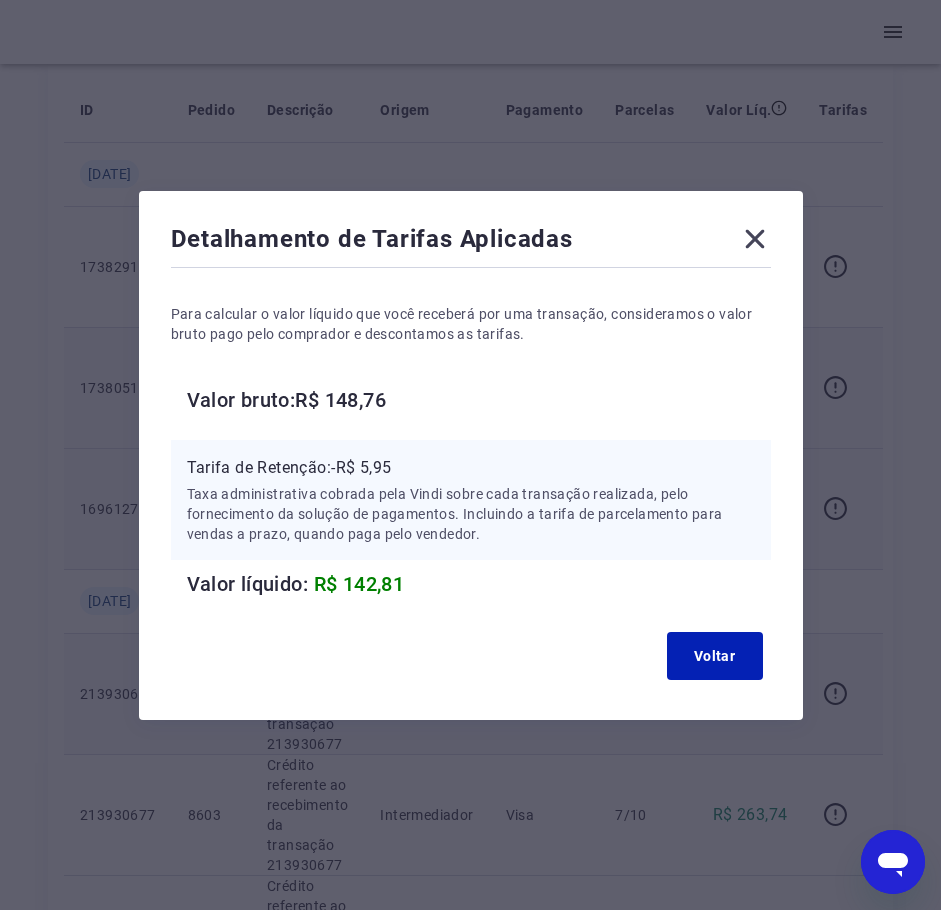 click on "Valor bruto:  R$ 148,76" at bounding box center [479, 400] 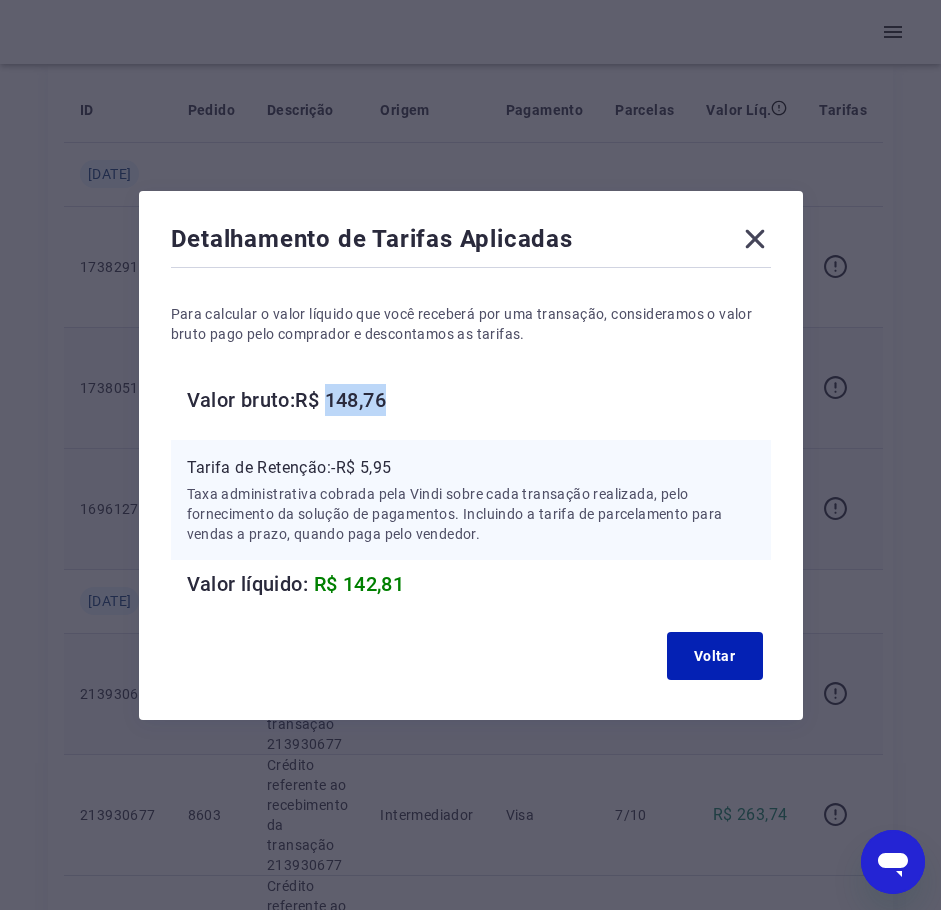 click on "Valor bruto:  R$ 148,76" at bounding box center (479, 400) 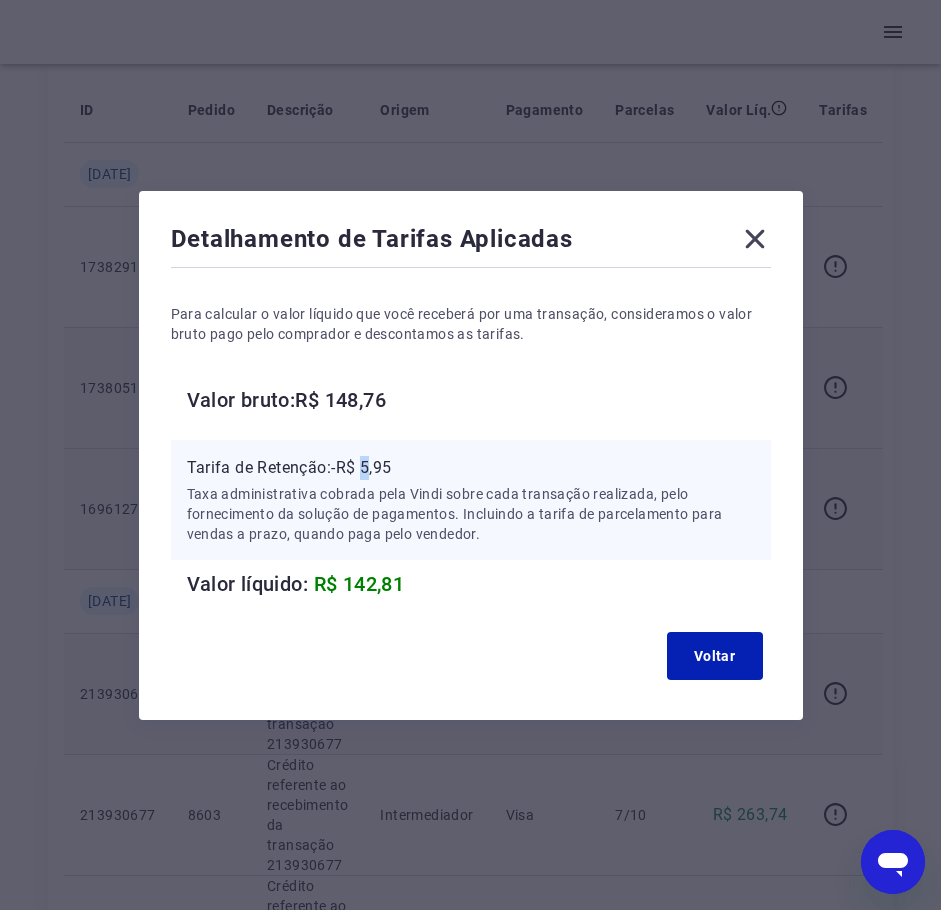 click on "Tarifa de Retenção:  -R$ 5,95" at bounding box center [471, 468] 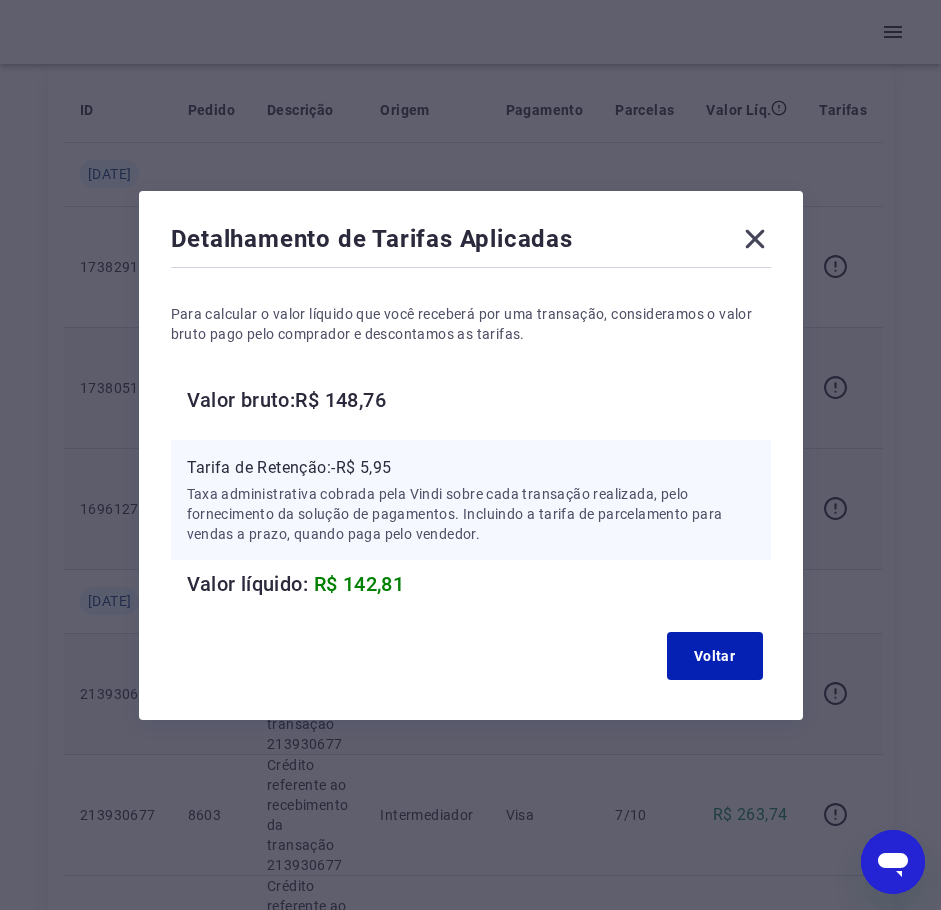 click on "Tarifa de Retenção:  -R$ 5,95" at bounding box center [471, 468] 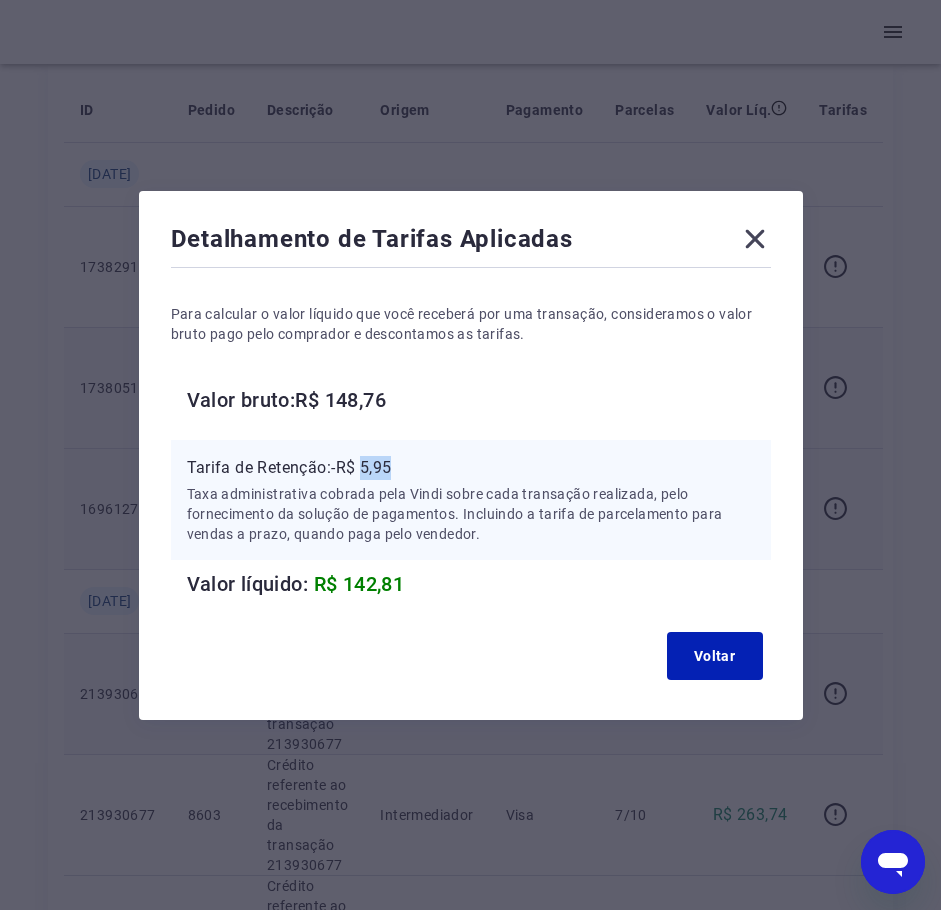 click on "Tarifa de Retenção:  -R$ 5,95" at bounding box center (471, 468) 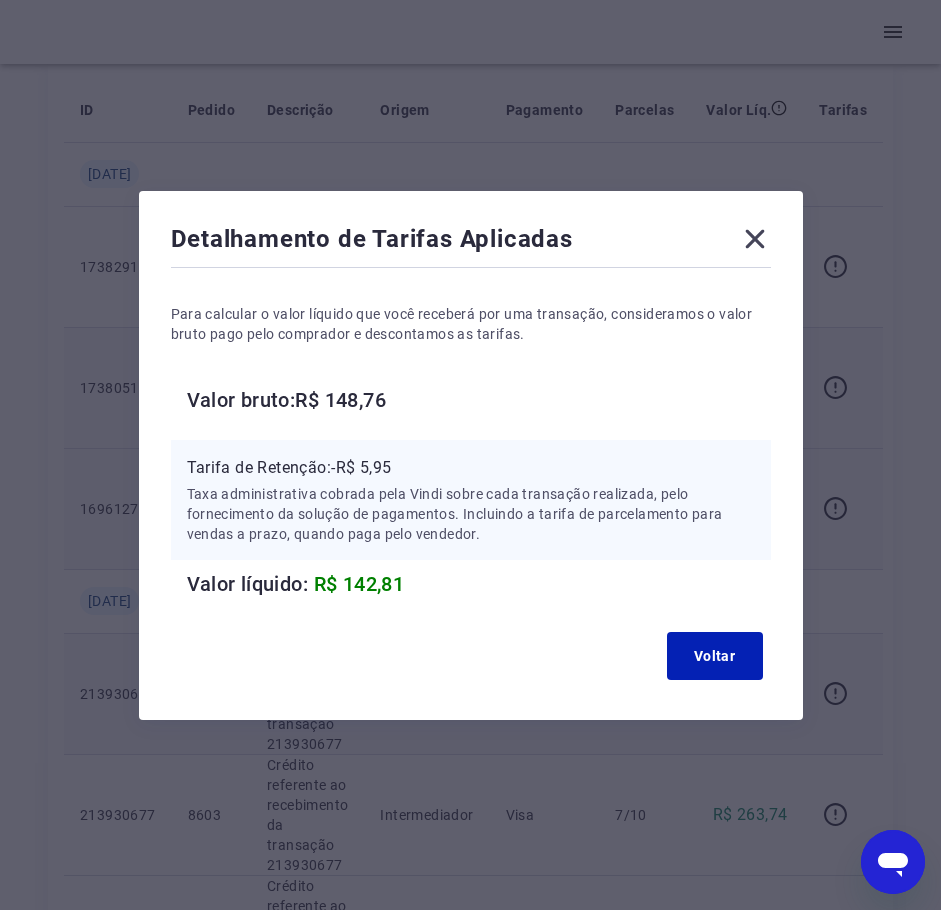 click on "Detalhamento de Tarifas Aplicadas Para calcular o valor líquido que você receberá por uma transação, consideramos o valor bruto pago pelo comprador e descontamos as tarifas. Valor bruto:  R$ 148,76 Tarifa de Retenção:  -R$ 5,95 Taxa administrativa cobrada pela Vindi sobre cada transação realizada, pelo fornecimento da solução de pagamentos. Incluindo a tarifa de parcelamento para vendas a prazo, quando paga pelo vendedor. Valor líquido:   R$ 142,81 Voltar" at bounding box center [471, 455] 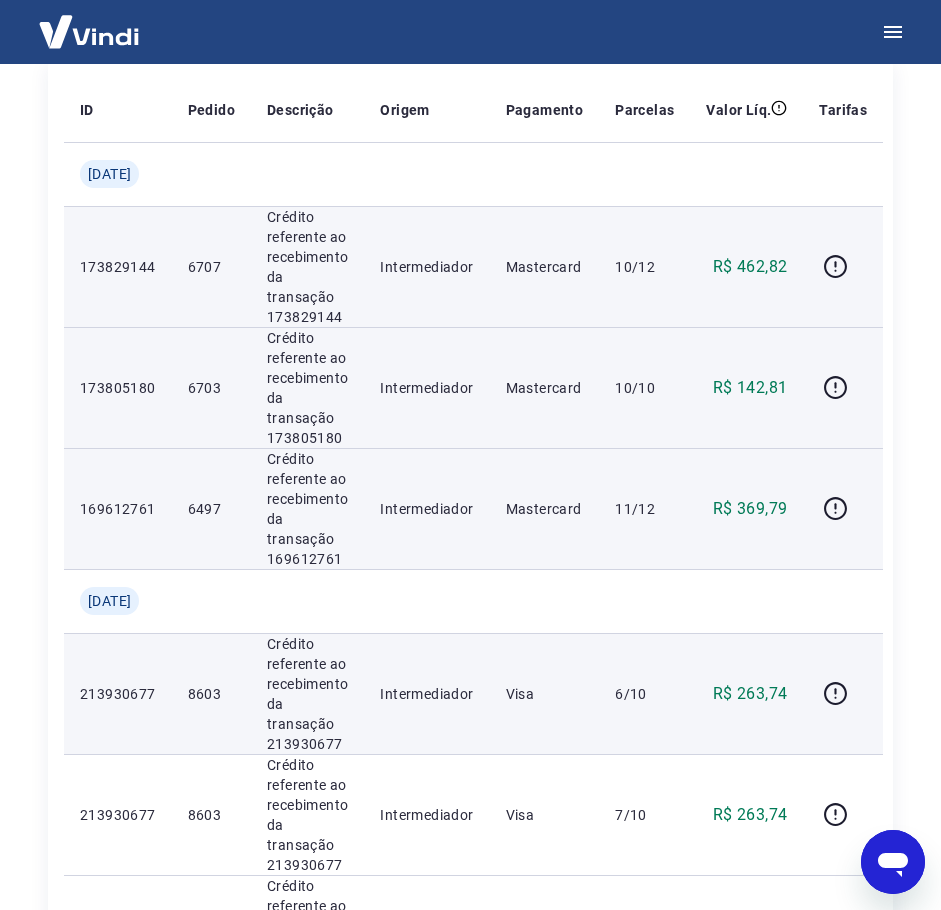 click on "Crédito referente ao recebimento da transação 173829144" at bounding box center [307, 267] 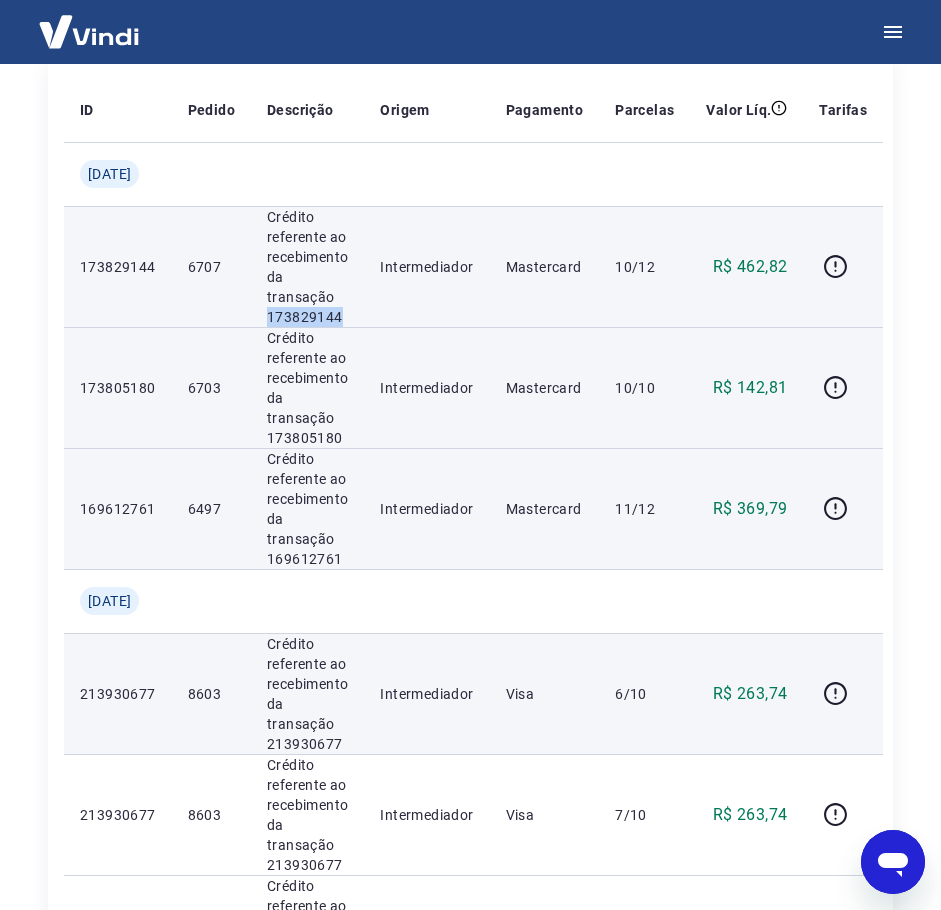 click on "Crédito referente ao recebimento da transação 173829144" at bounding box center (307, 267) 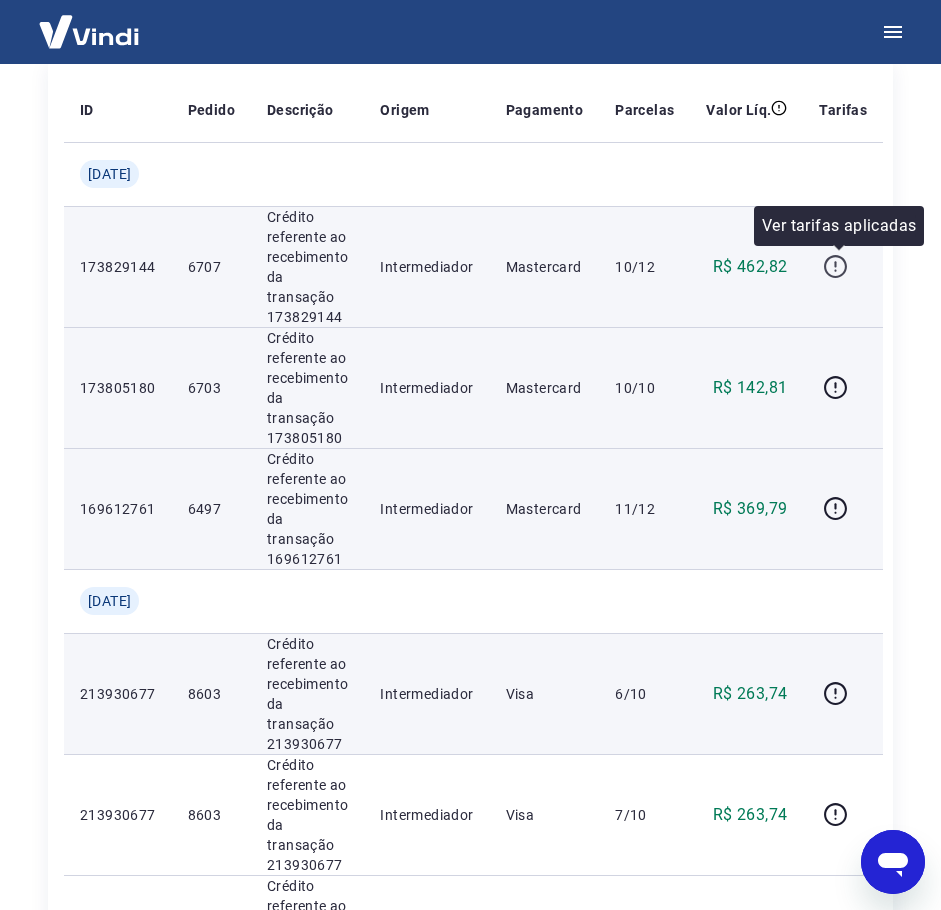 click at bounding box center [835, 267] 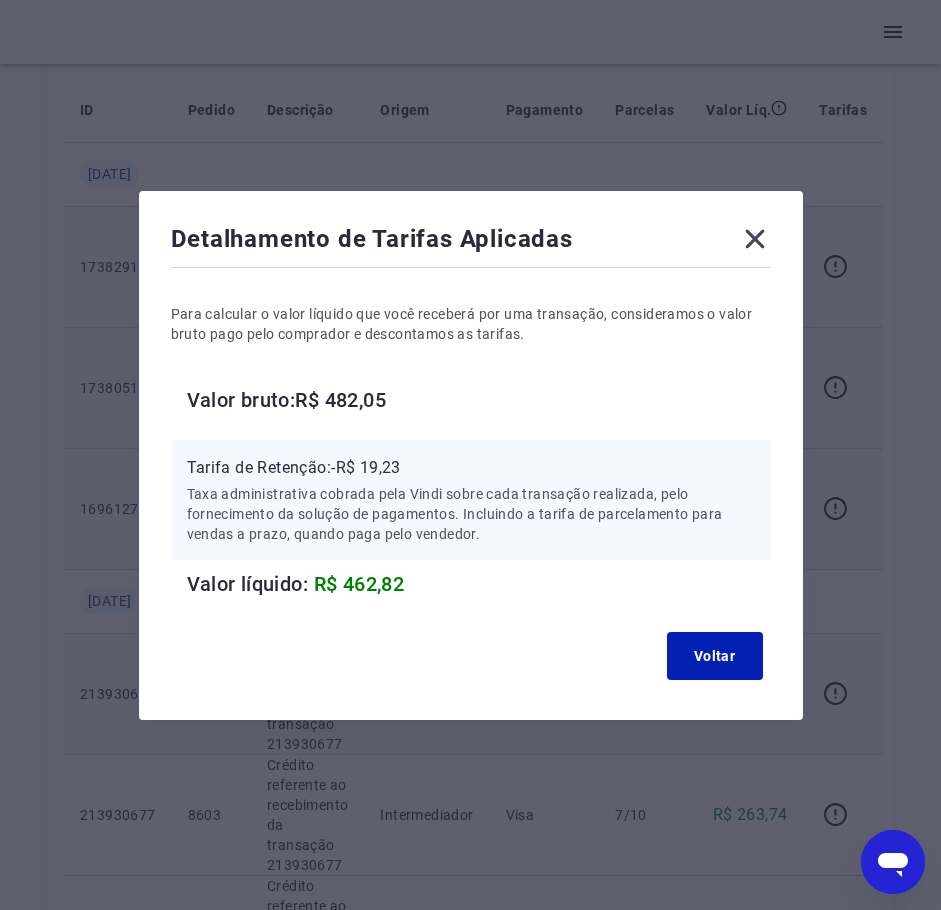 click on "Tarifa de Retenção:  -R$ 19,23" at bounding box center [471, 468] 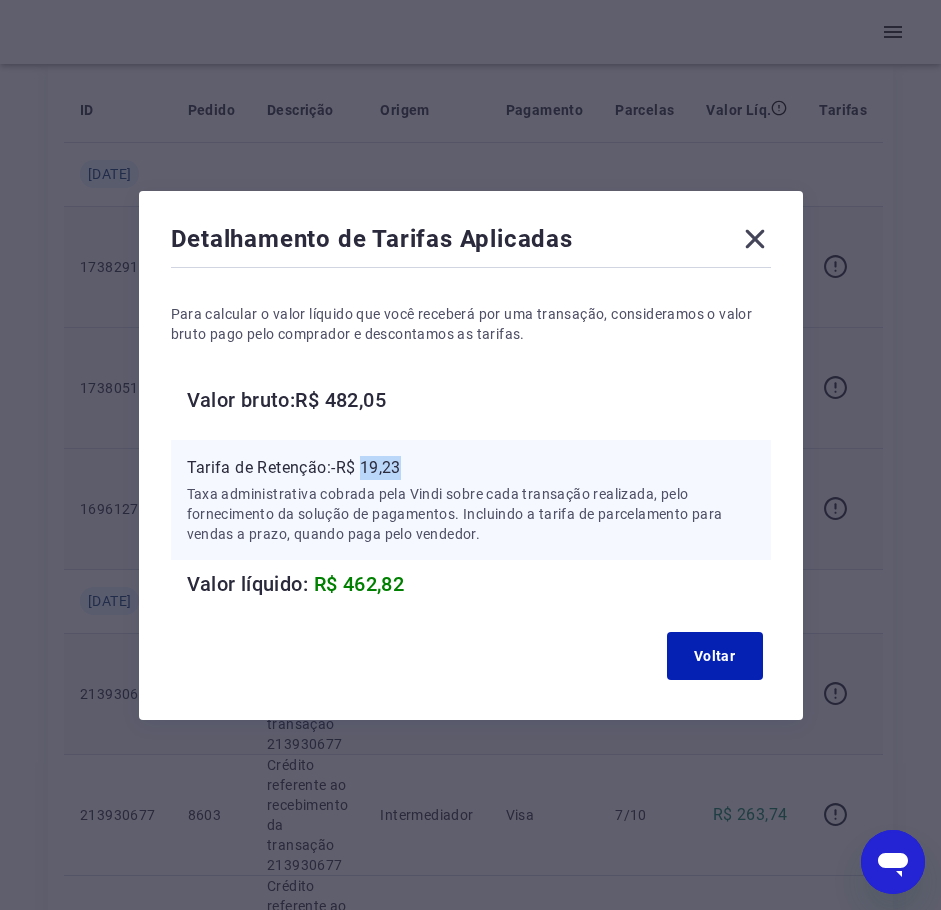 click on "Tarifa de Retenção:  -R$ 19,23" at bounding box center (471, 468) 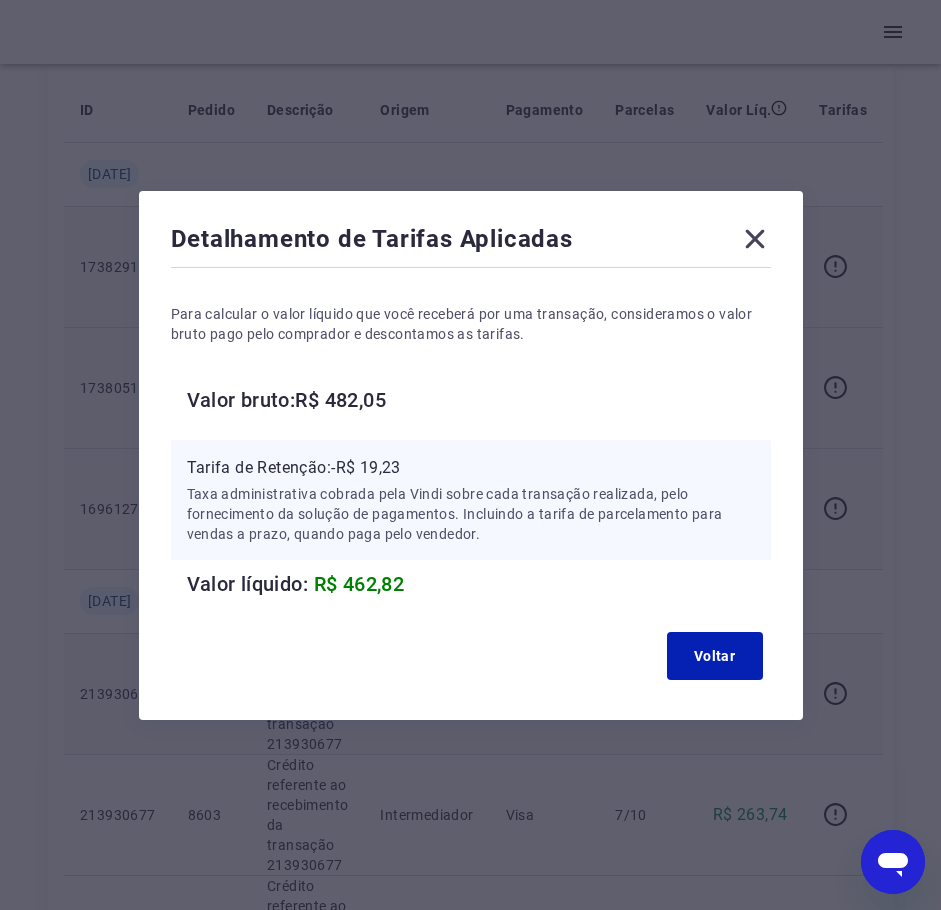 click on "Valor bruto:  R$ 482,05" at bounding box center [479, 400] 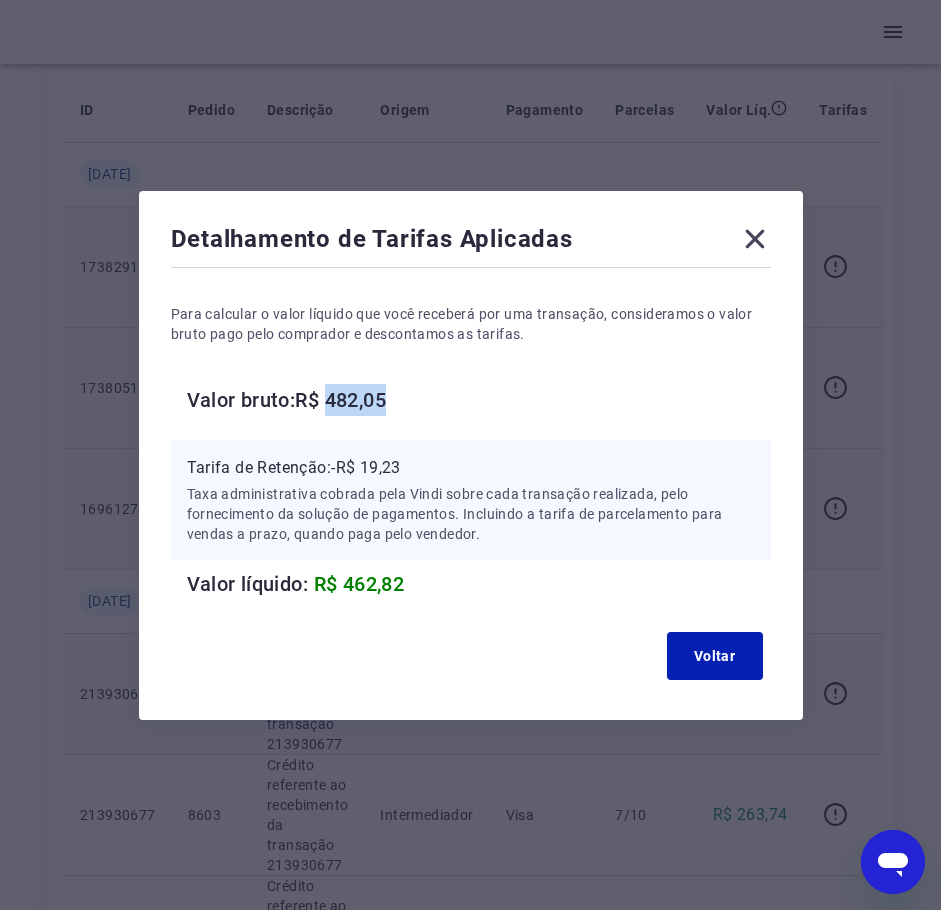 click on "Valor bruto:  R$ 482,05" at bounding box center [479, 400] 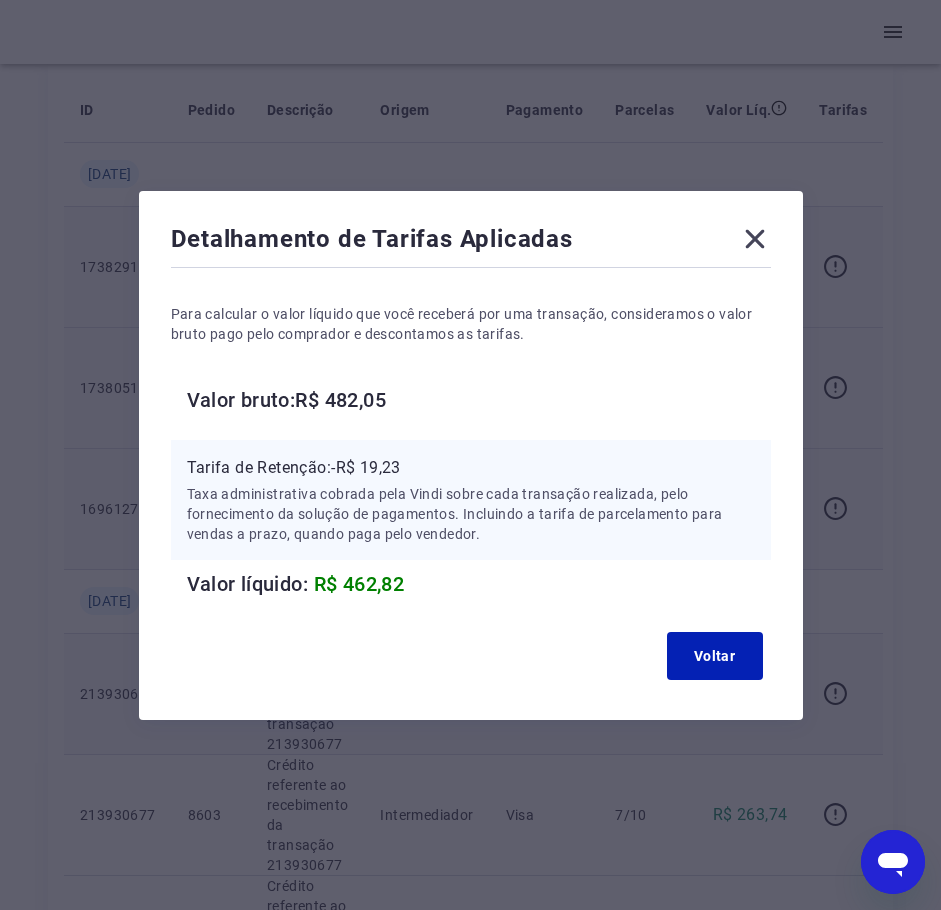 click 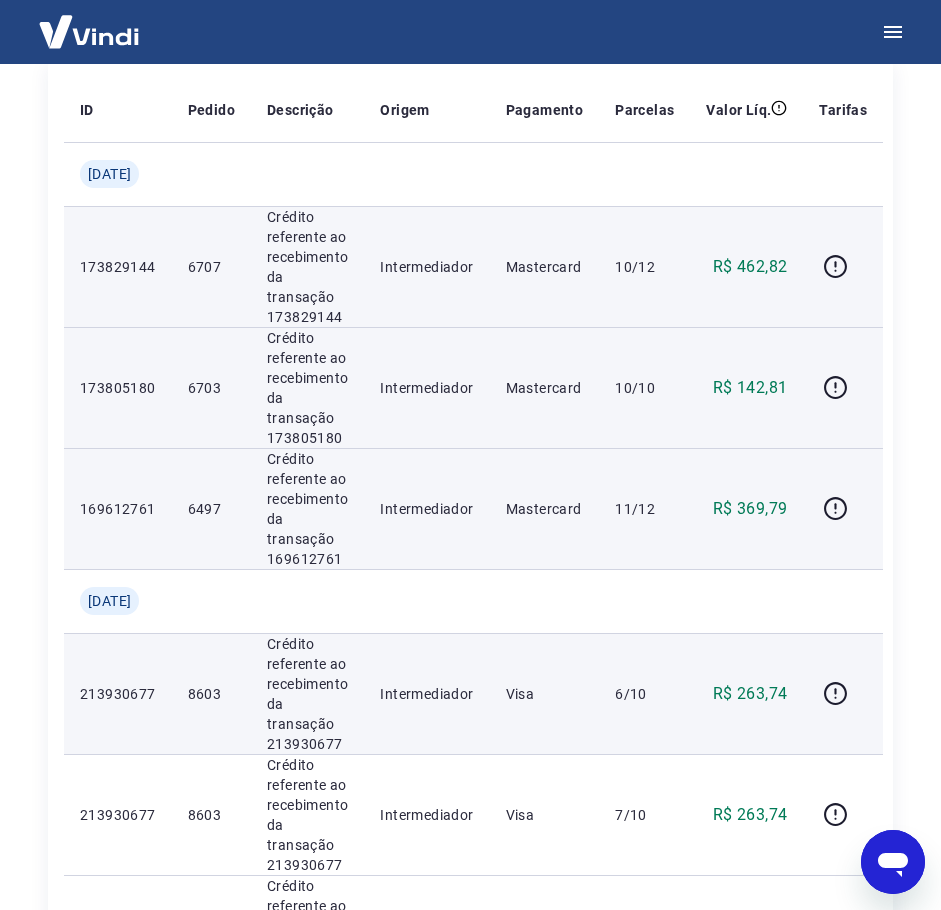 scroll, scrollTop: 200, scrollLeft: 0, axis: vertical 